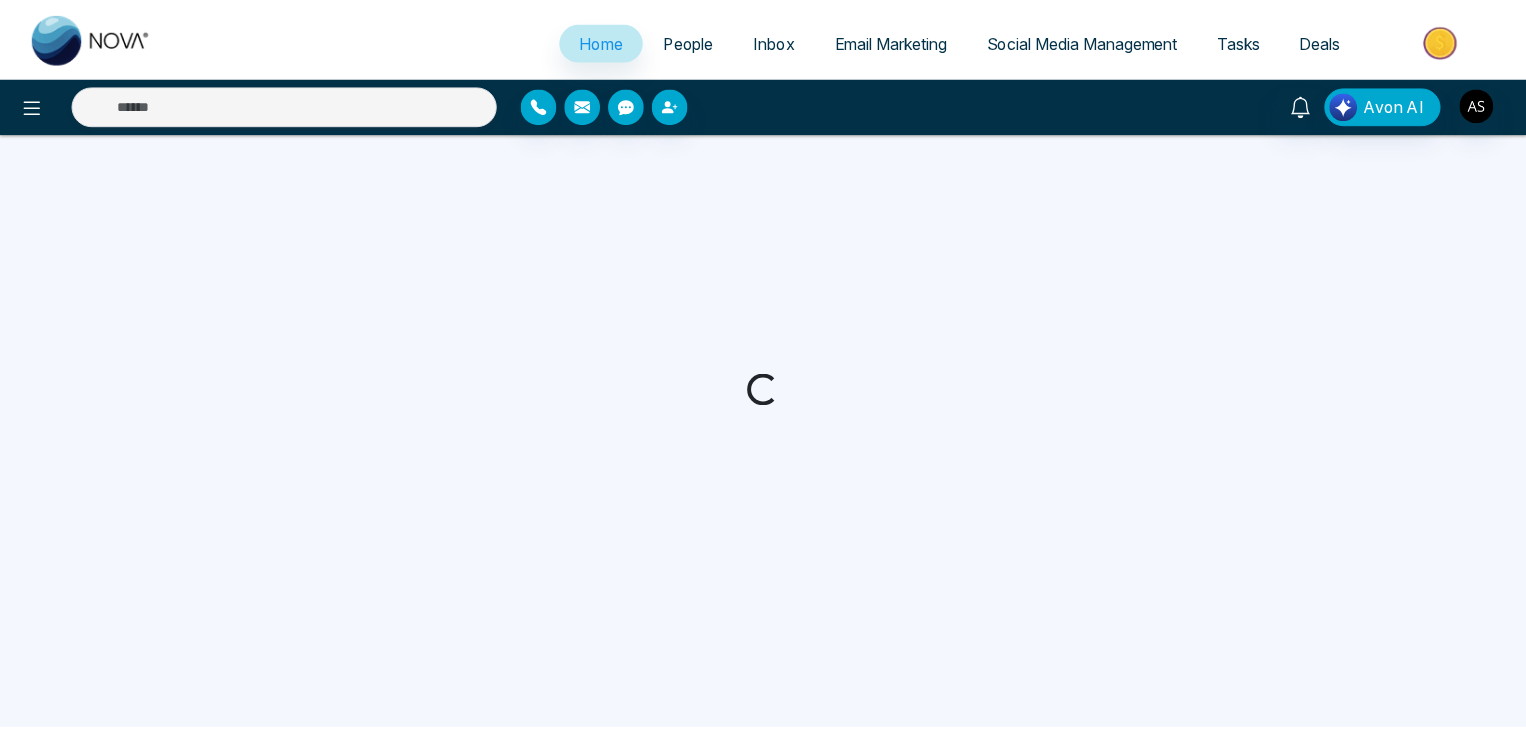 scroll, scrollTop: 0, scrollLeft: 0, axis: both 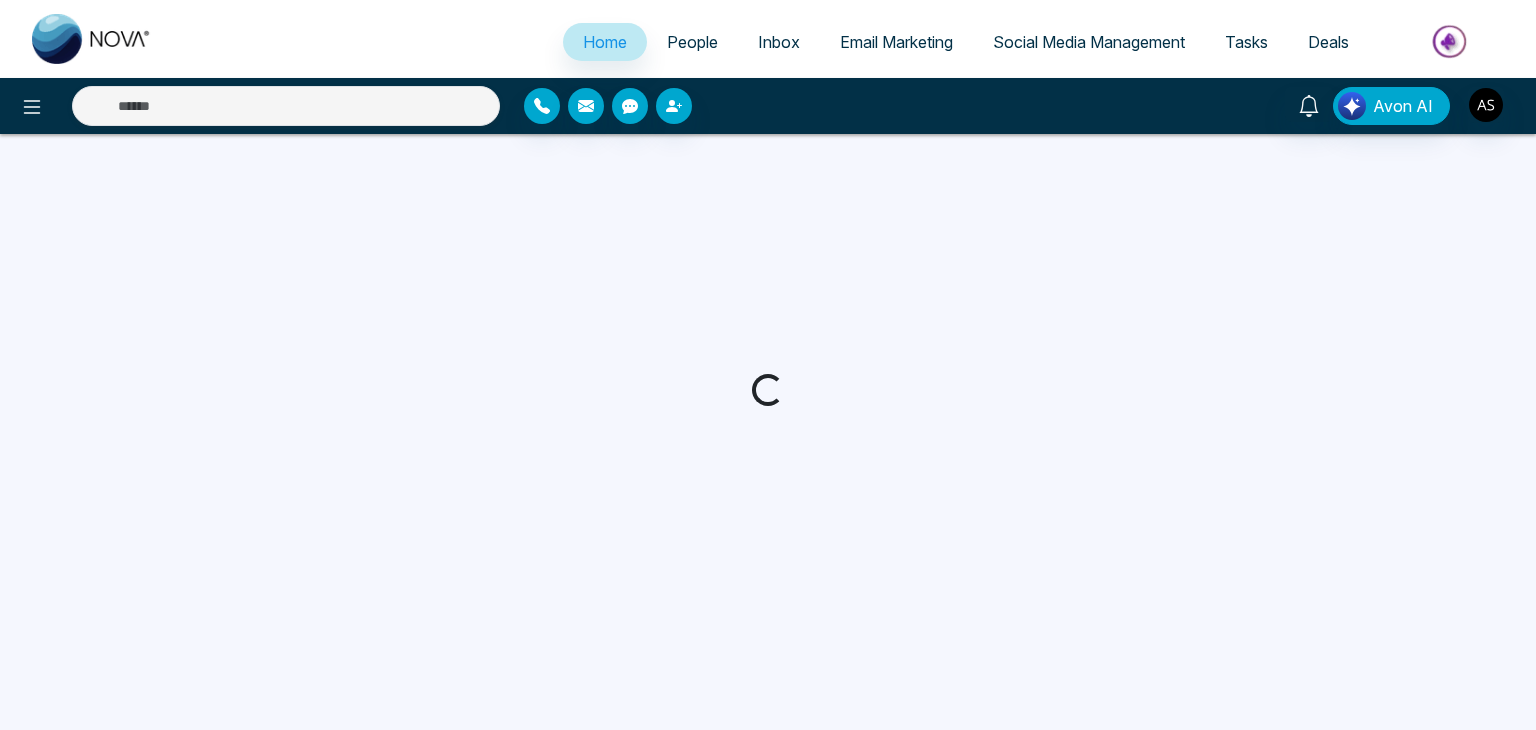 select on "*" 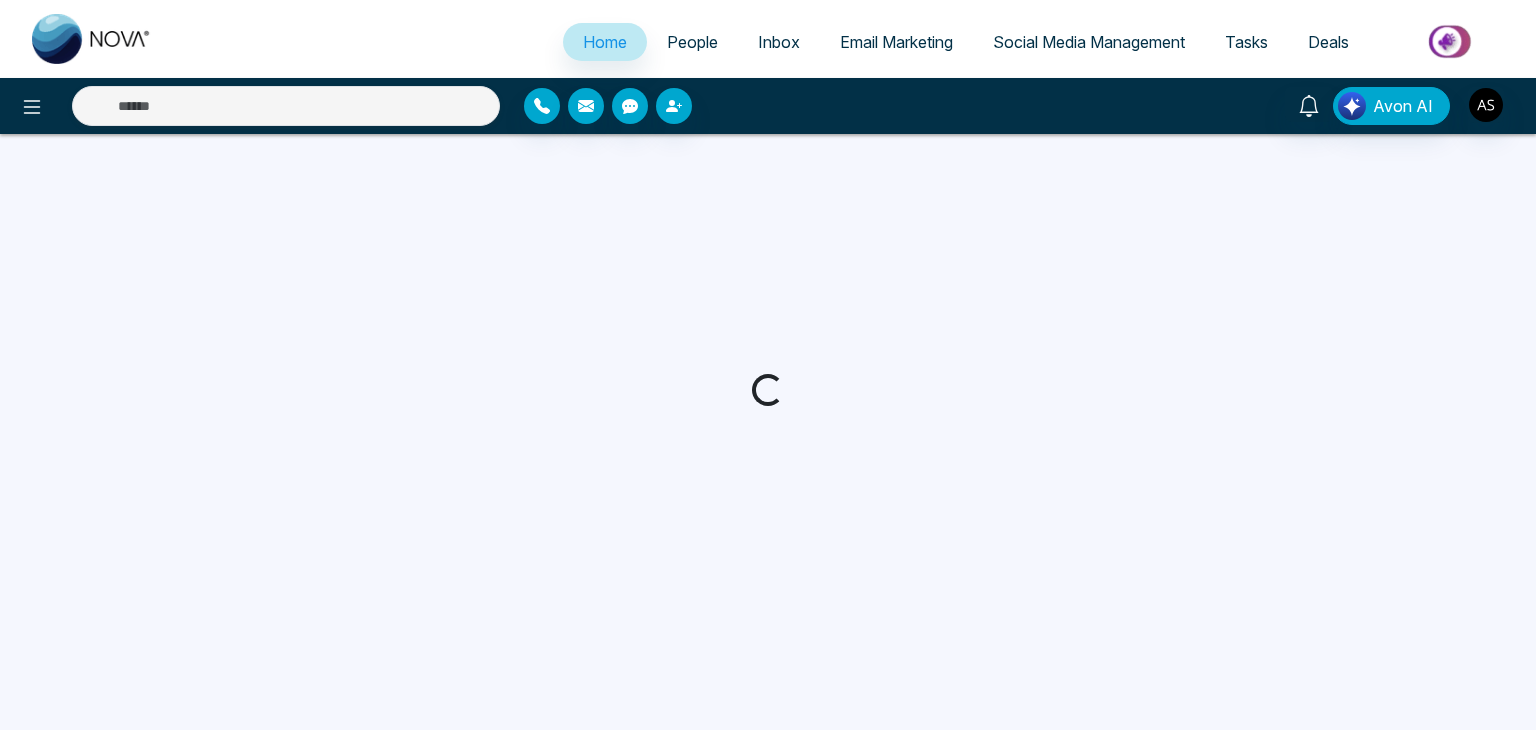 select on "*" 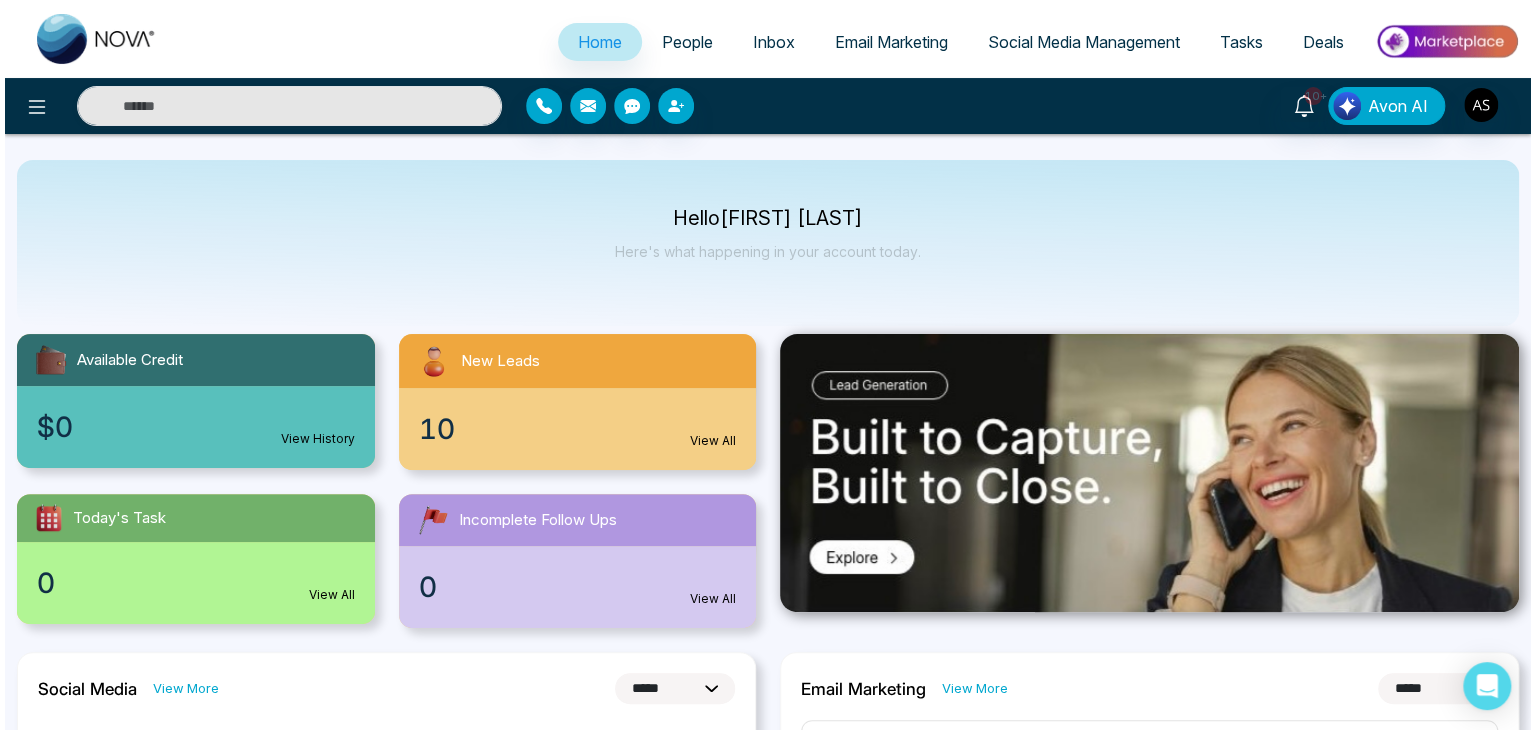 scroll, scrollTop: 0, scrollLeft: 0, axis: both 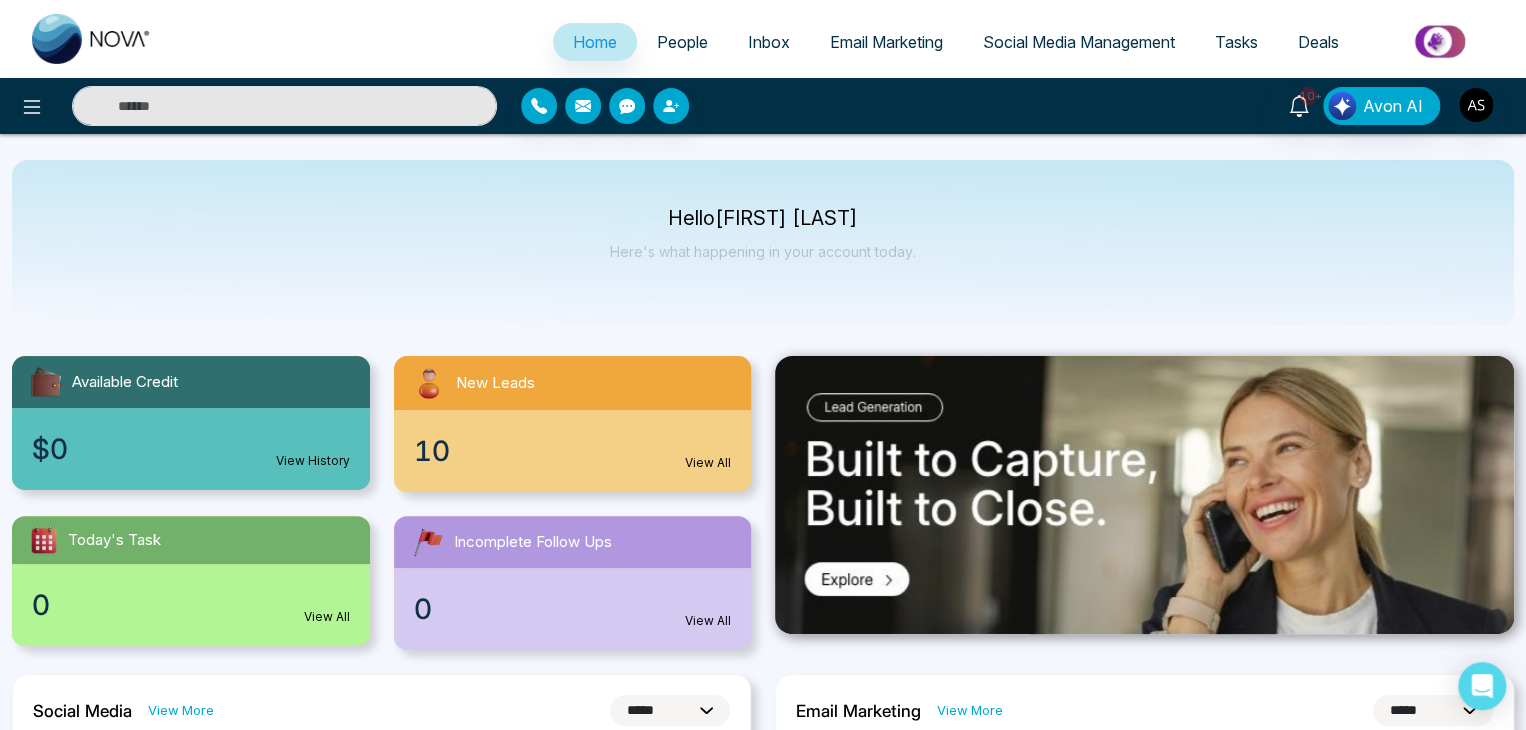 click on "Hello [FIRST] [LAST] Here's what happening in your account today." at bounding box center (763, 243) 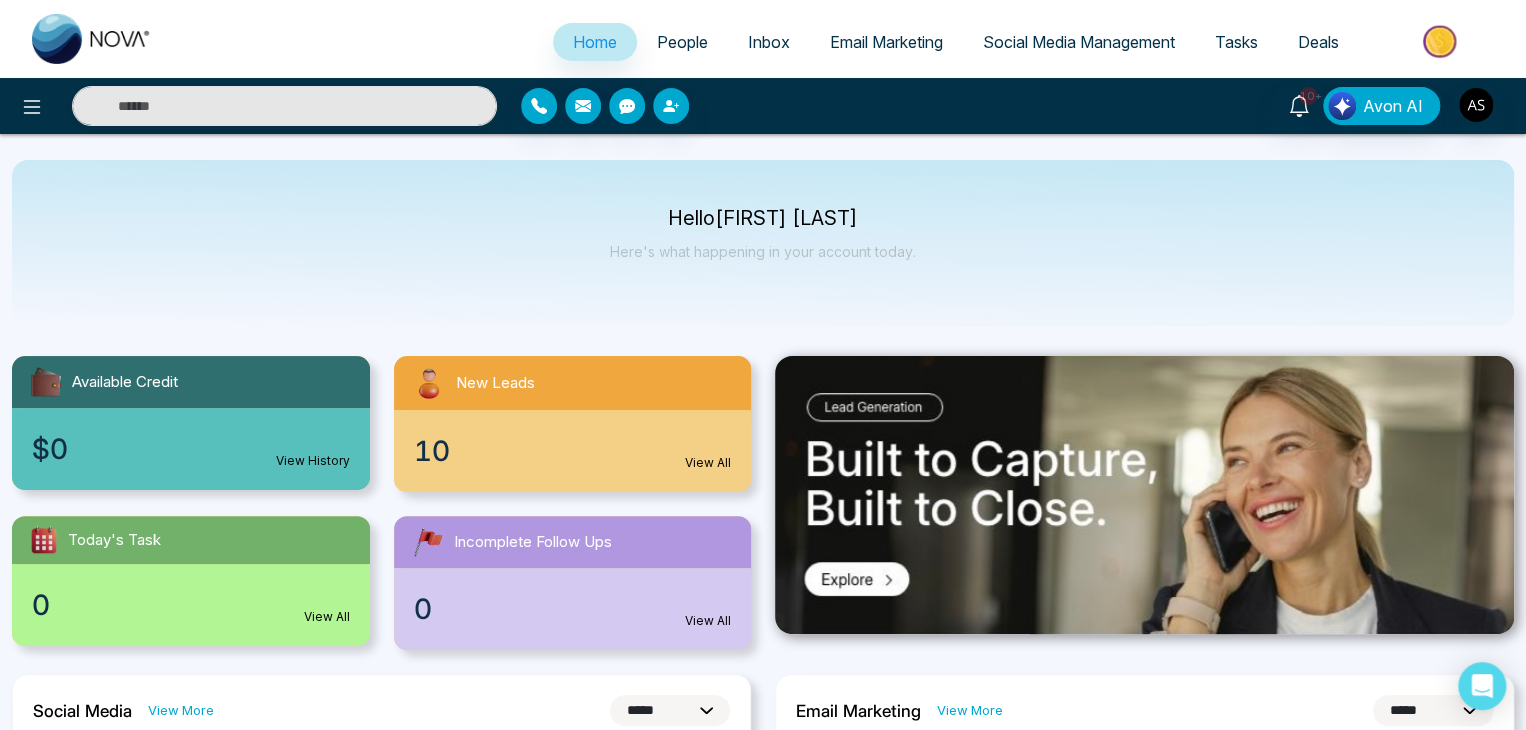 click on "Hello [FIRST] [LAST] Here's what happening in your account today." at bounding box center (763, 243) 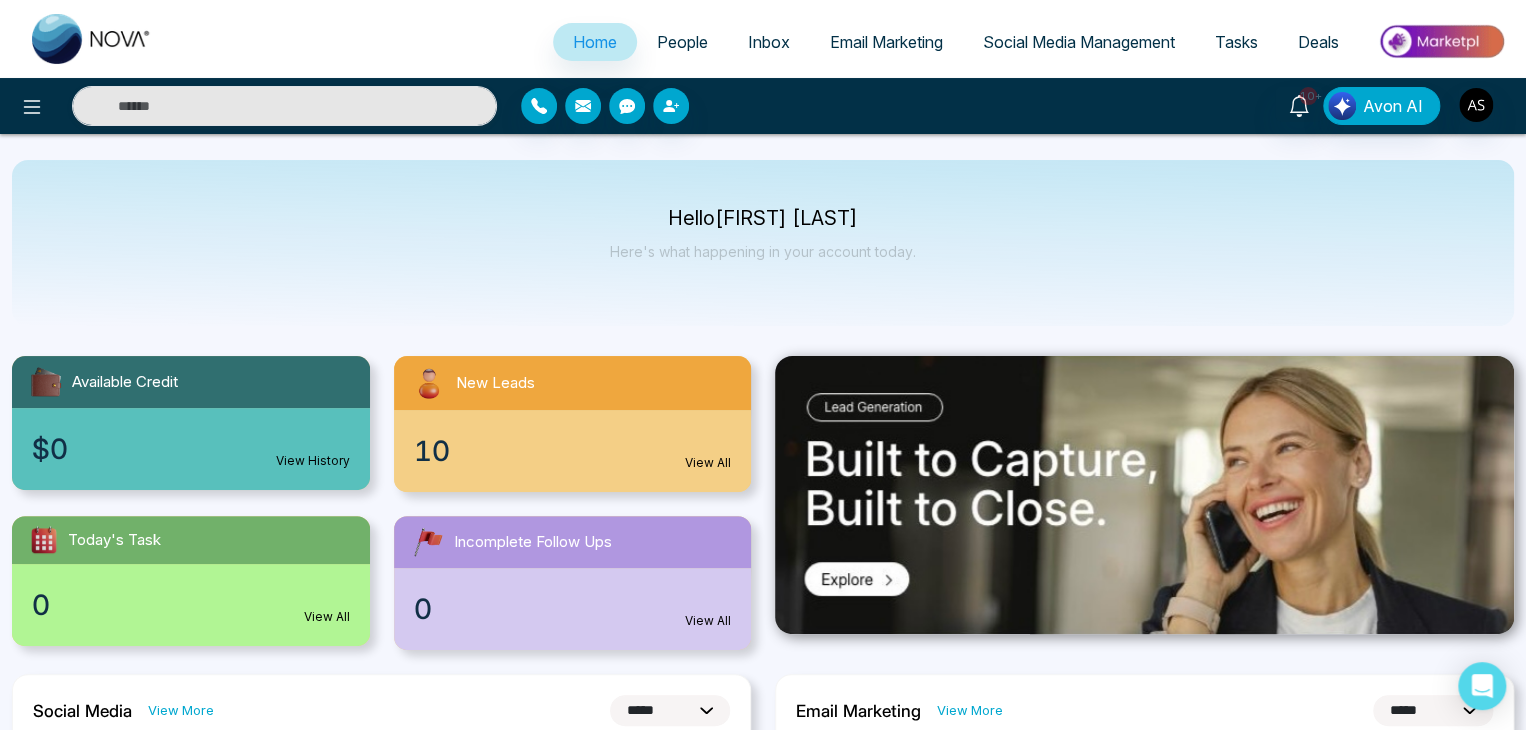 click on "Hello [FIRST] [LAST] Here's what happening in your account today." at bounding box center [763, 243] 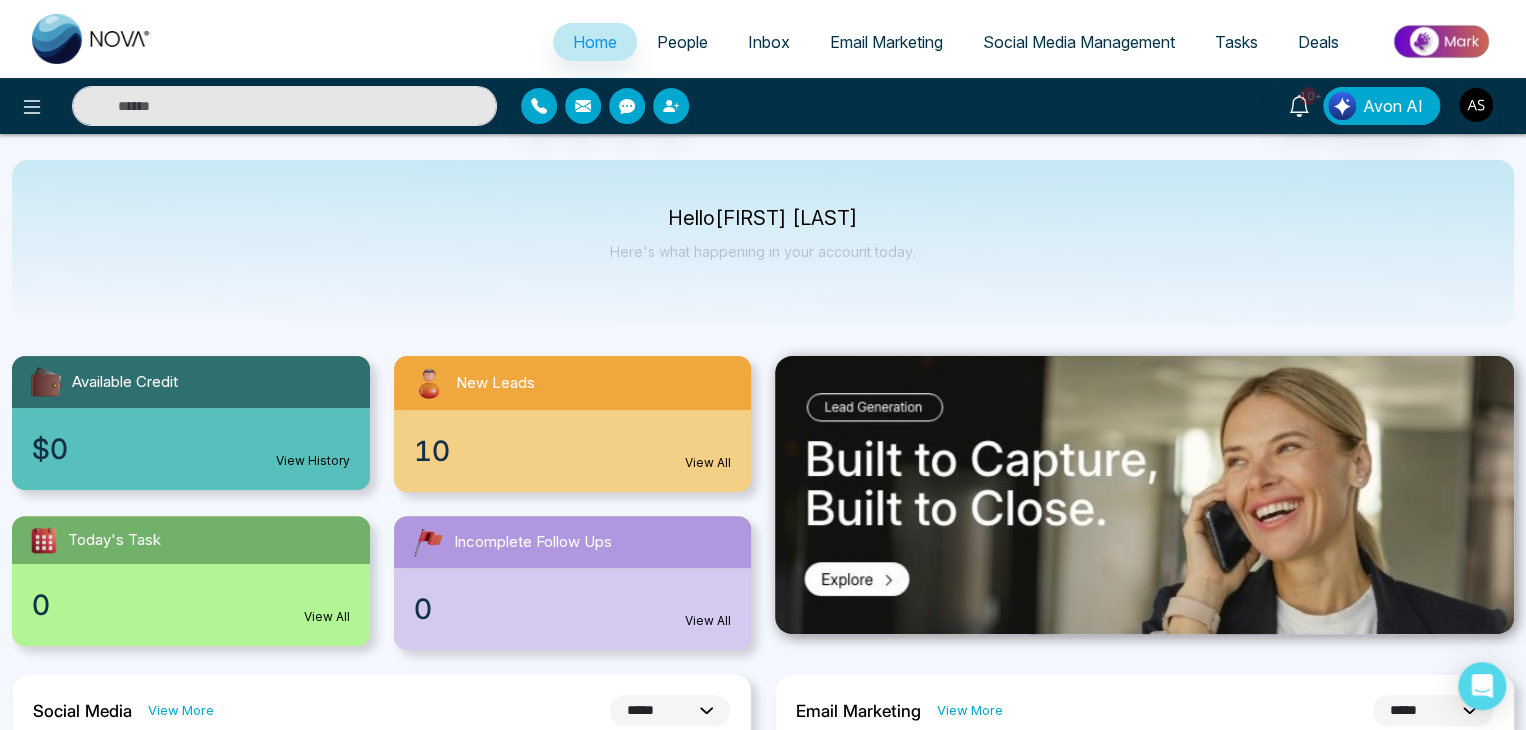 click on "People" at bounding box center [682, 42] 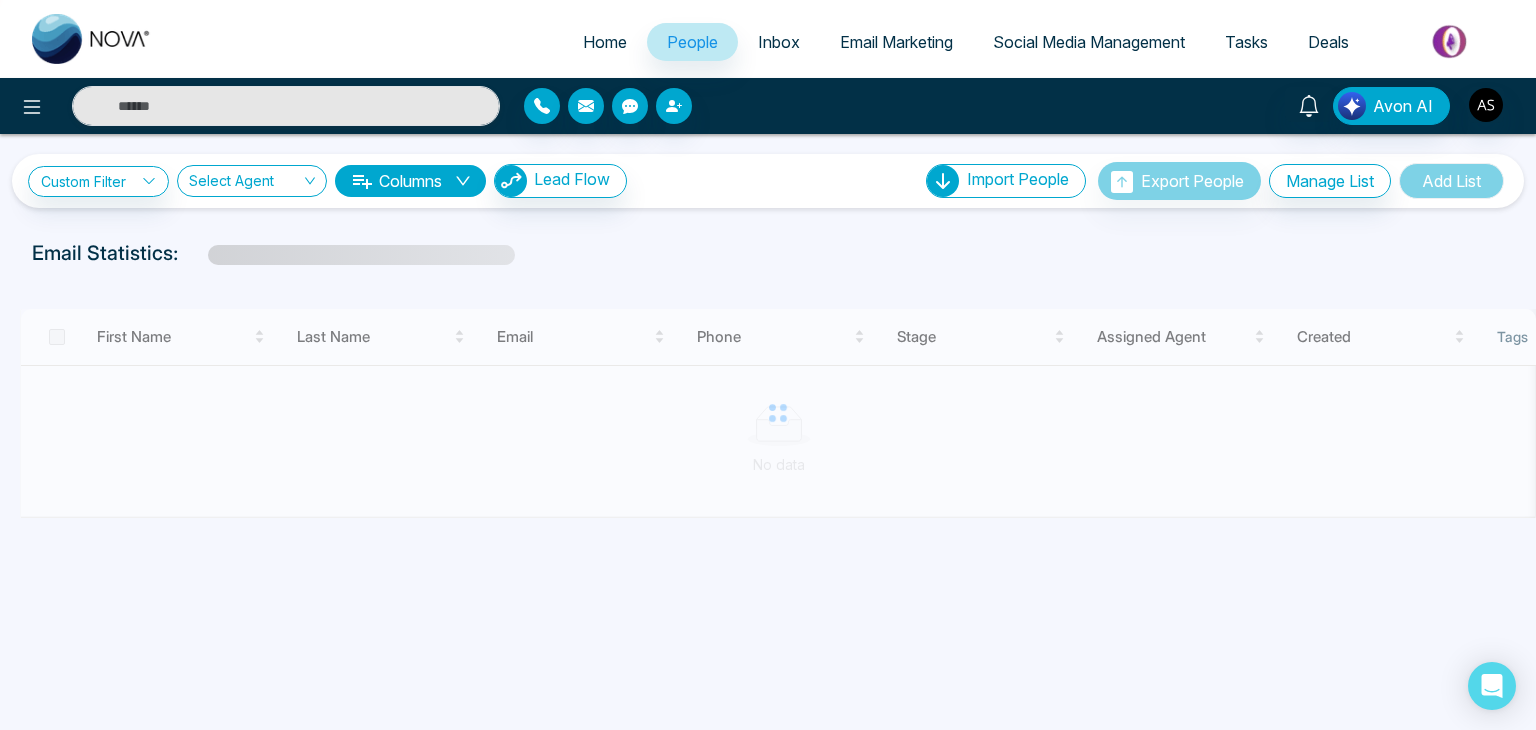 click on "Inbox" at bounding box center (779, 42) 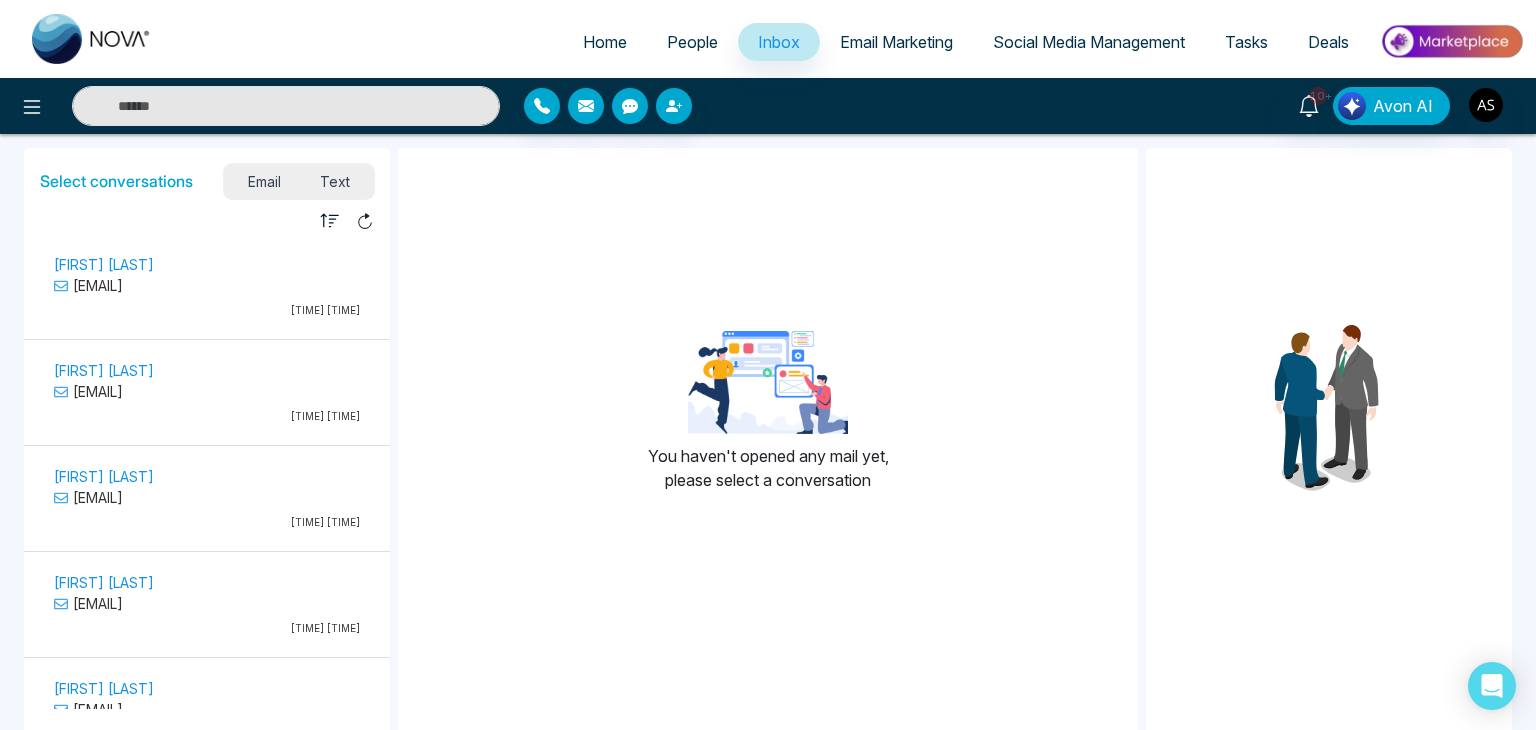 click on "Text" at bounding box center (336, 181) 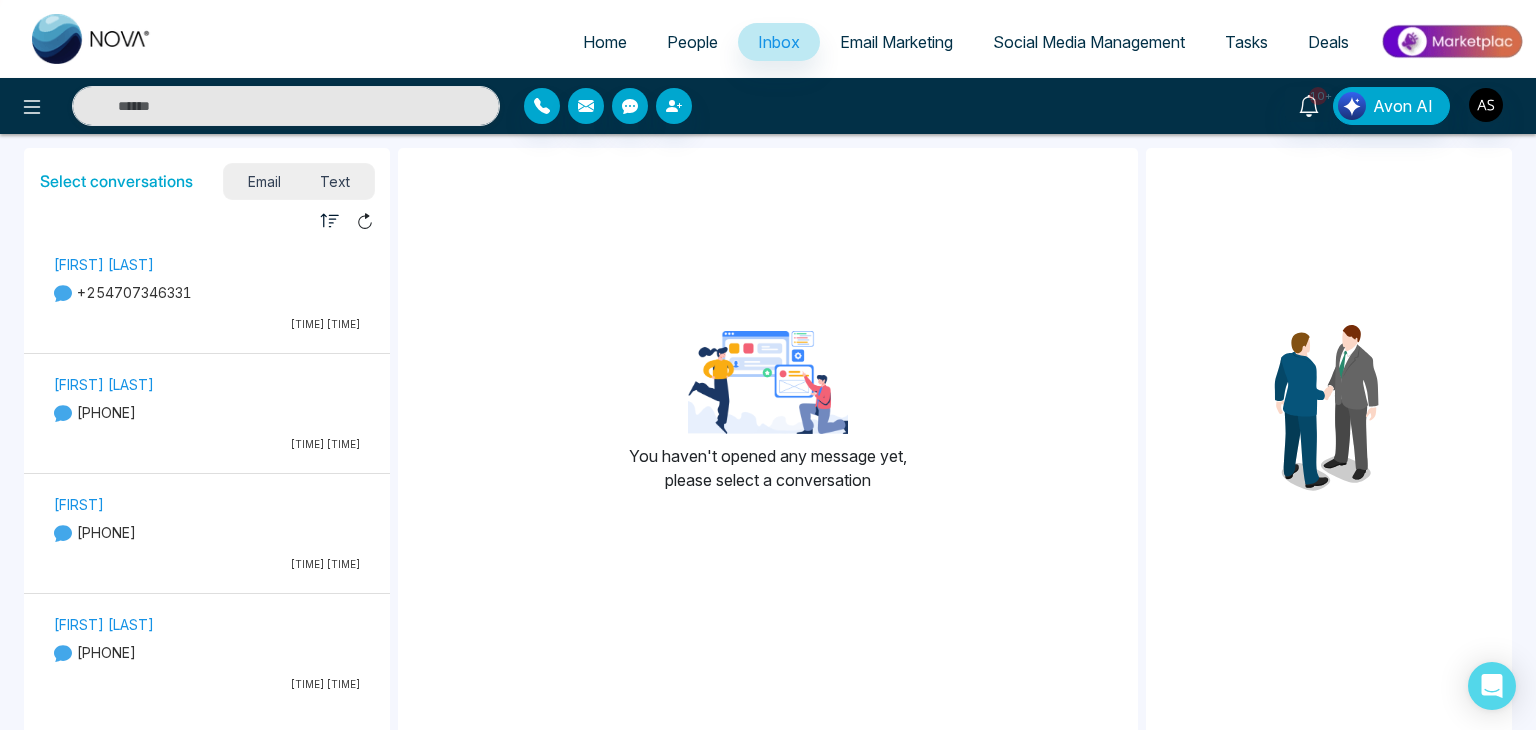 click on "[FIRST] [LAST] [PHONE] [TIME] [TIME]" at bounding box center (207, 296) 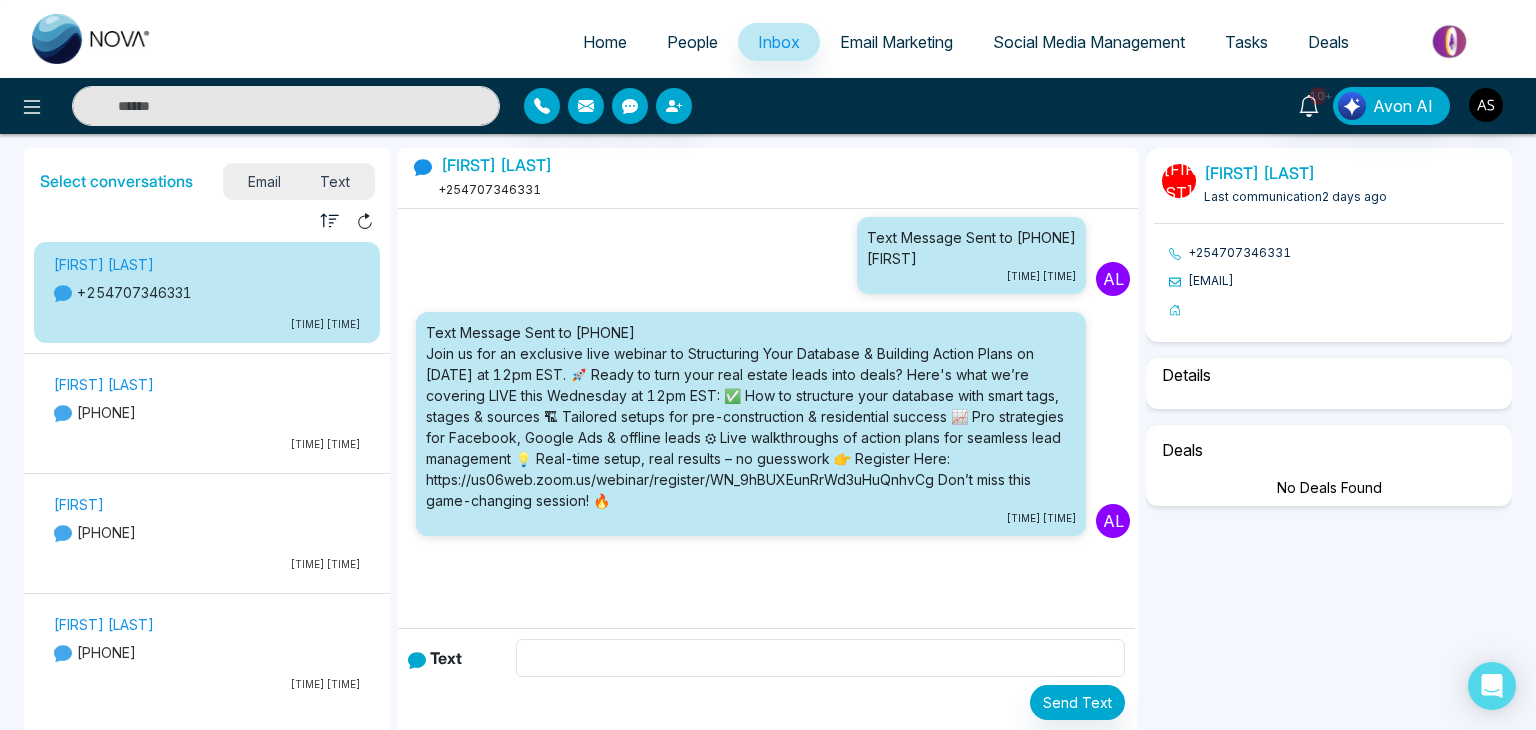 scroll, scrollTop: 32, scrollLeft: 0, axis: vertical 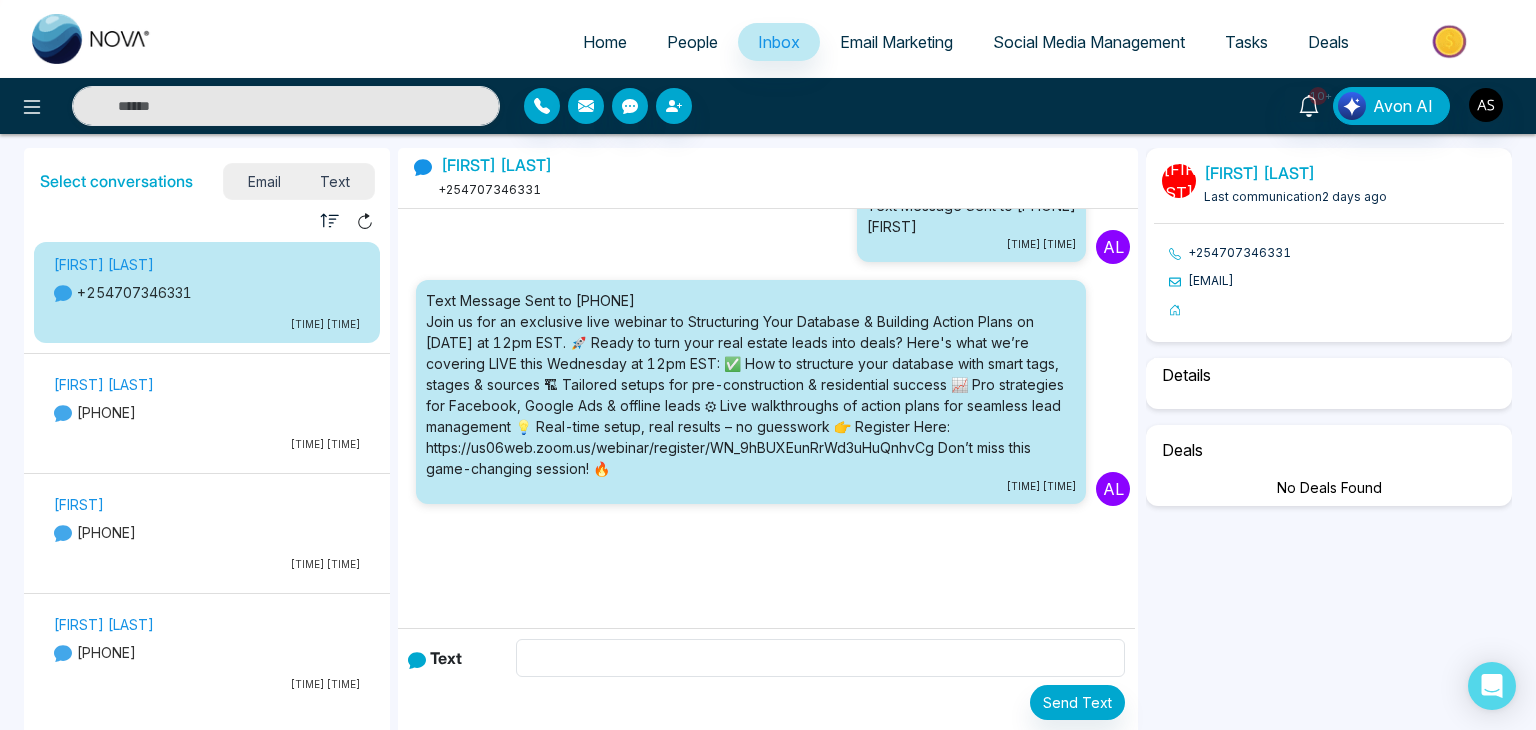 select on "*" 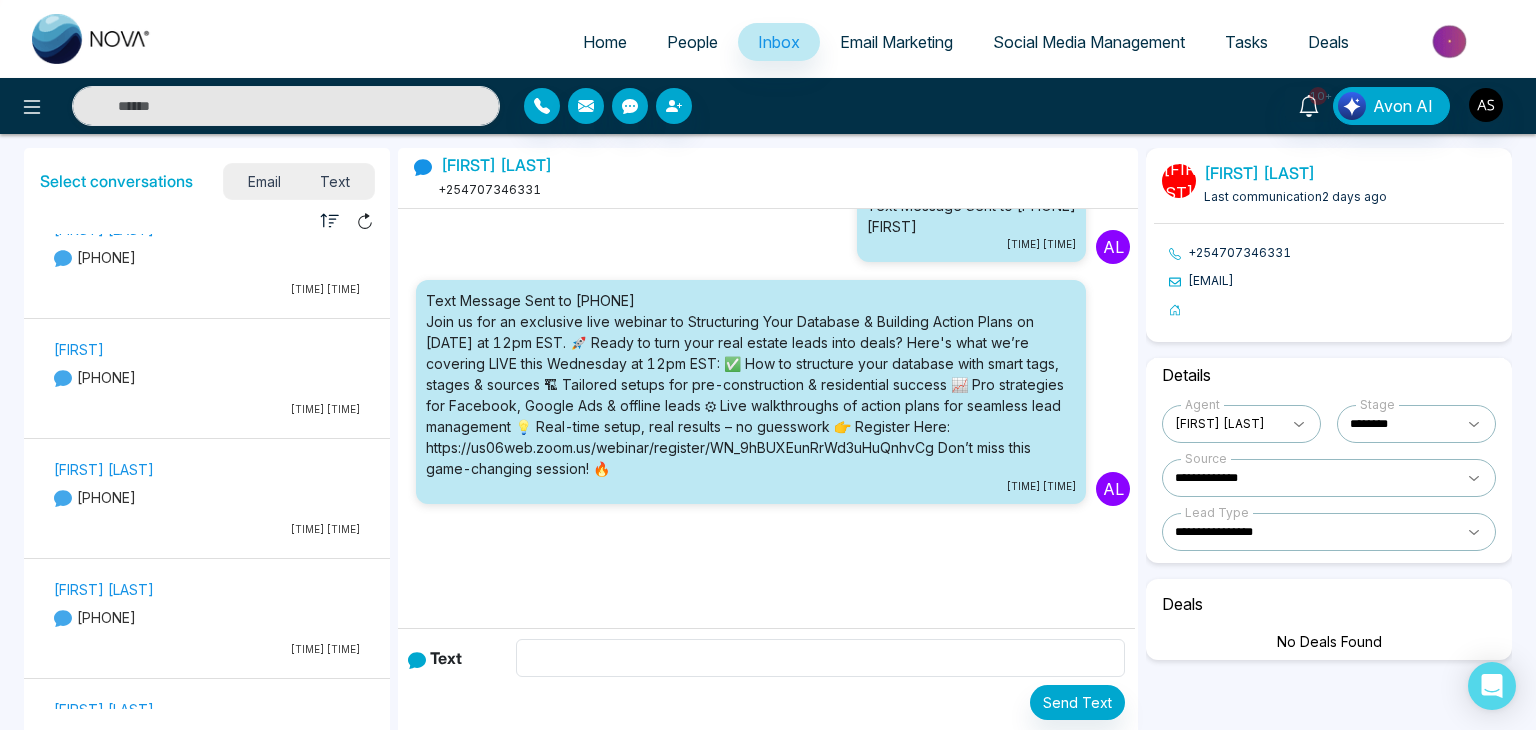 scroll, scrollTop: 156, scrollLeft: 0, axis: vertical 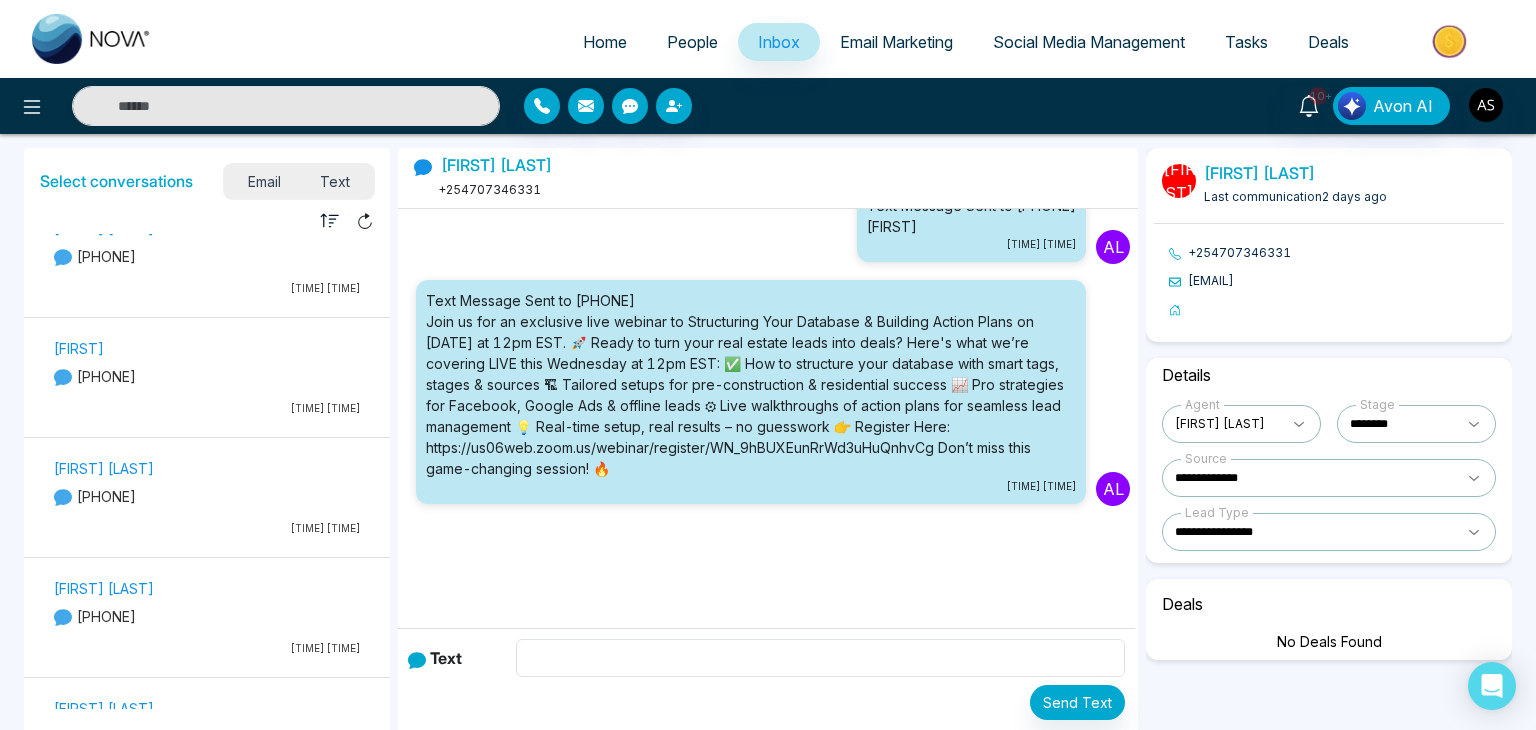 click on "[FIRST] [PHONE] [TIME] [TIME]" at bounding box center [207, 380] 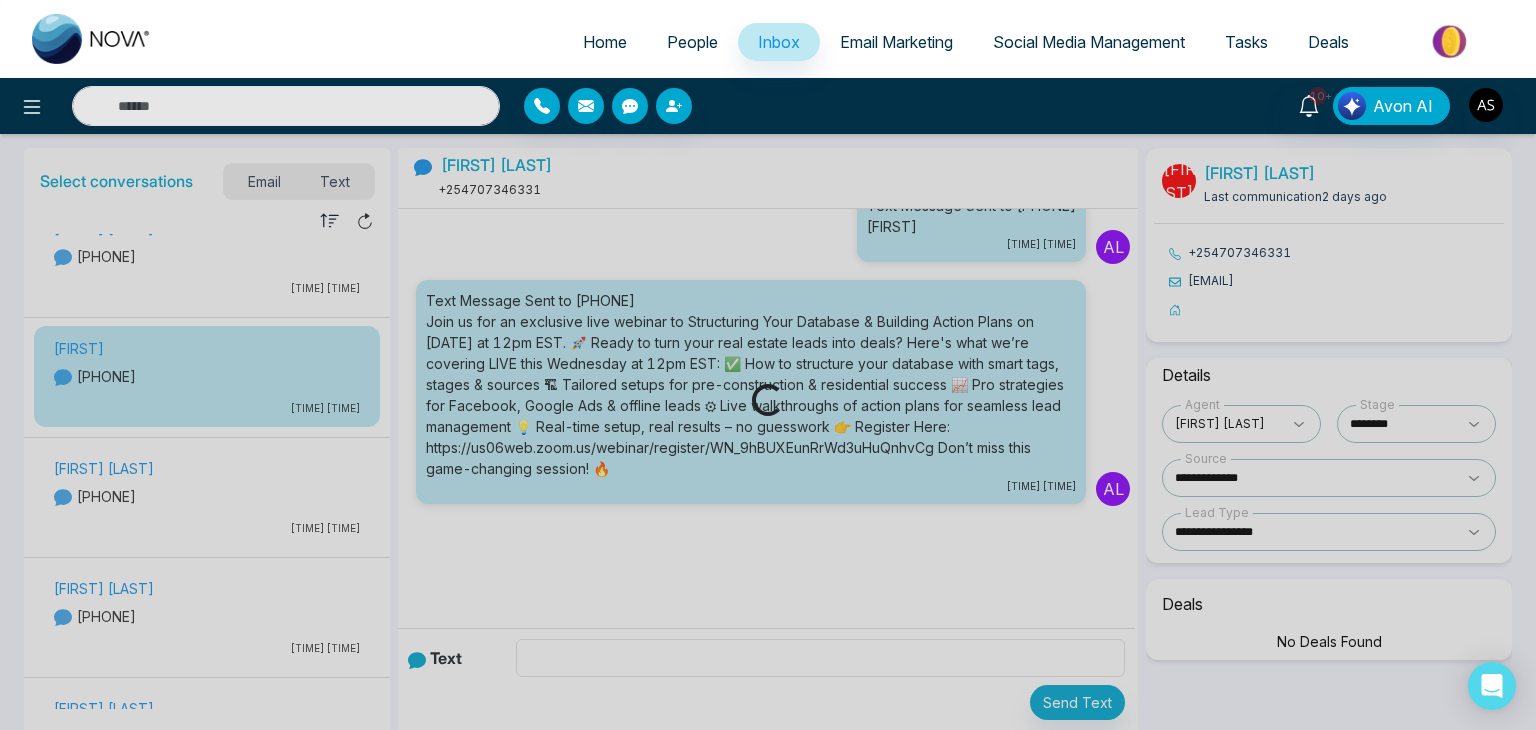 scroll, scrollTop: 0, scrollLeft: 0, axis: both 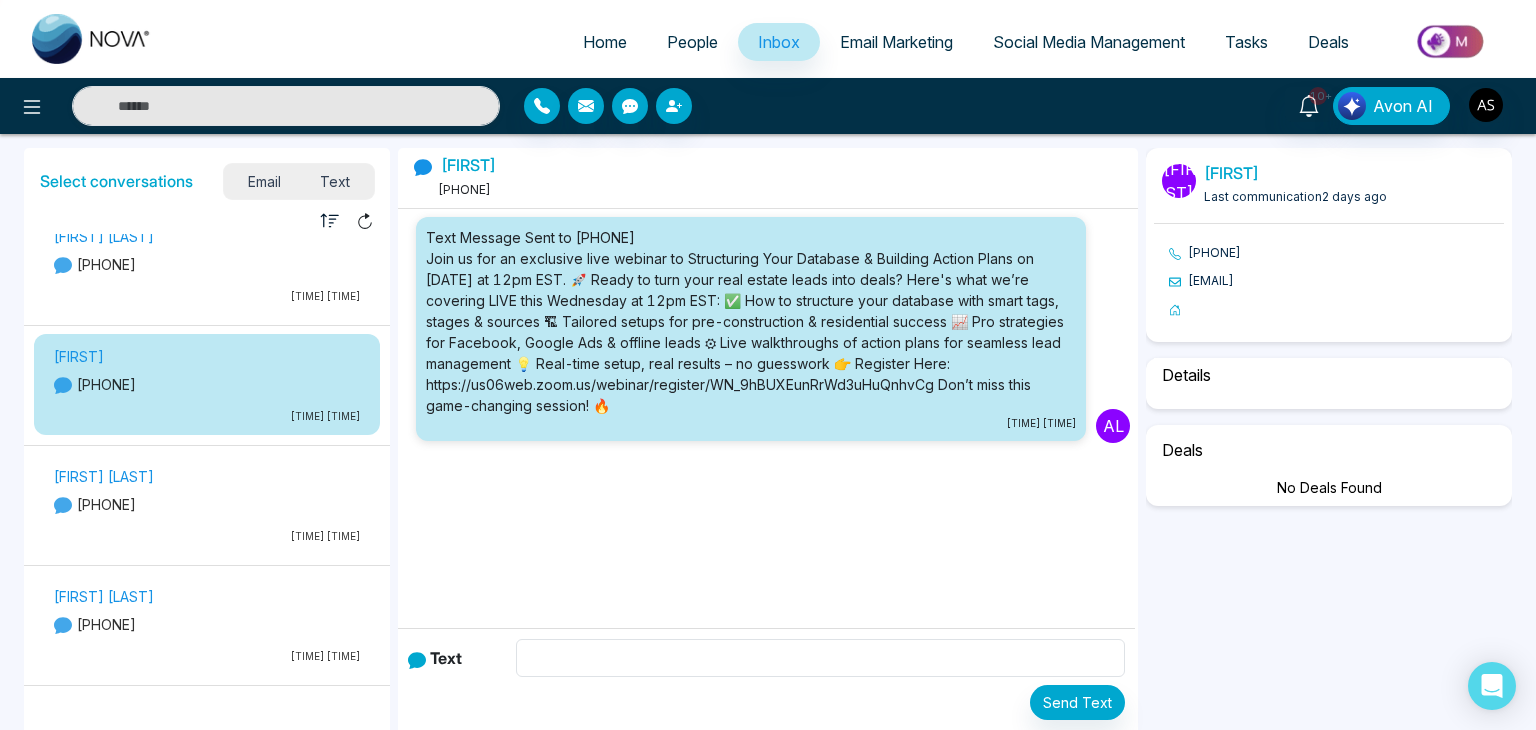 select on "*" 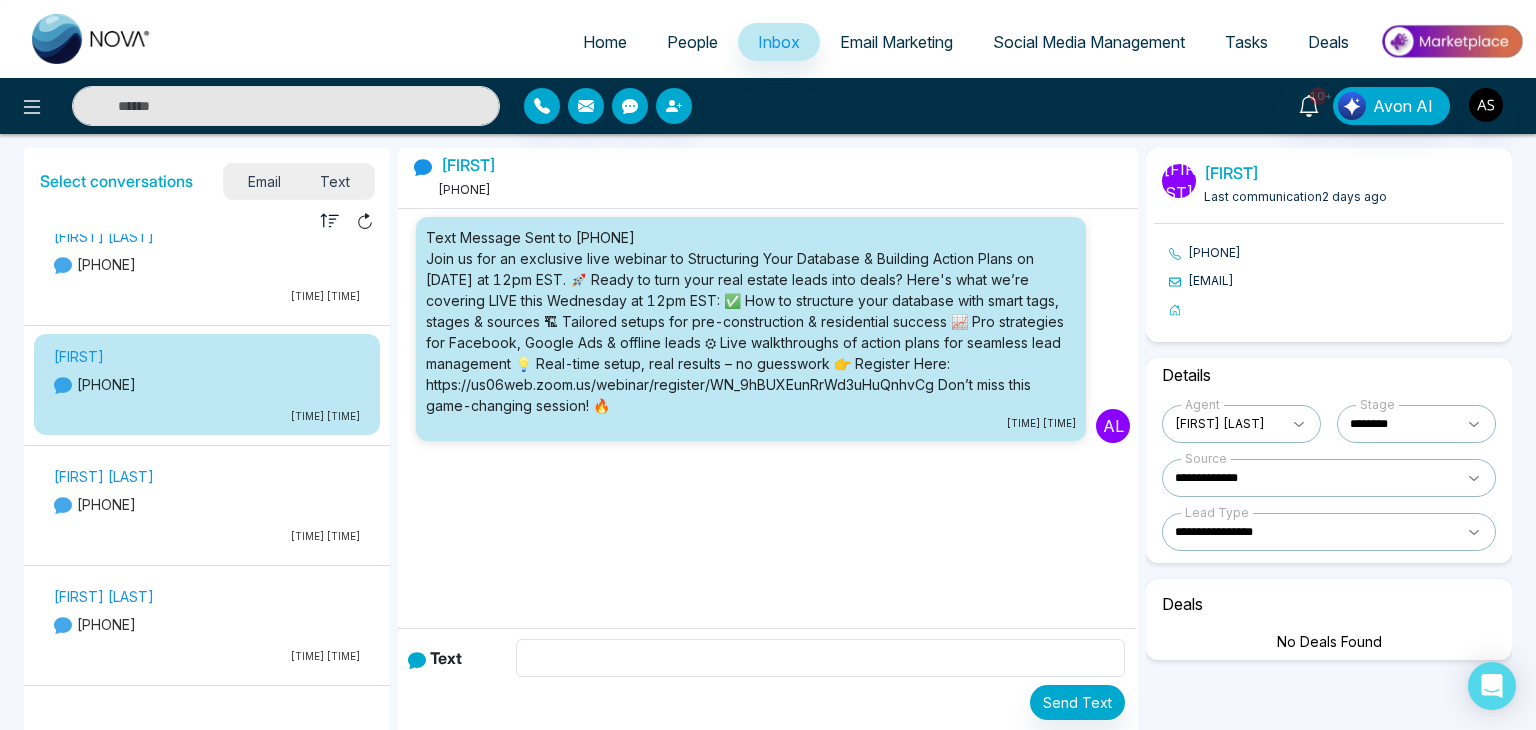 click on "Home" at bounding box center (605, 42) 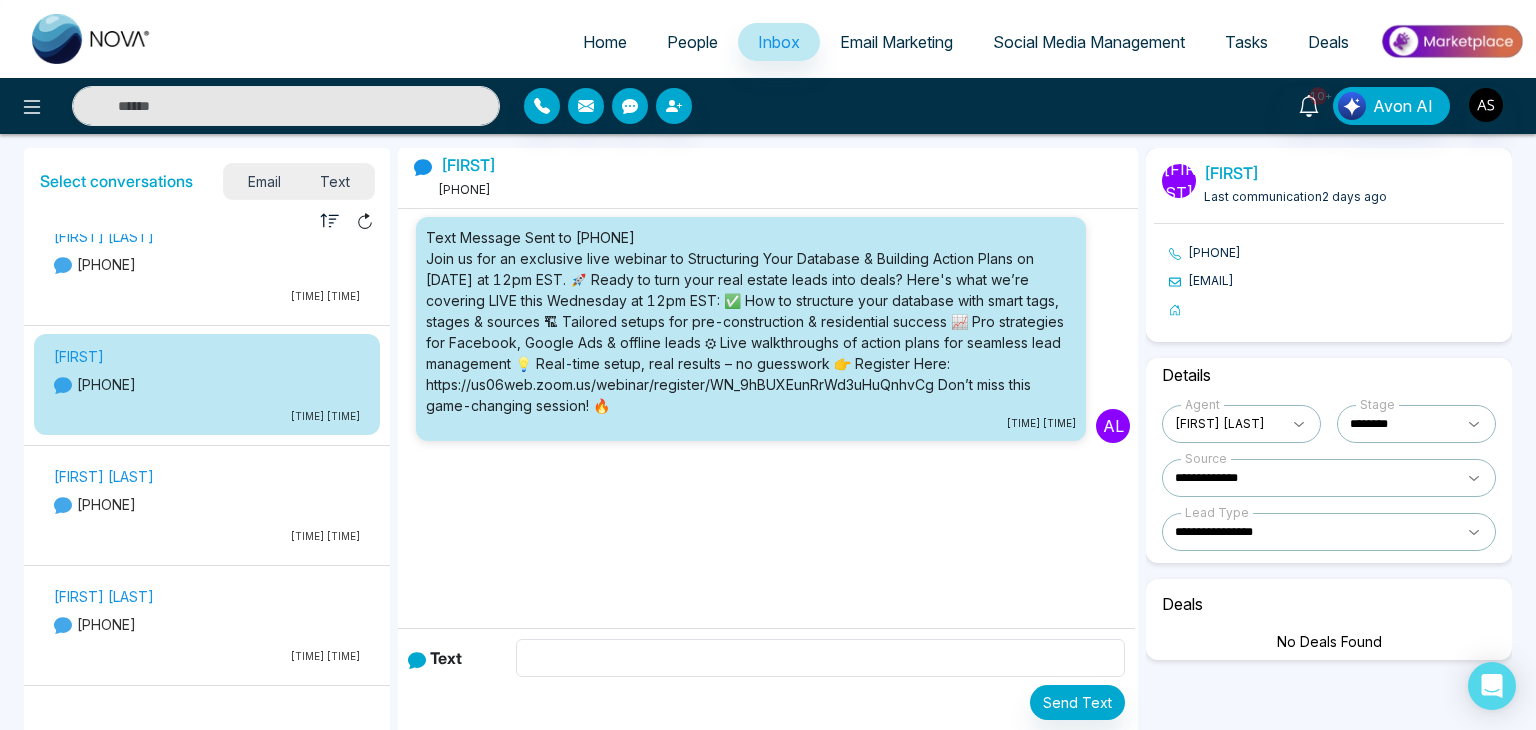 select on "*" 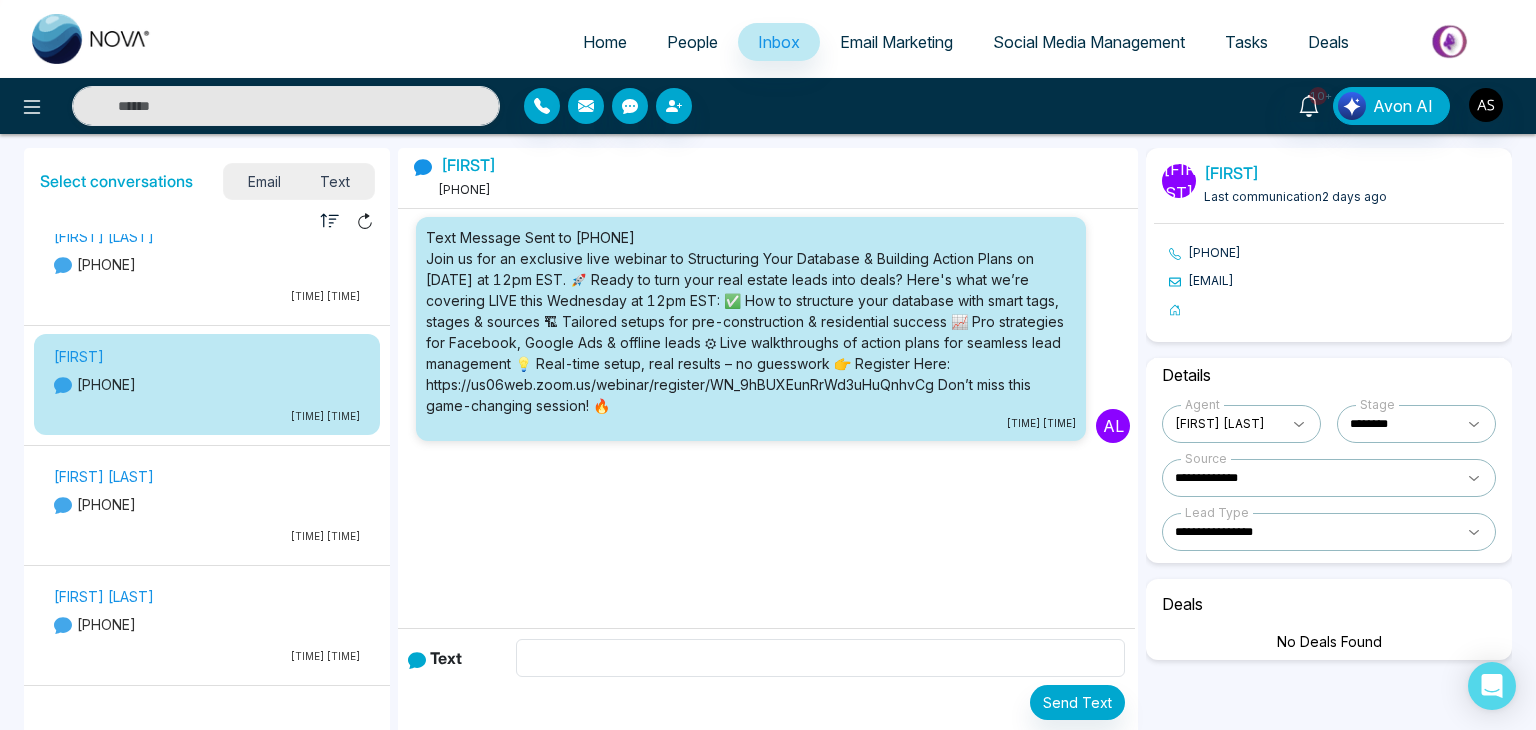 select on "*" 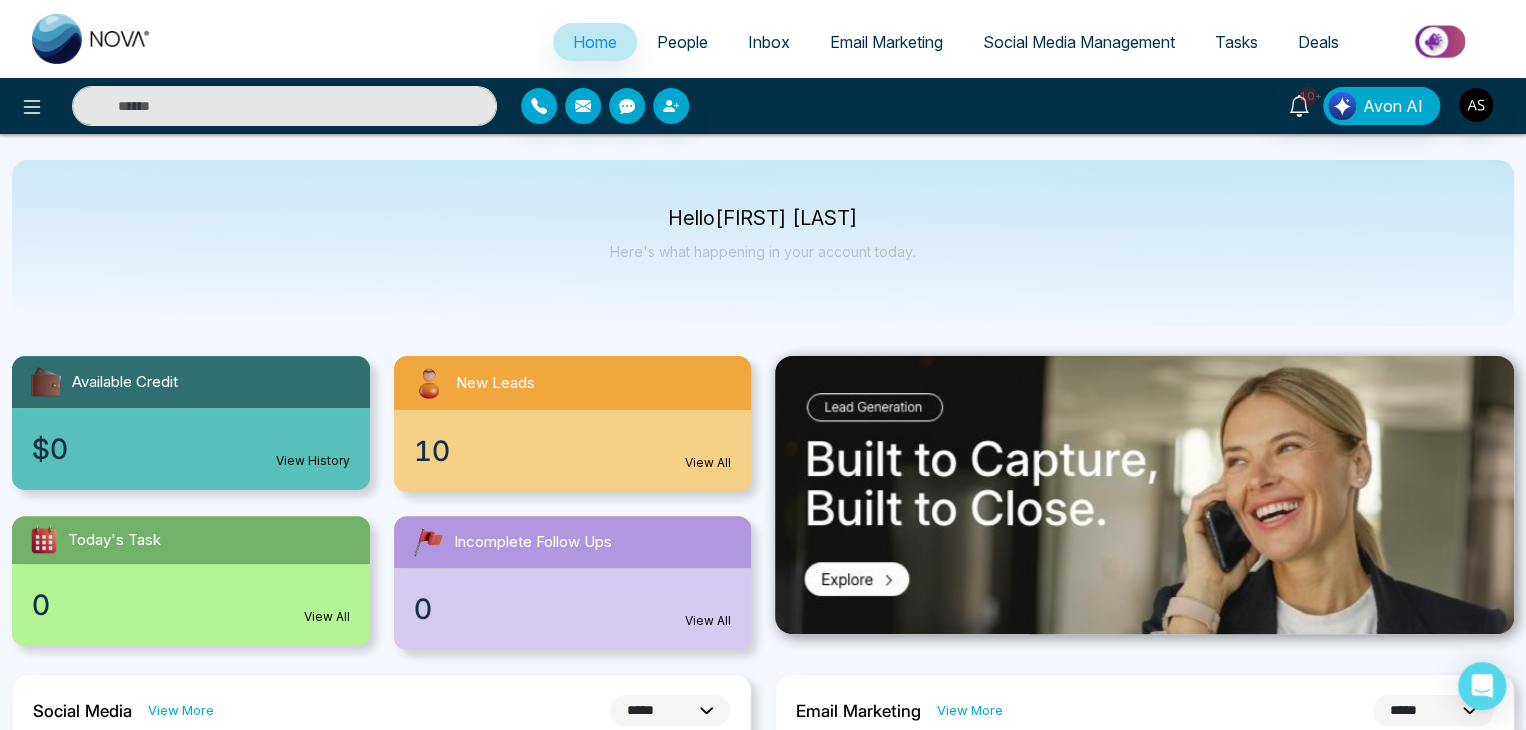 click on "People" at bounding box center [682, 42] 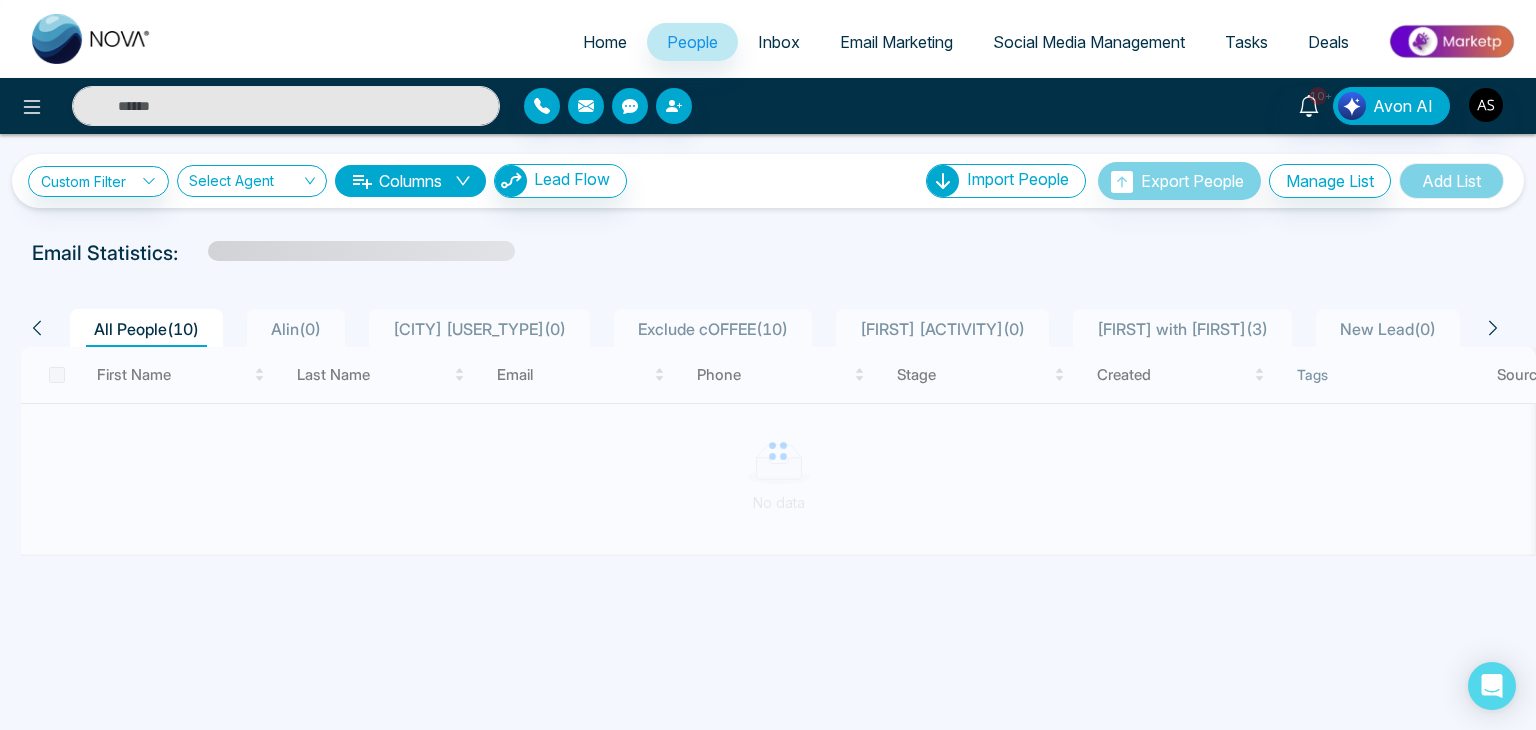 click on "Inbox" at bounding box center (779, 42) 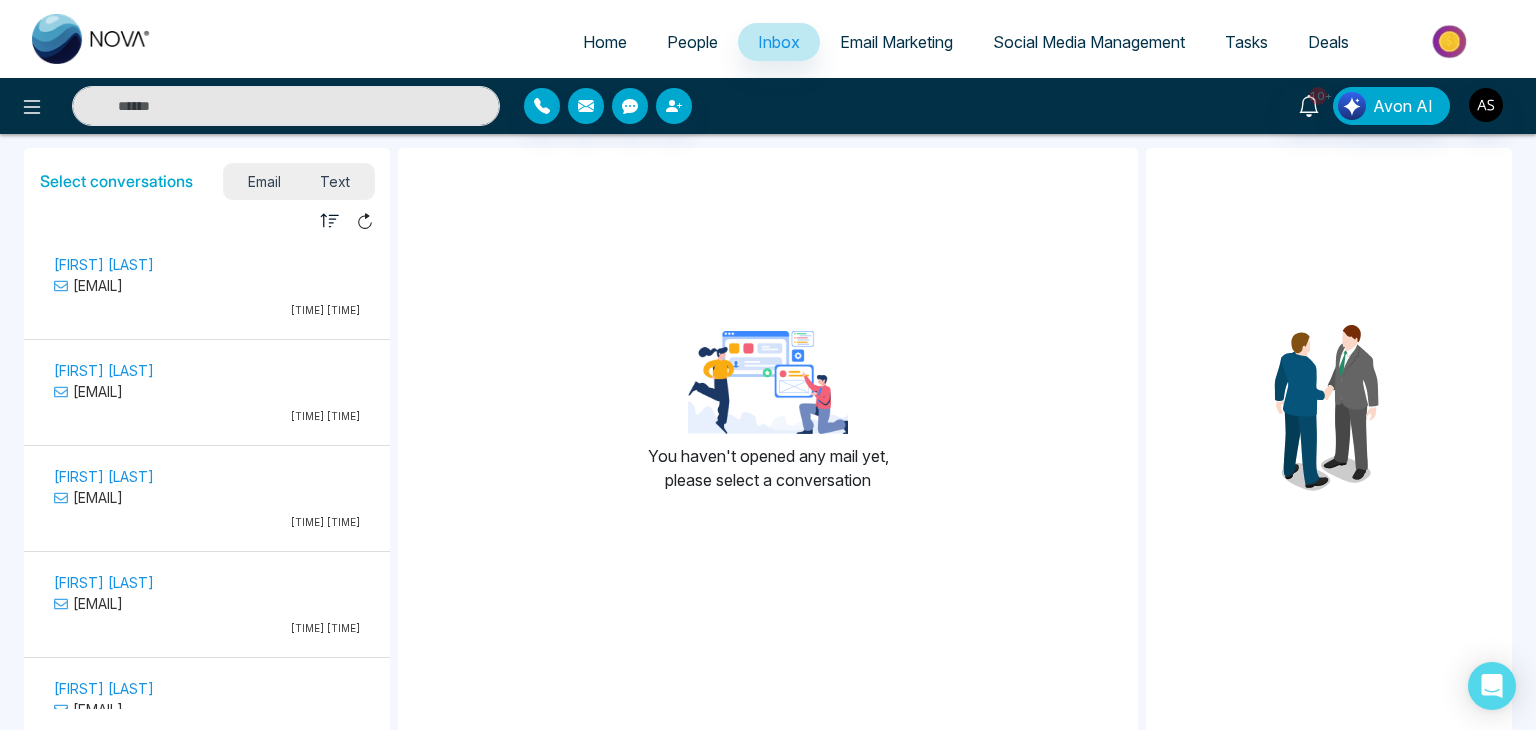 click on "Text" at bounding box center (336, 181) 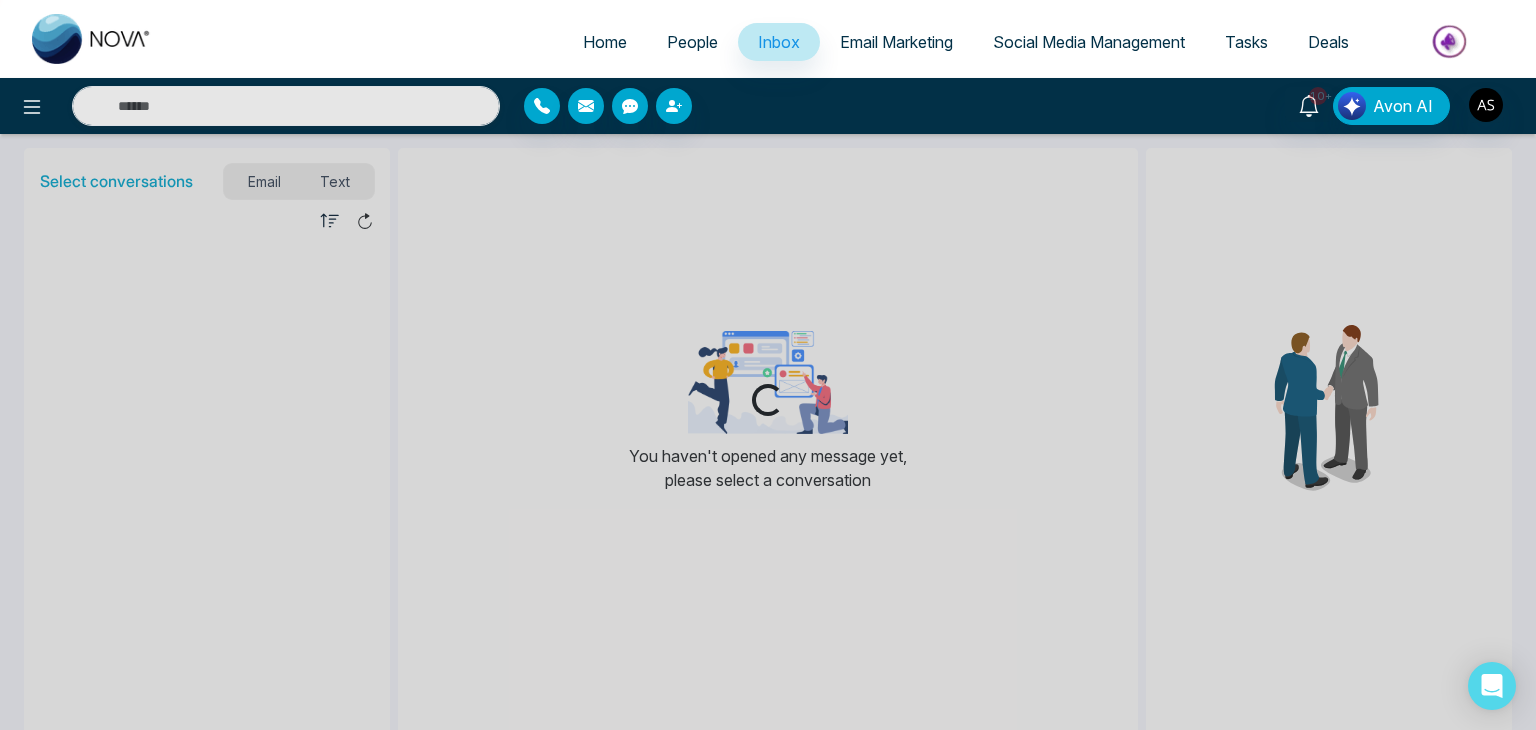 click on "Loading..." at bounding box center [768, 365] 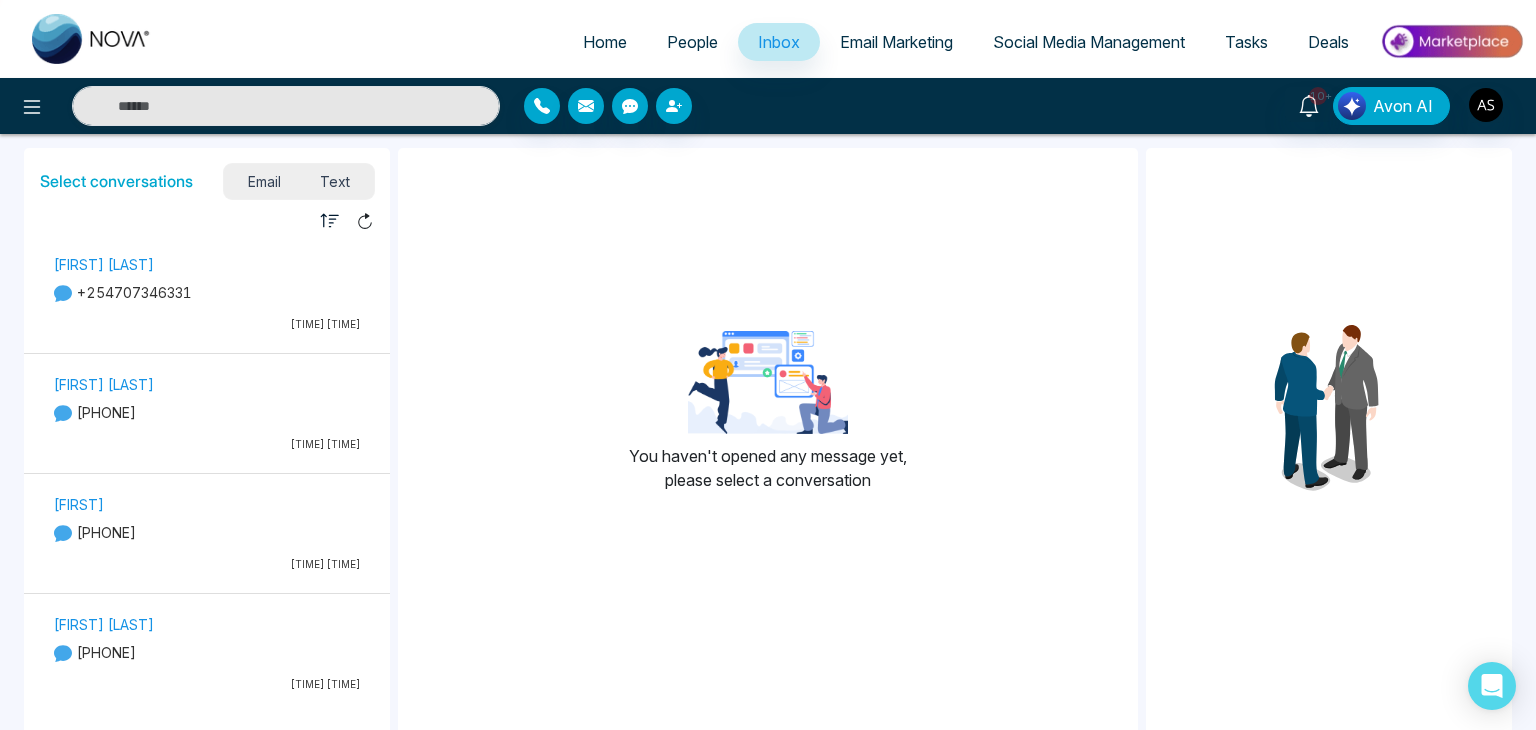 click on "Email" at bounding box center [264, 181] 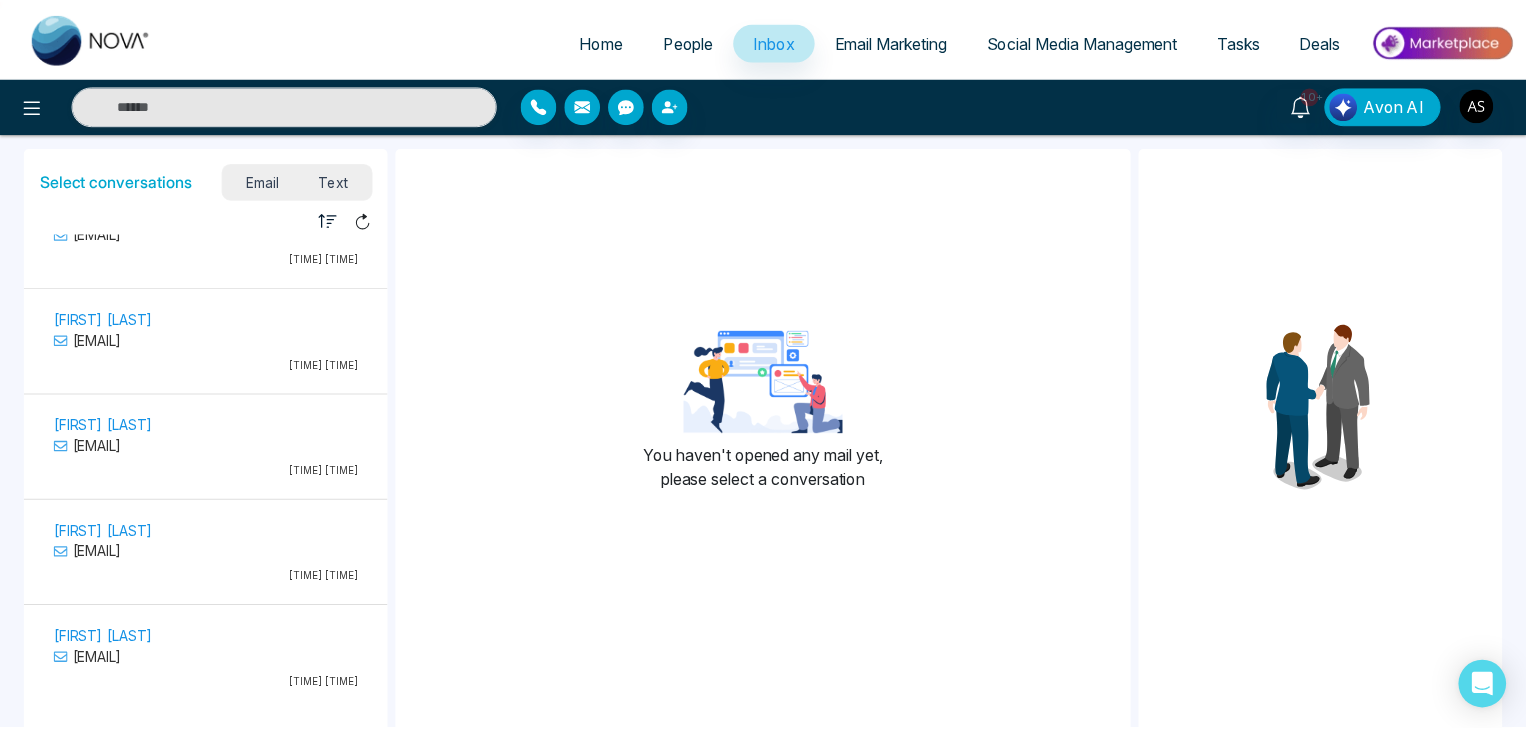 scroll, scrollTop: 0, scrollLeft: 0, axis: both 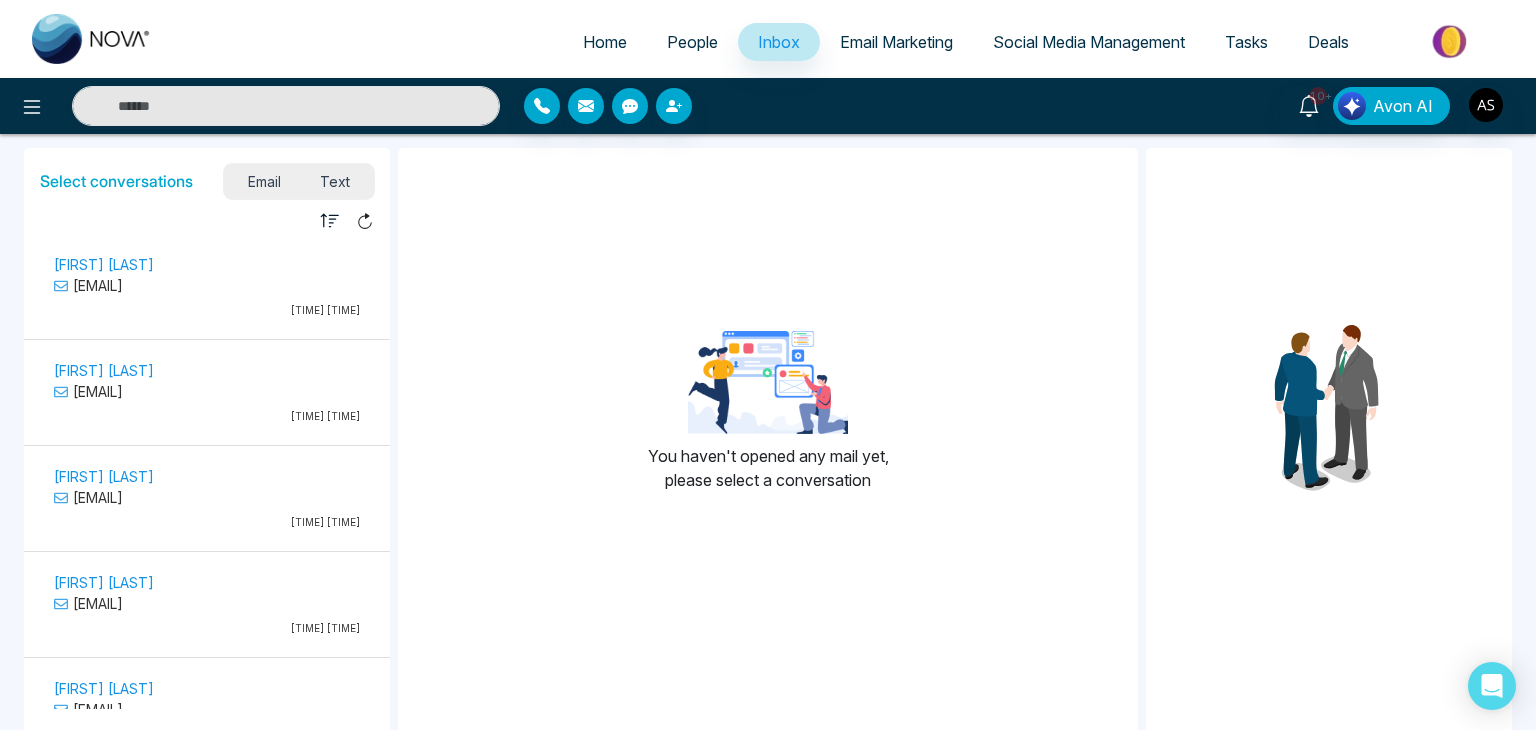 click on "Home" at bounding box center [605, 42] 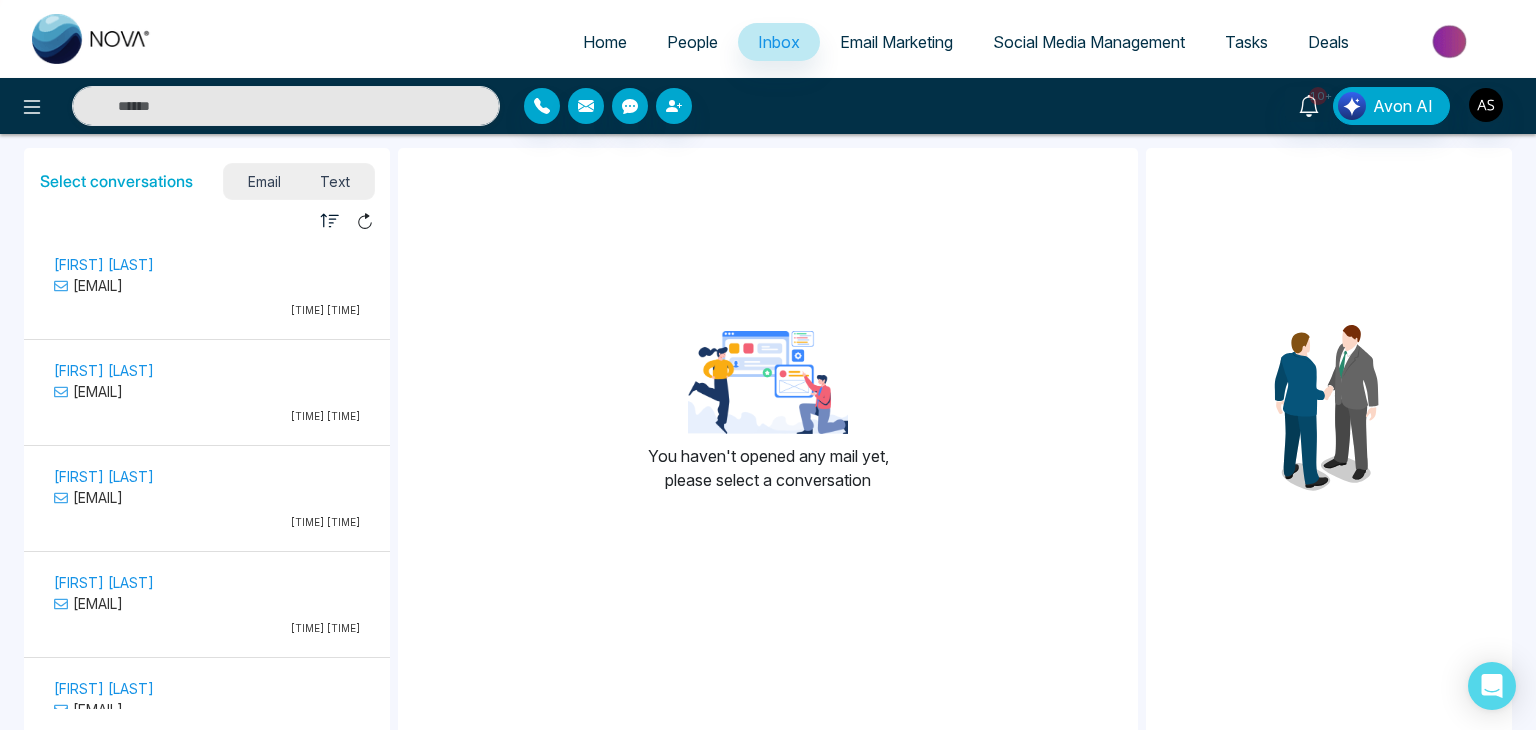 select on "*" 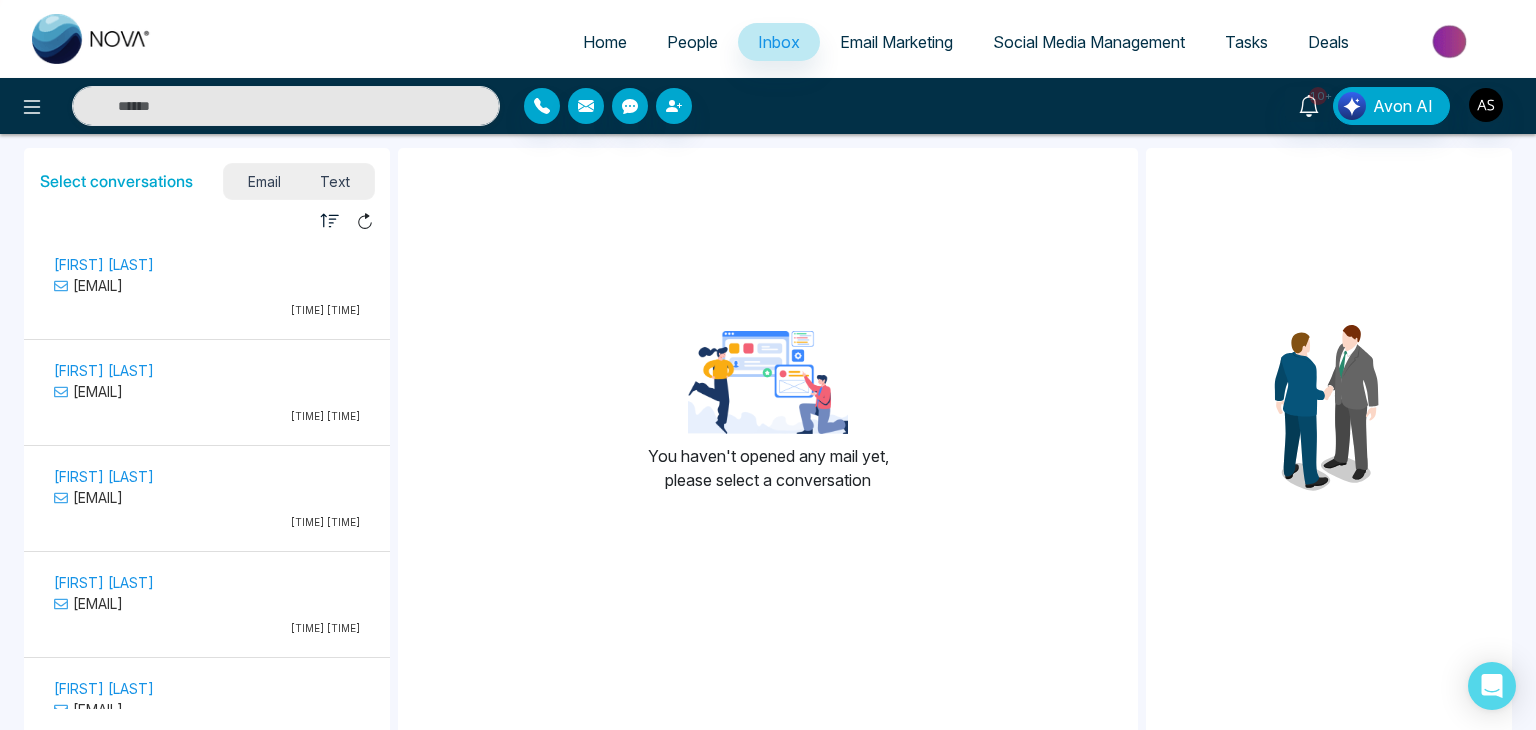 select on "*" 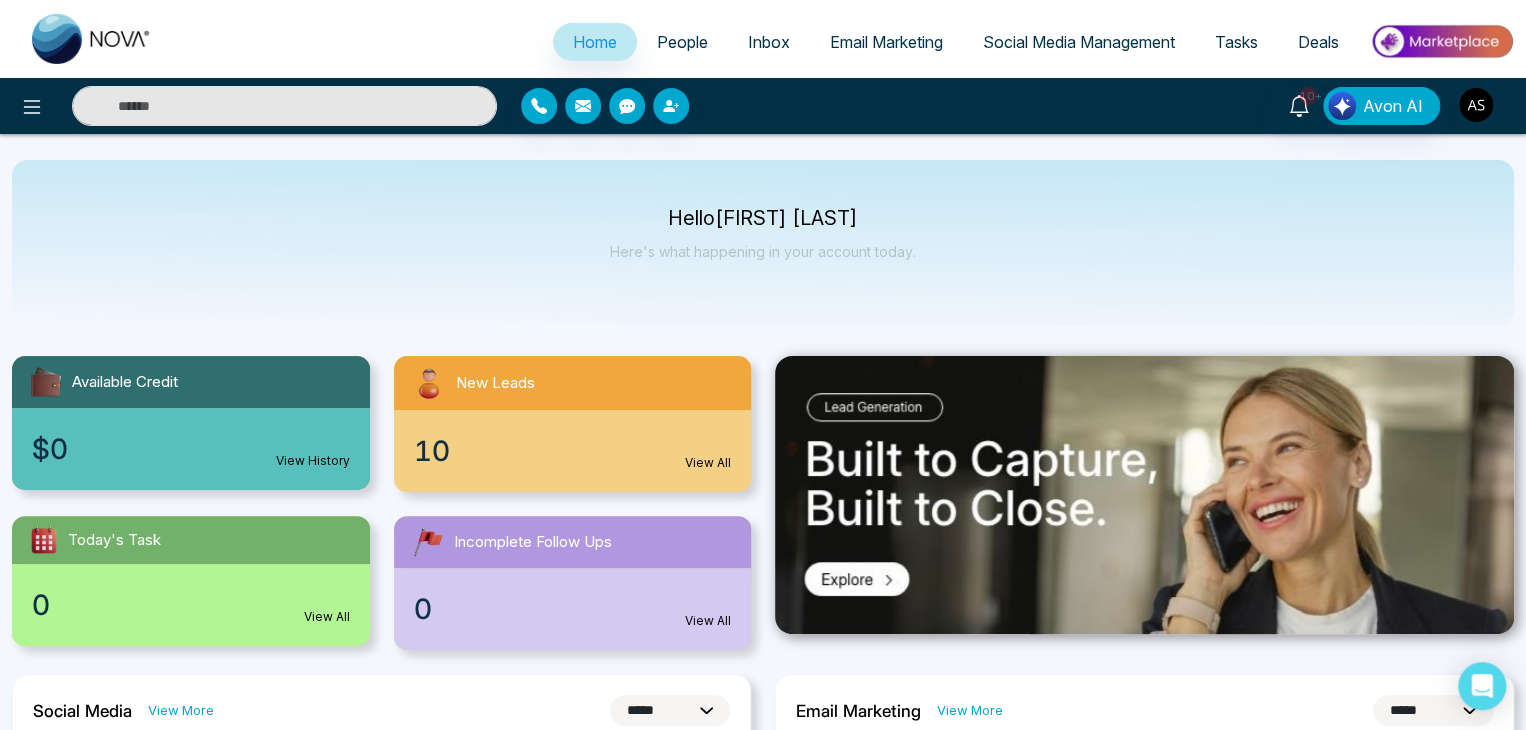 click at bounding box center [1476, 105] 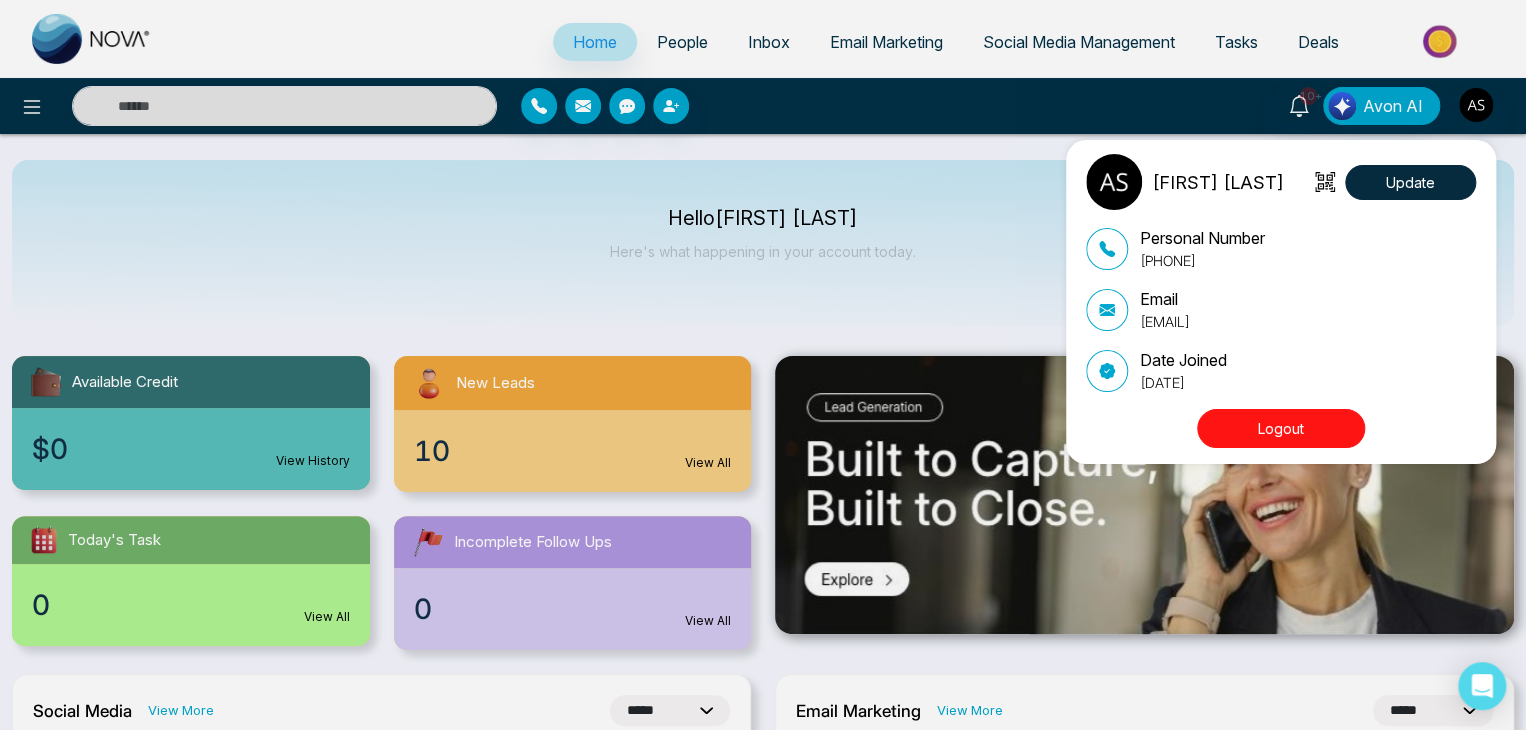 click on "[FIRST] [LAST] Update Personal Number [PHONE] Email [EMAIL] Date Joined [DATE] Logout" at bounding box center [763, 365] 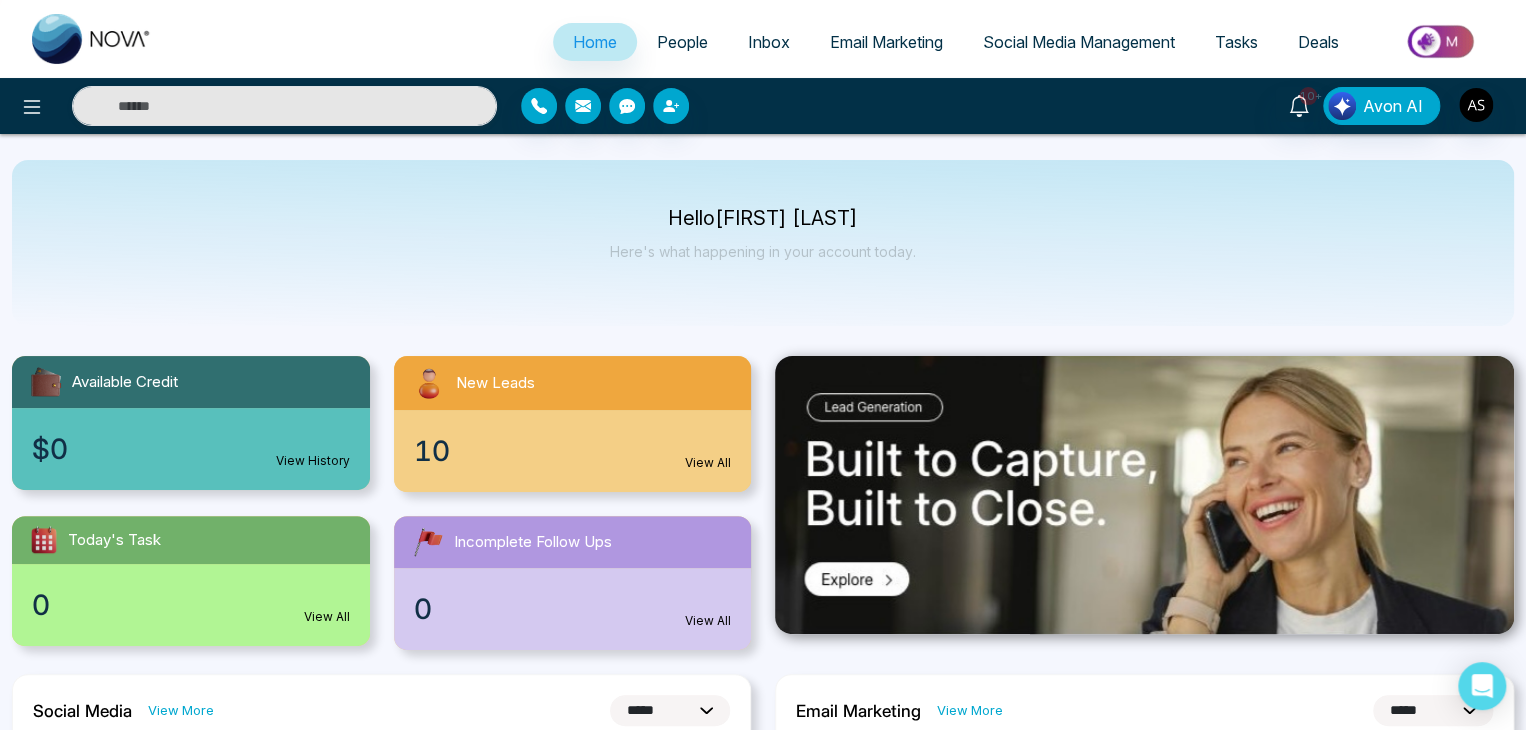 click on "People" at bounding box center [682, 42] 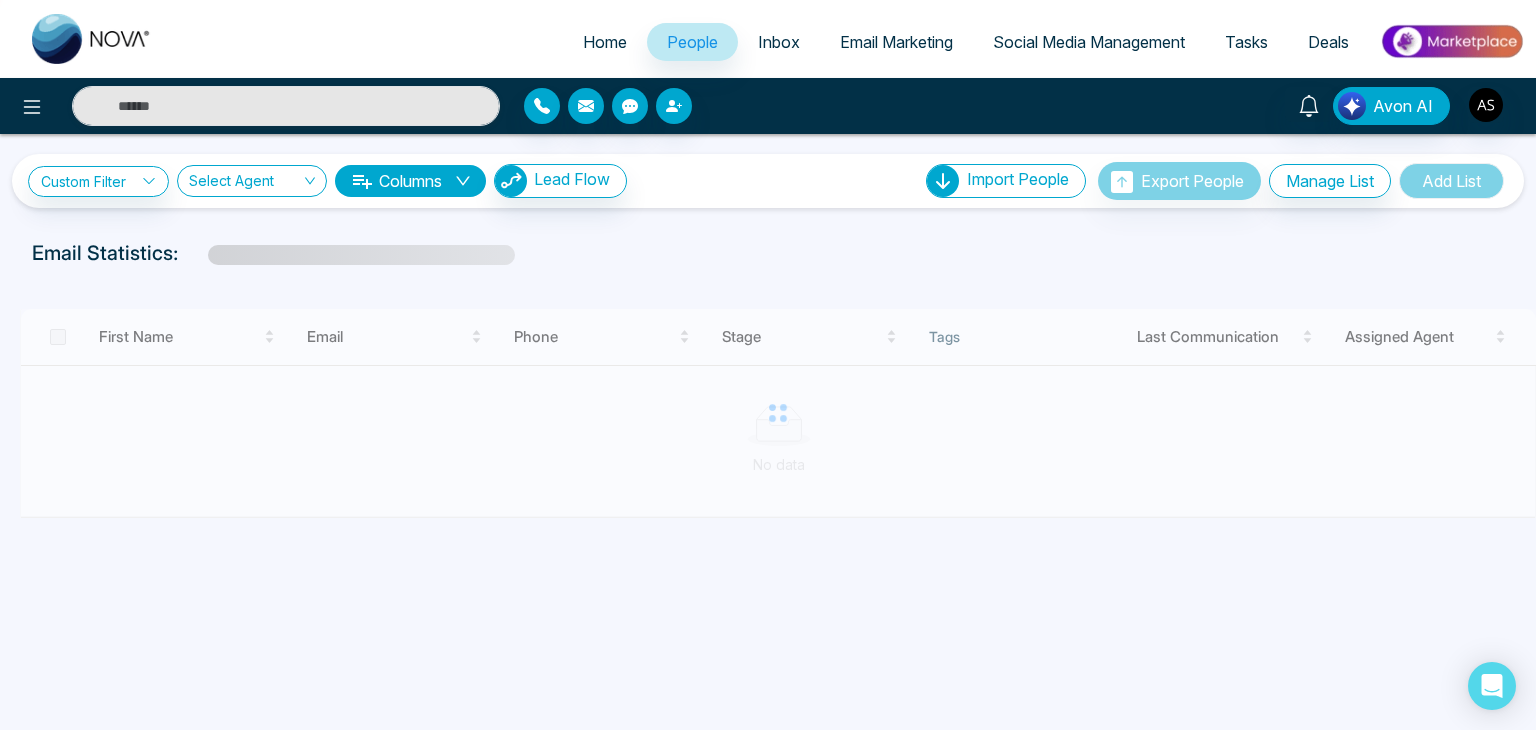 click on "Home" at bounding box center (605, 42) 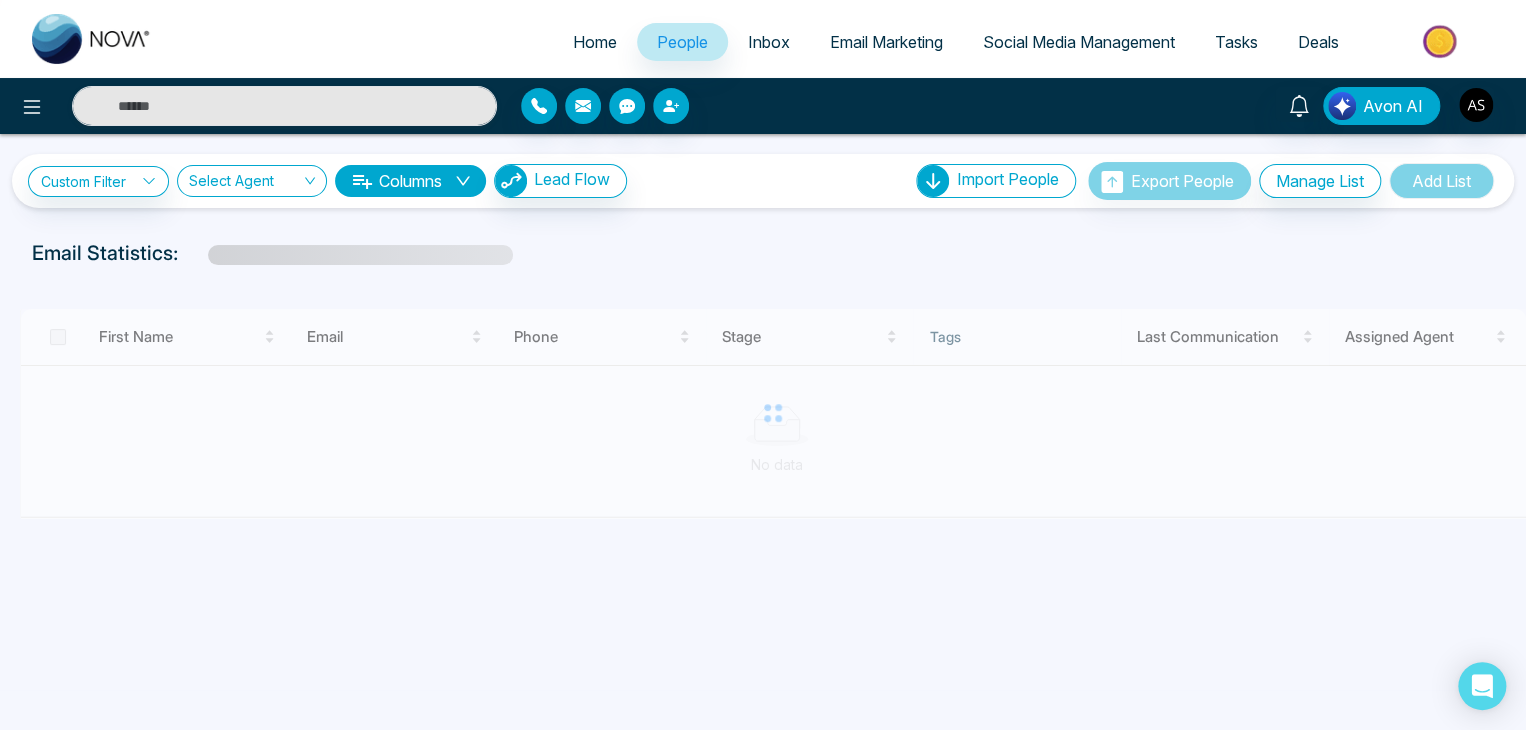 select on "*" 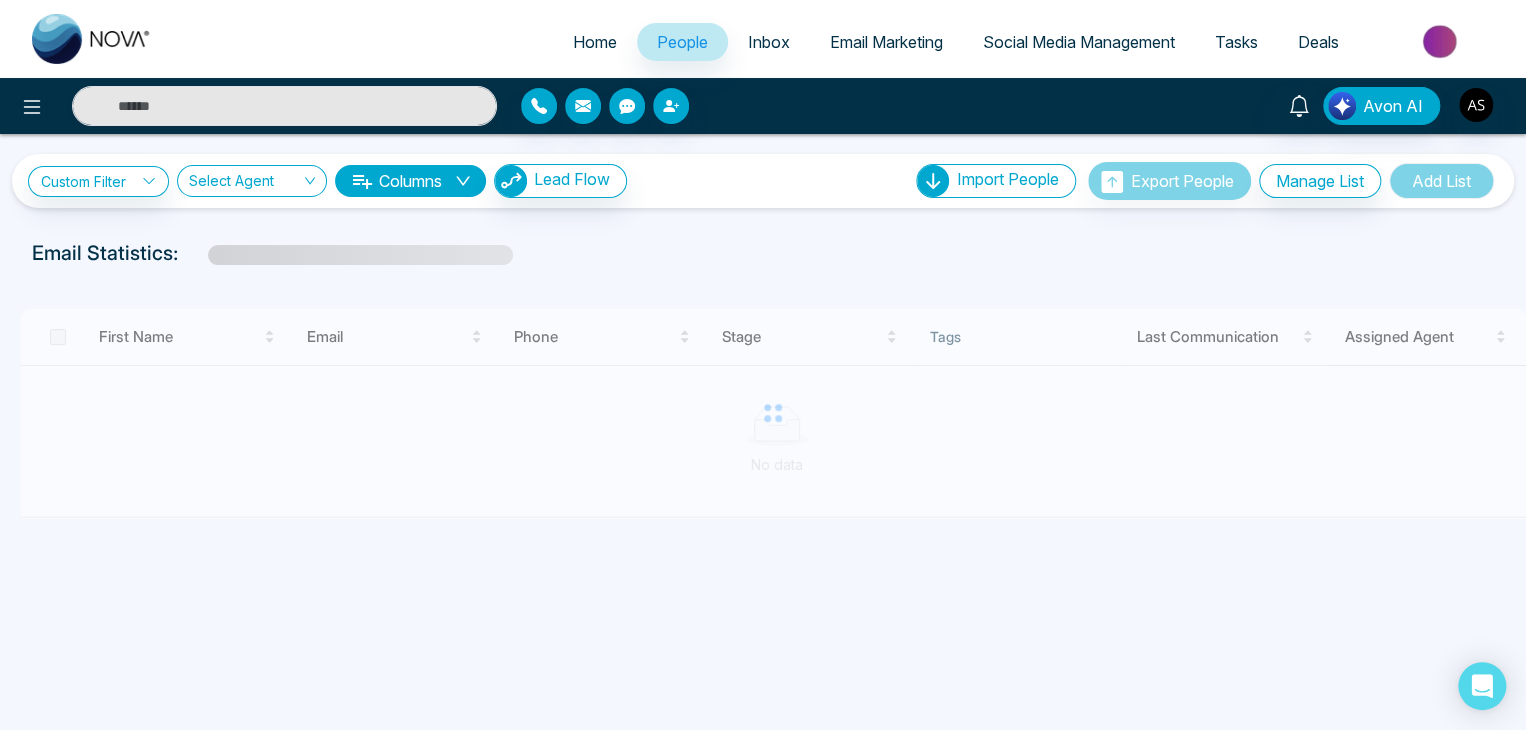 select on "*" 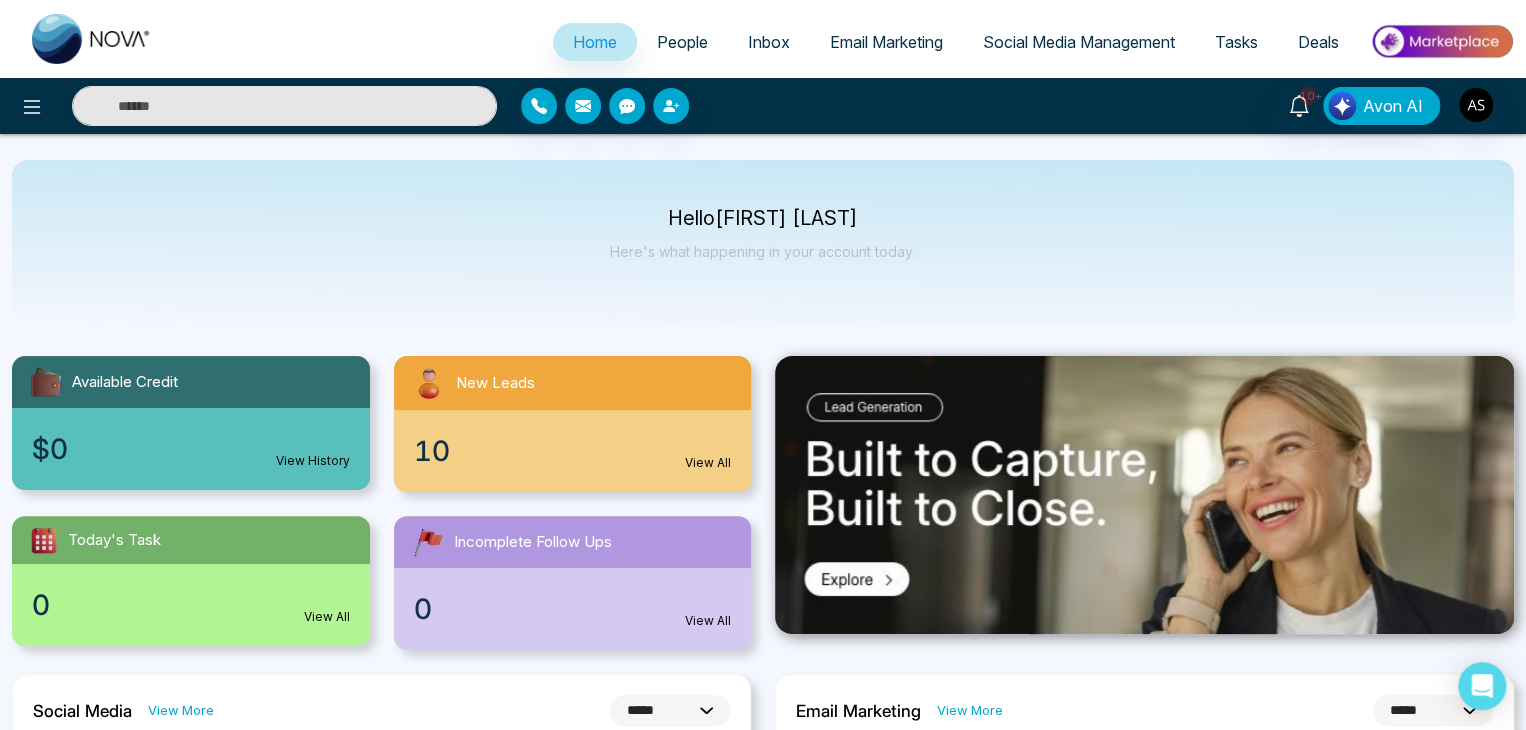 click on "Social Media Management" at bounding box center [1079, 42] 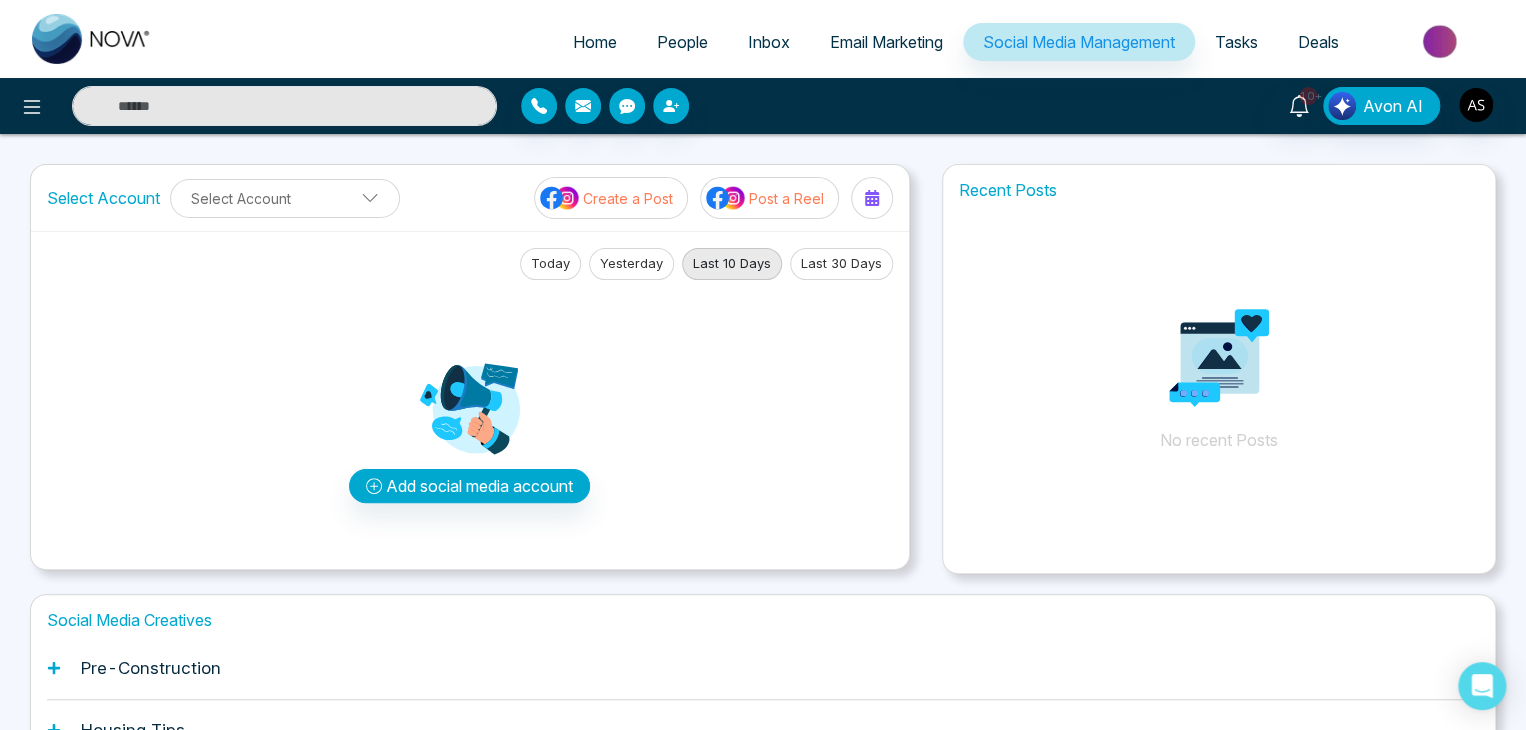 click on "Email Marketing" at bounding box center [886, 42] 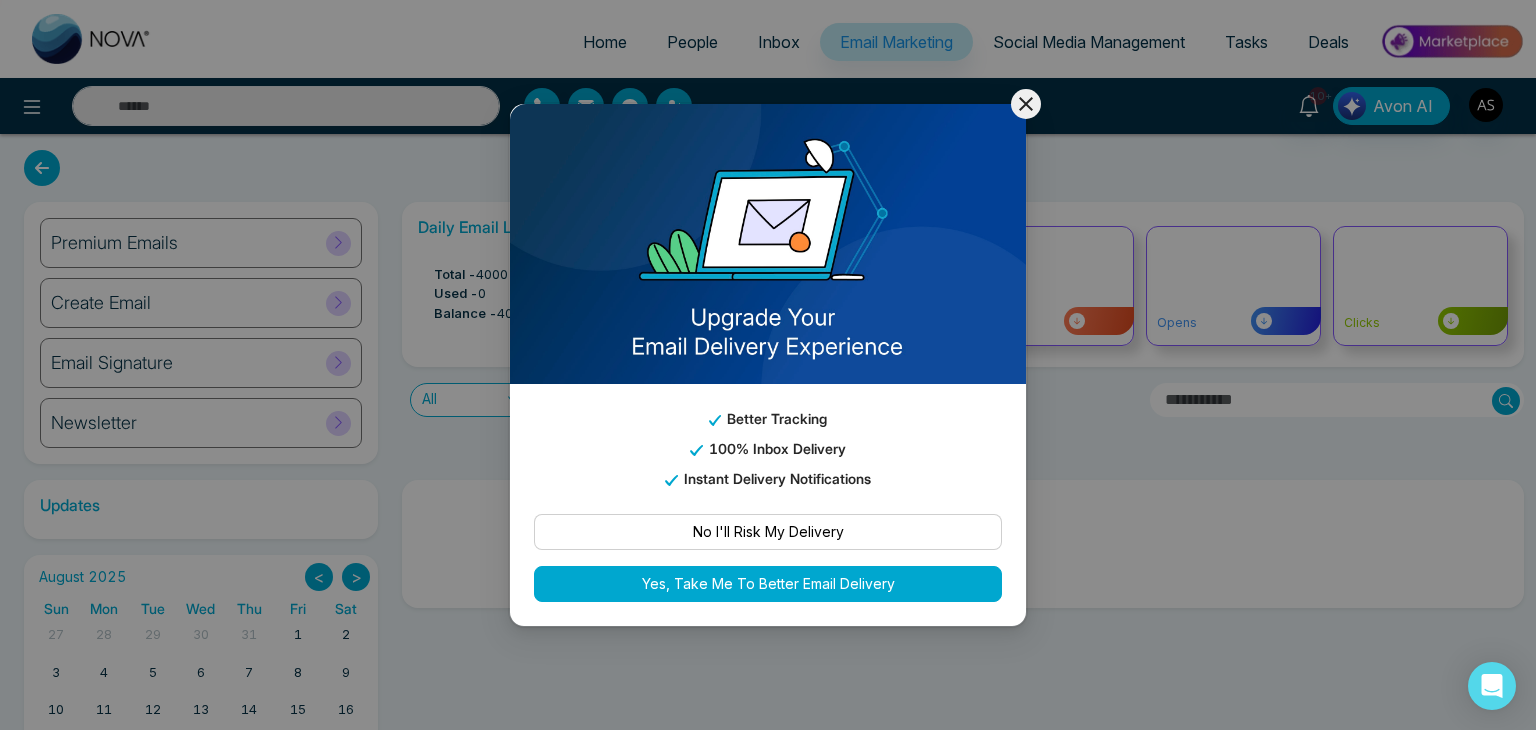 click 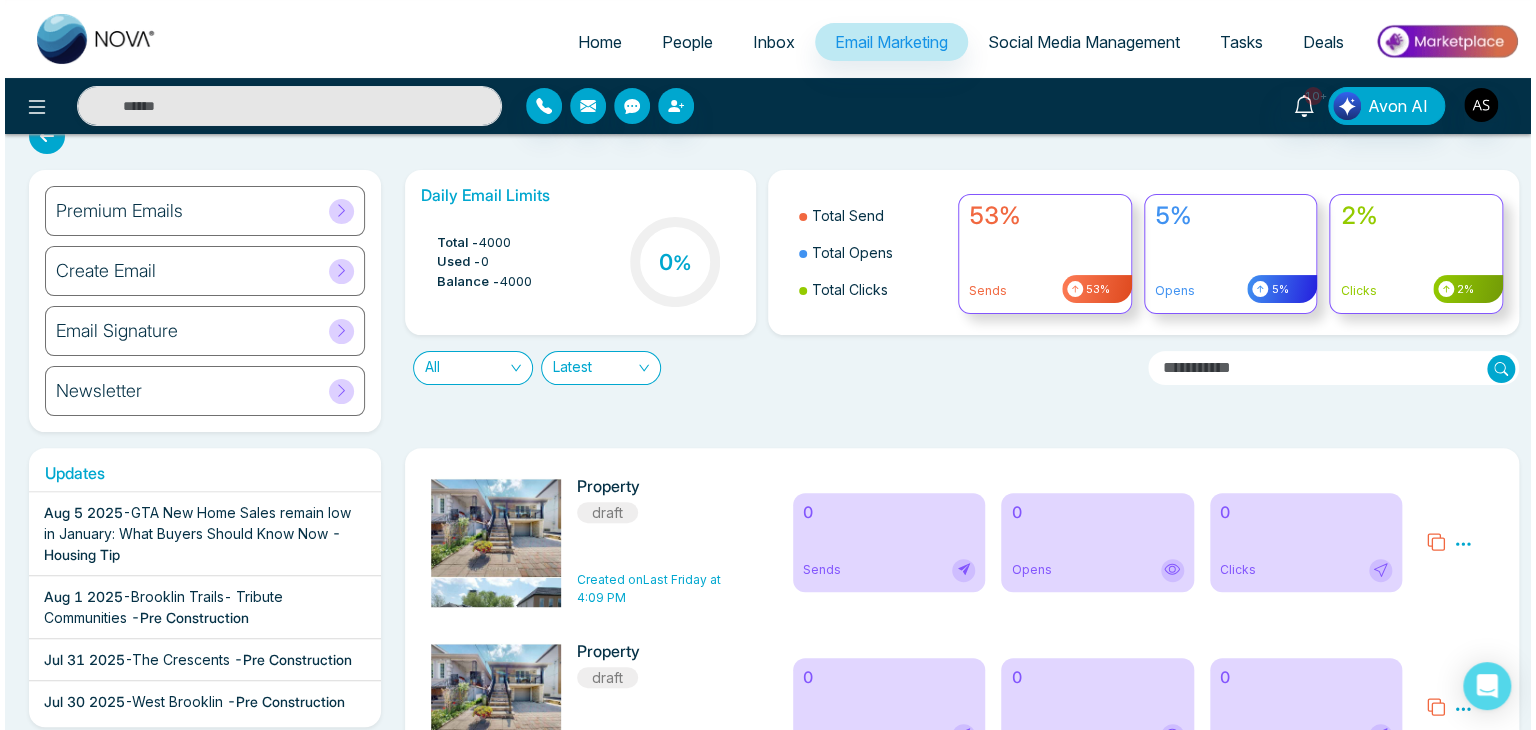 scroll, scrollTop: 0, scrollLeft: 0, axis: both 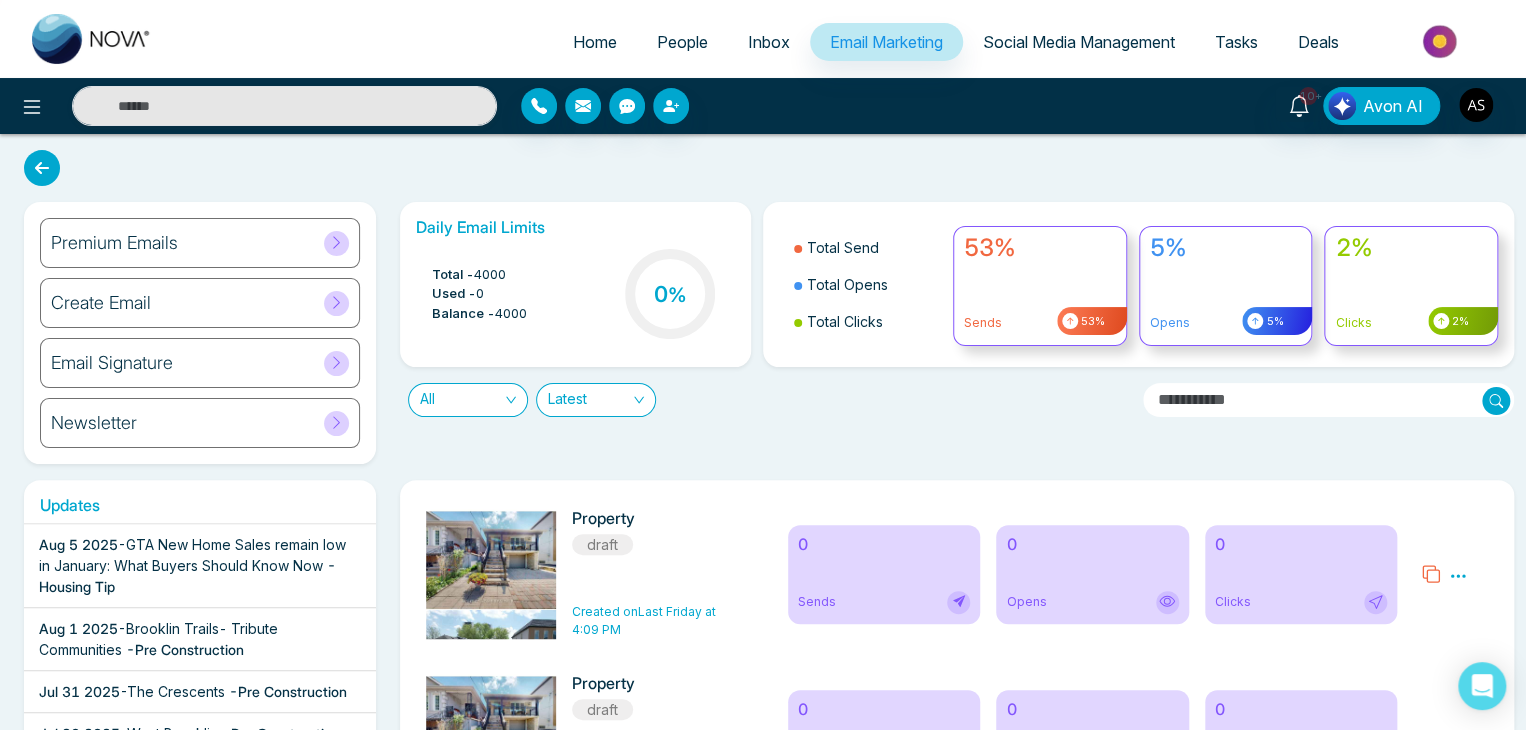 click on "Social Media Management" at bounding box center (1079, 42) 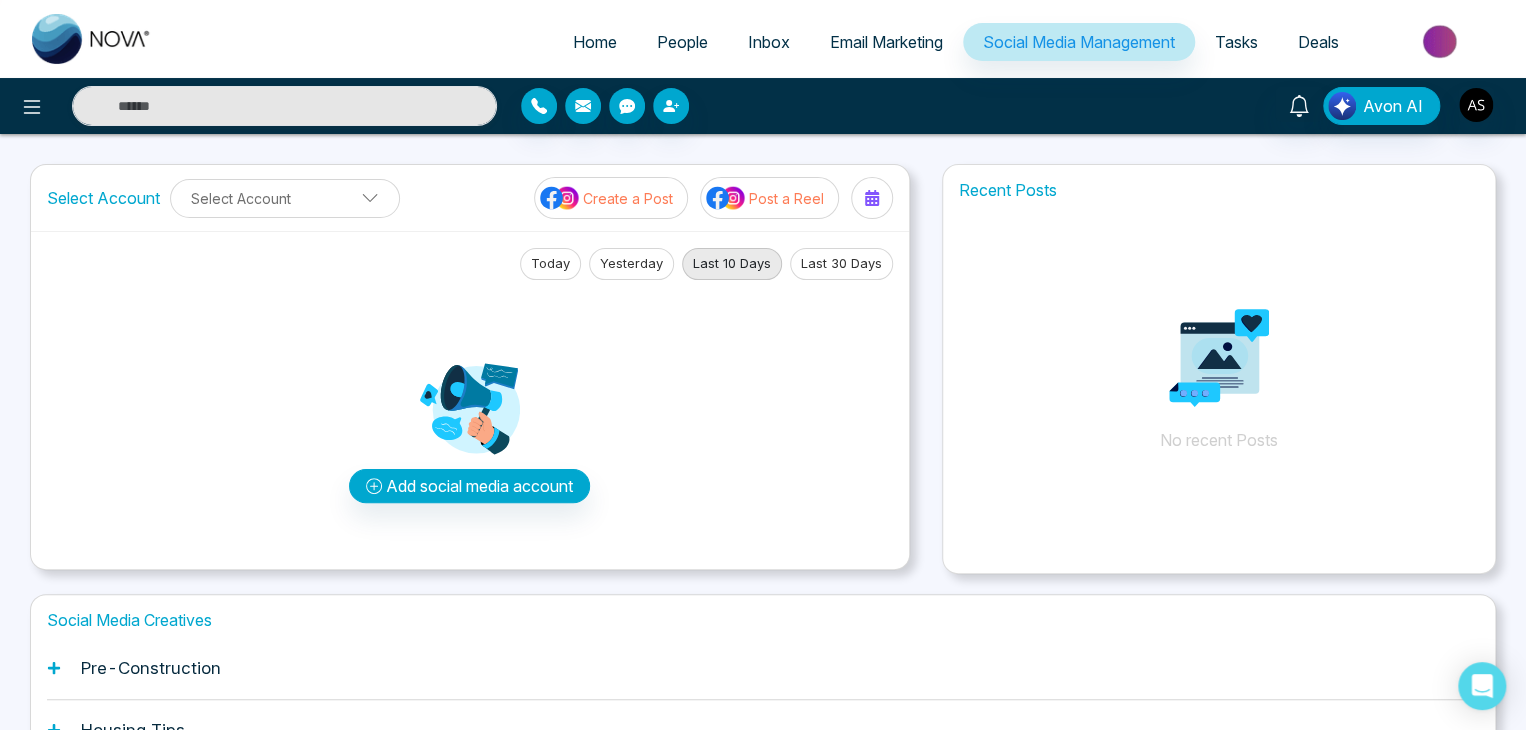 click on "Tasks" at bounding box center (1236, 42) 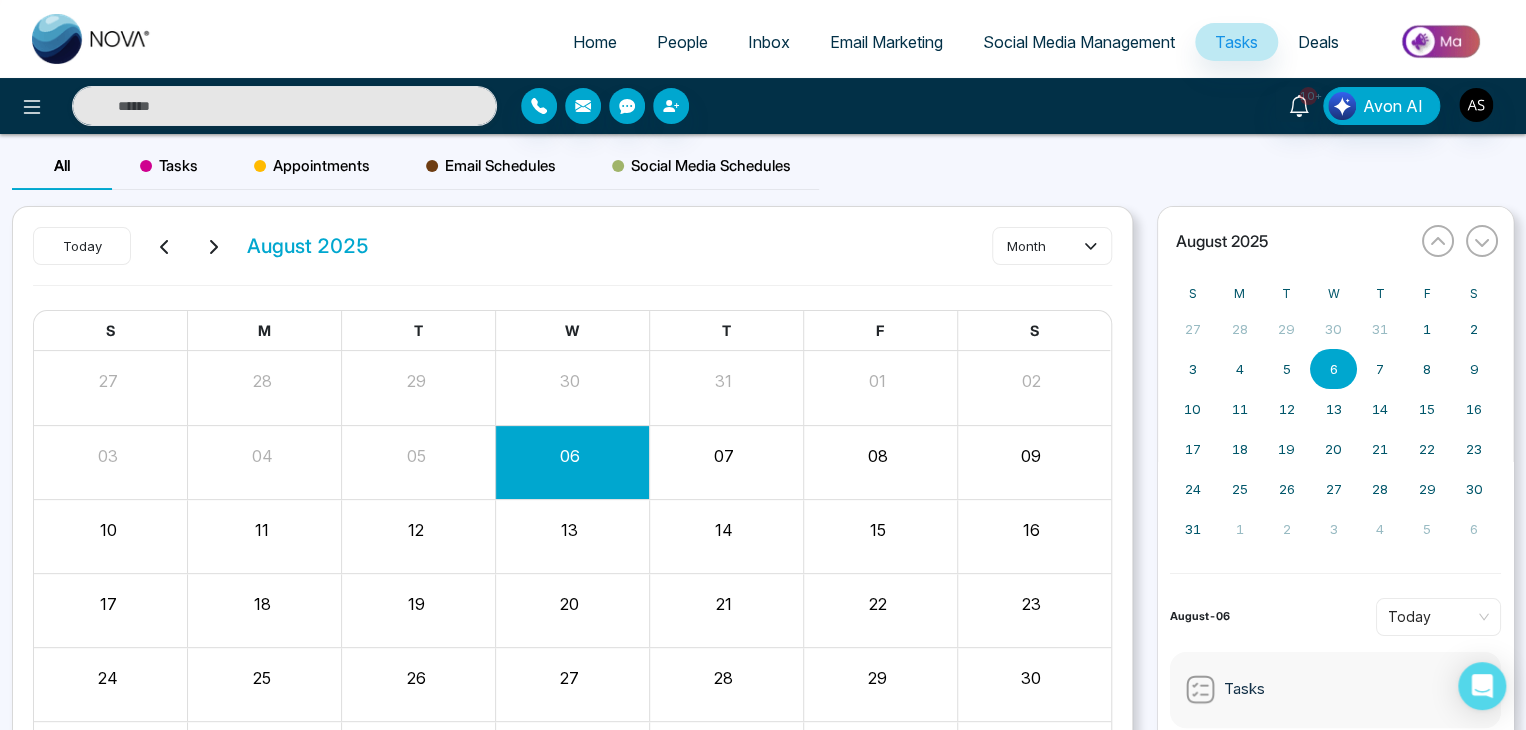 click on "Deals" at bounding box center [1318, 42] 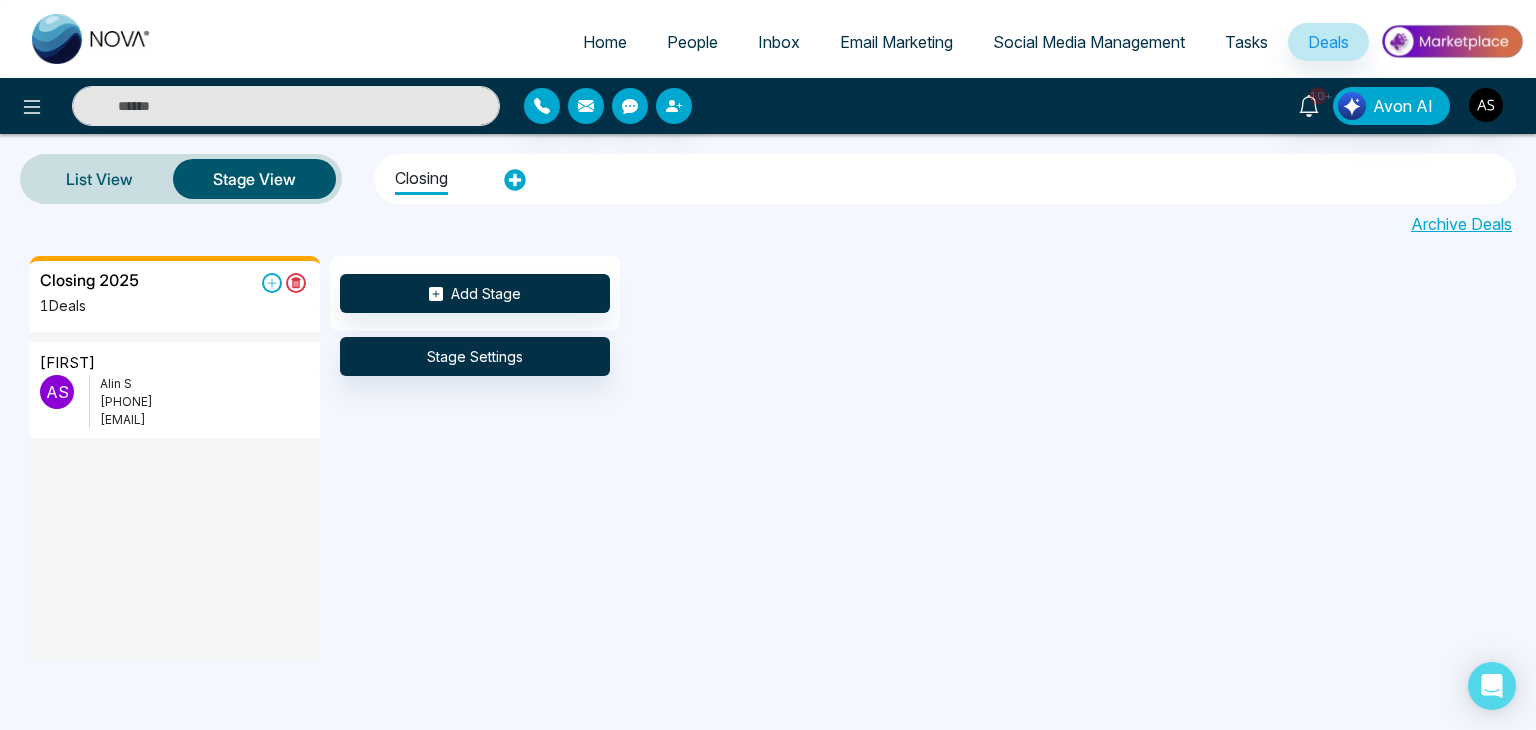 click on "Home" at bounding box center (605, 42) 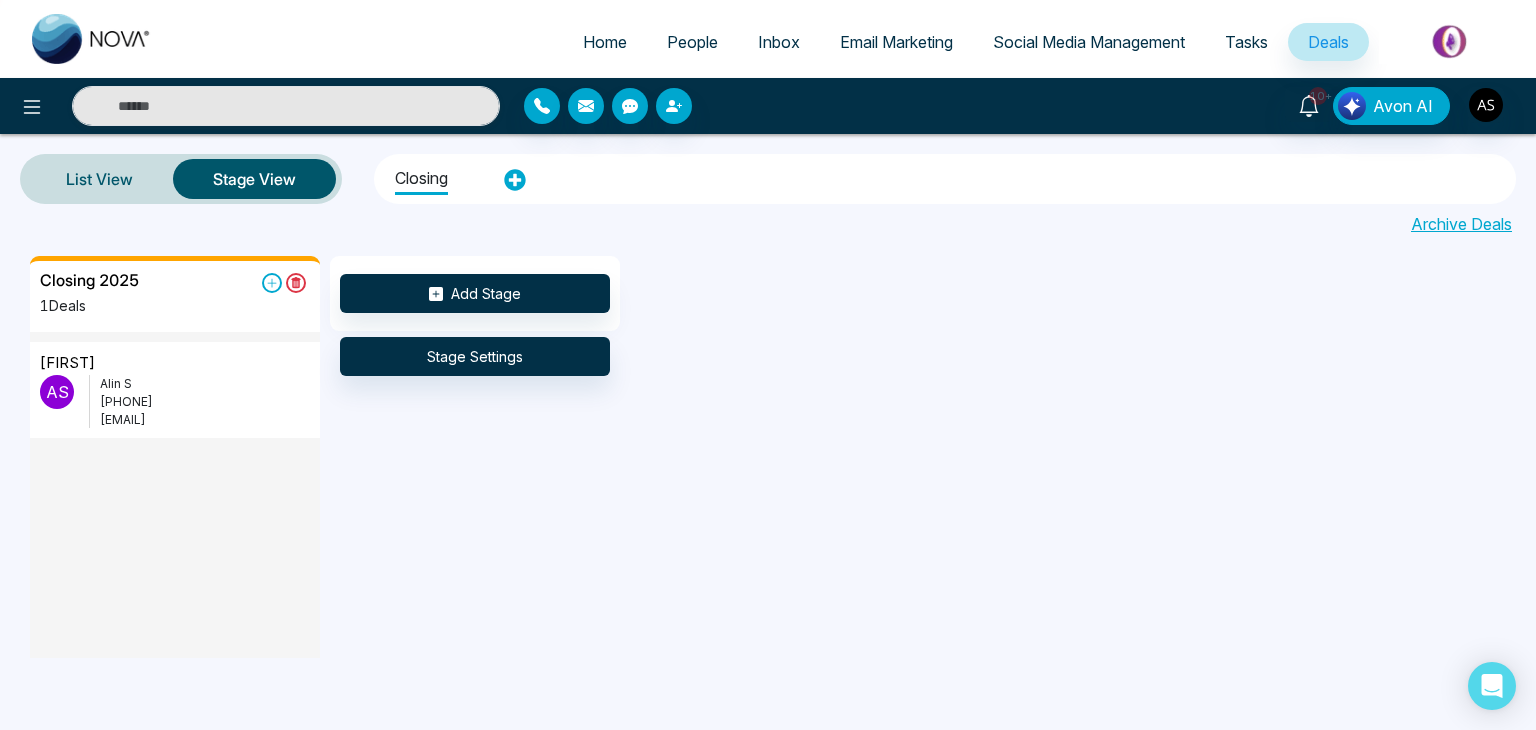 select on "*" 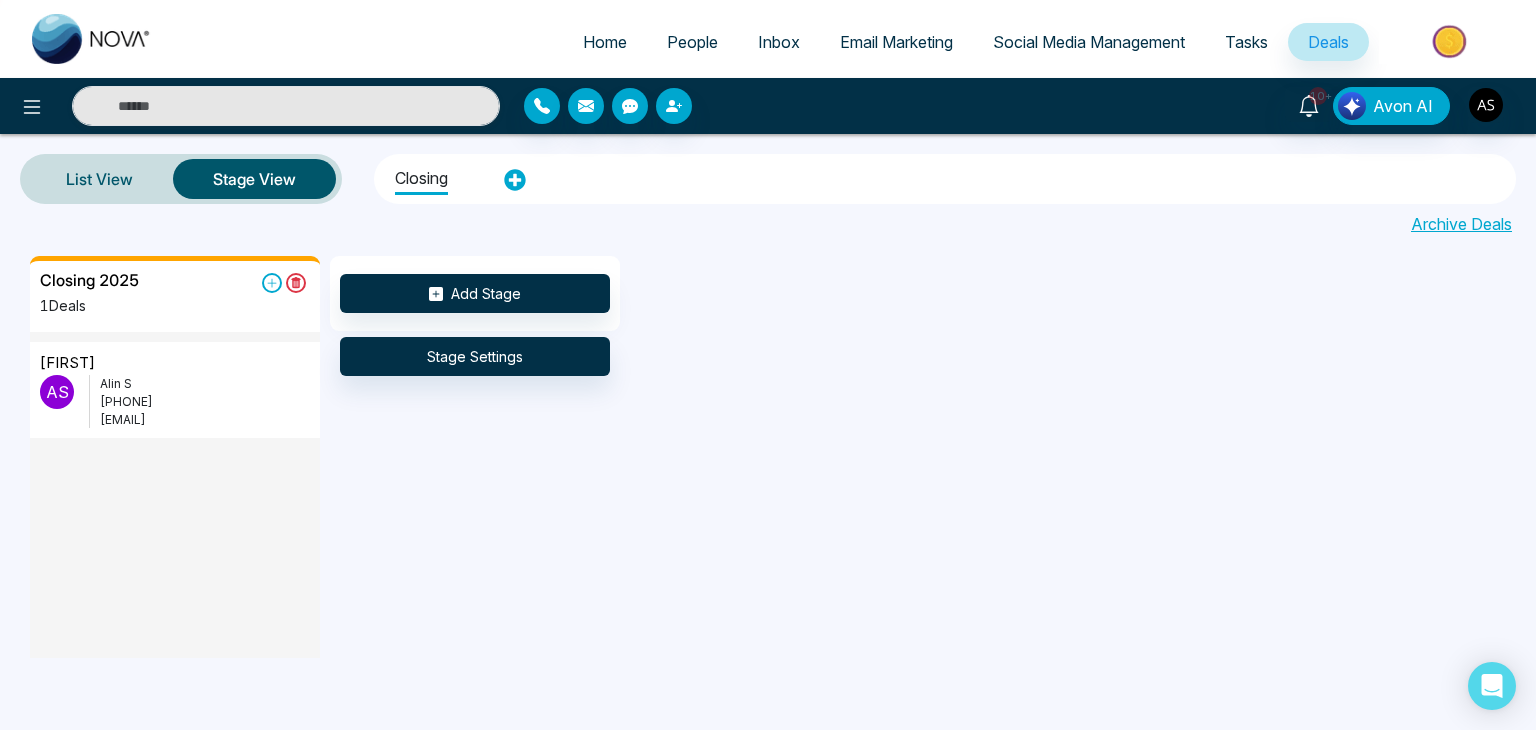 select on "*" 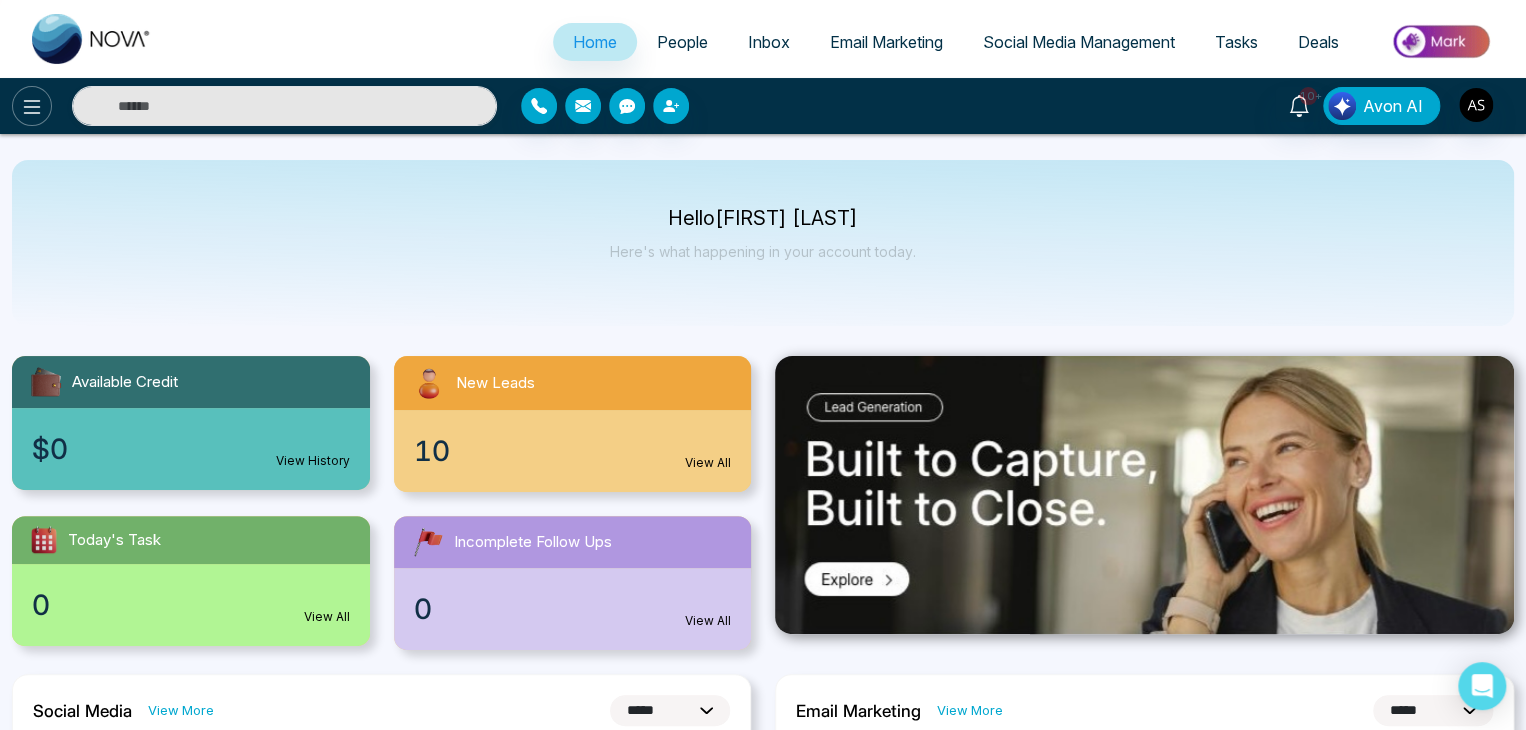 click at bounding box center [32, 106] 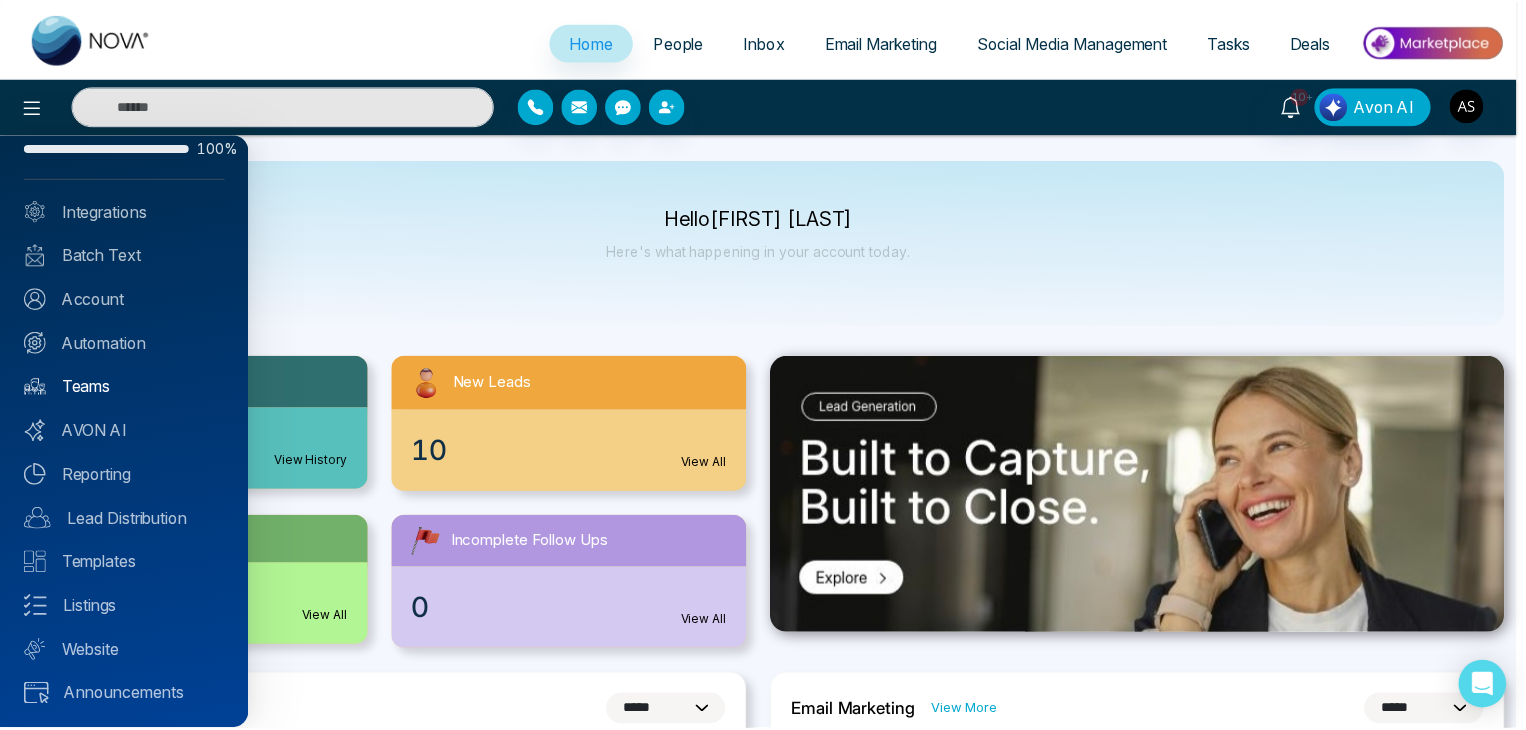 scroll, scrollTop: 0, scrollLeft: 0, axis: both 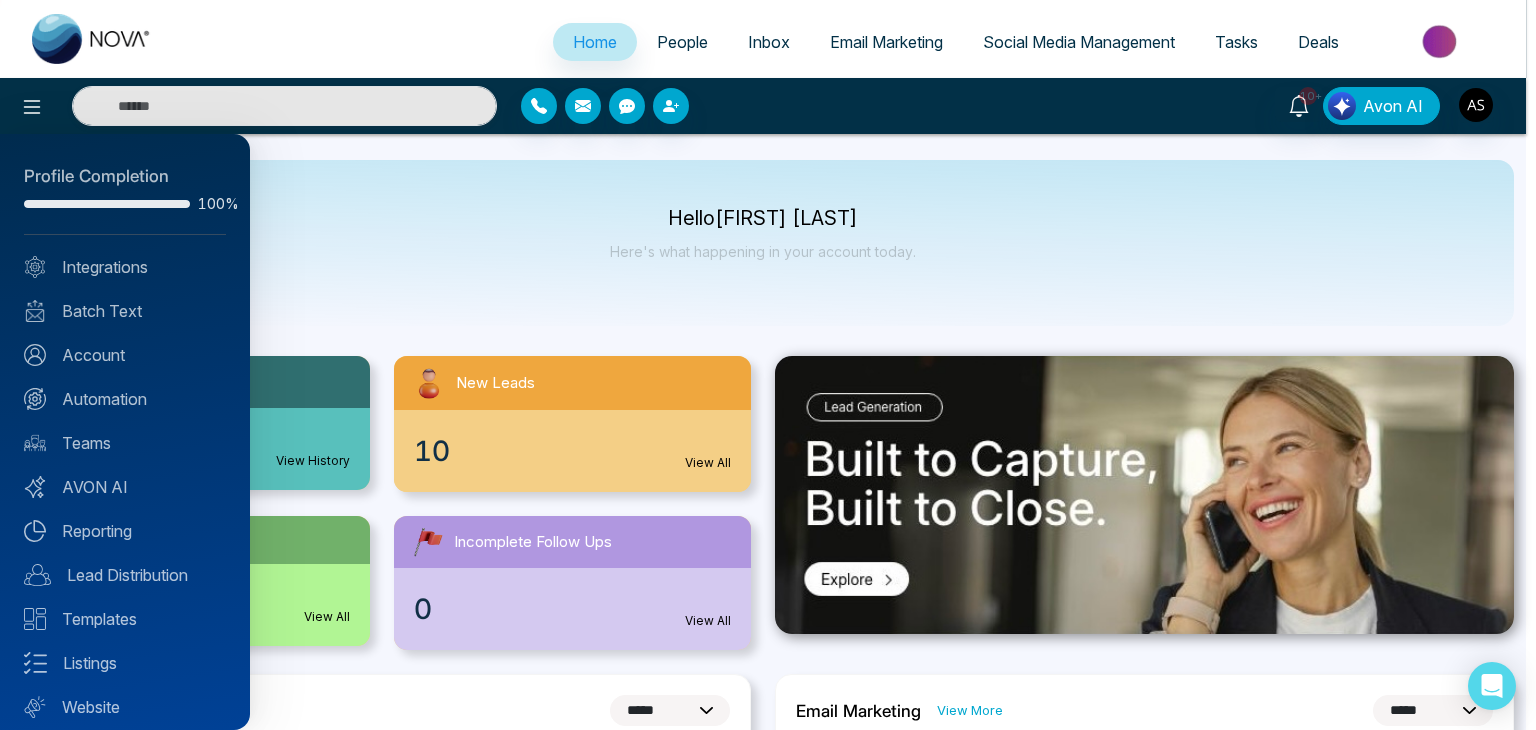click at bounding box center [768, 365] 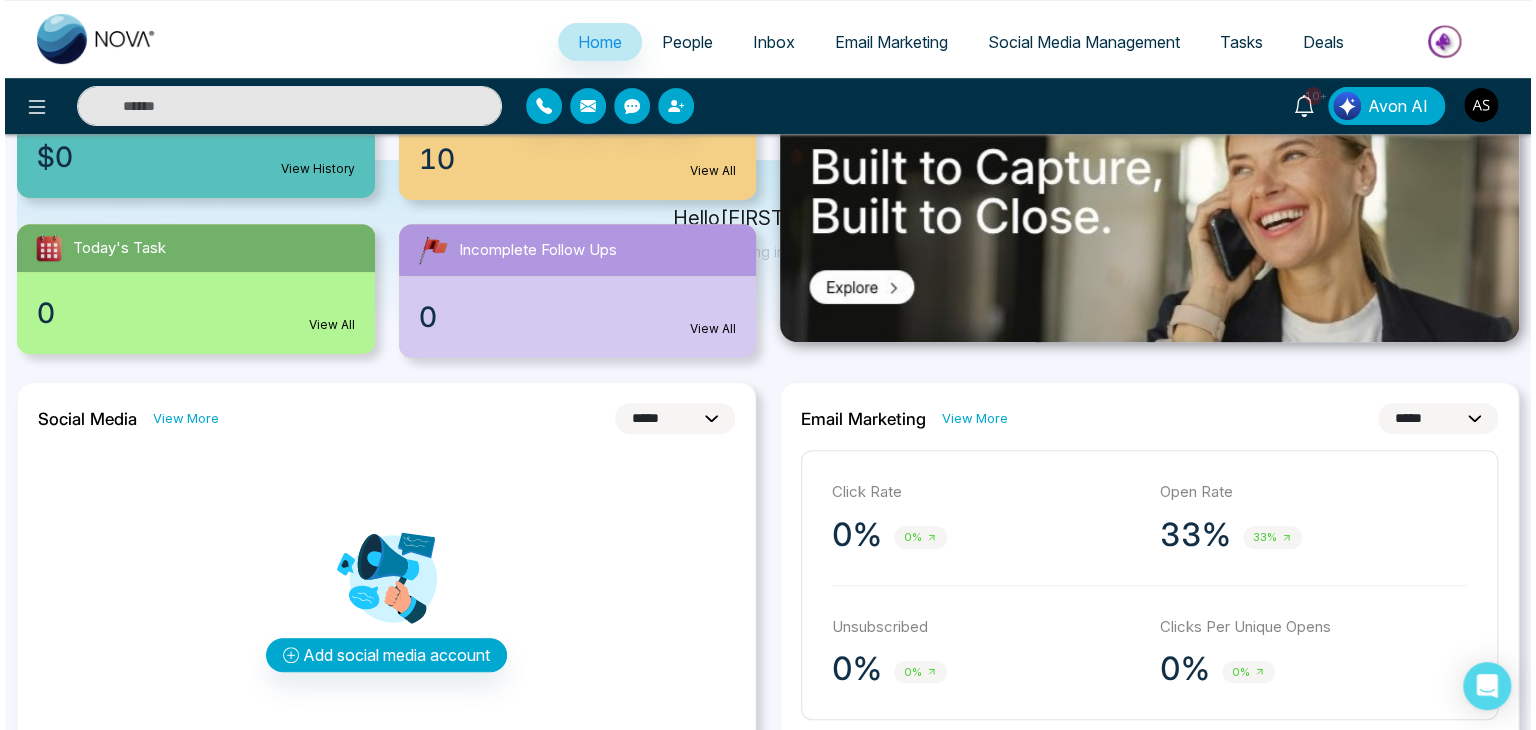 scroll, scrollTop: 0, scrollLeft: 0, axis: both 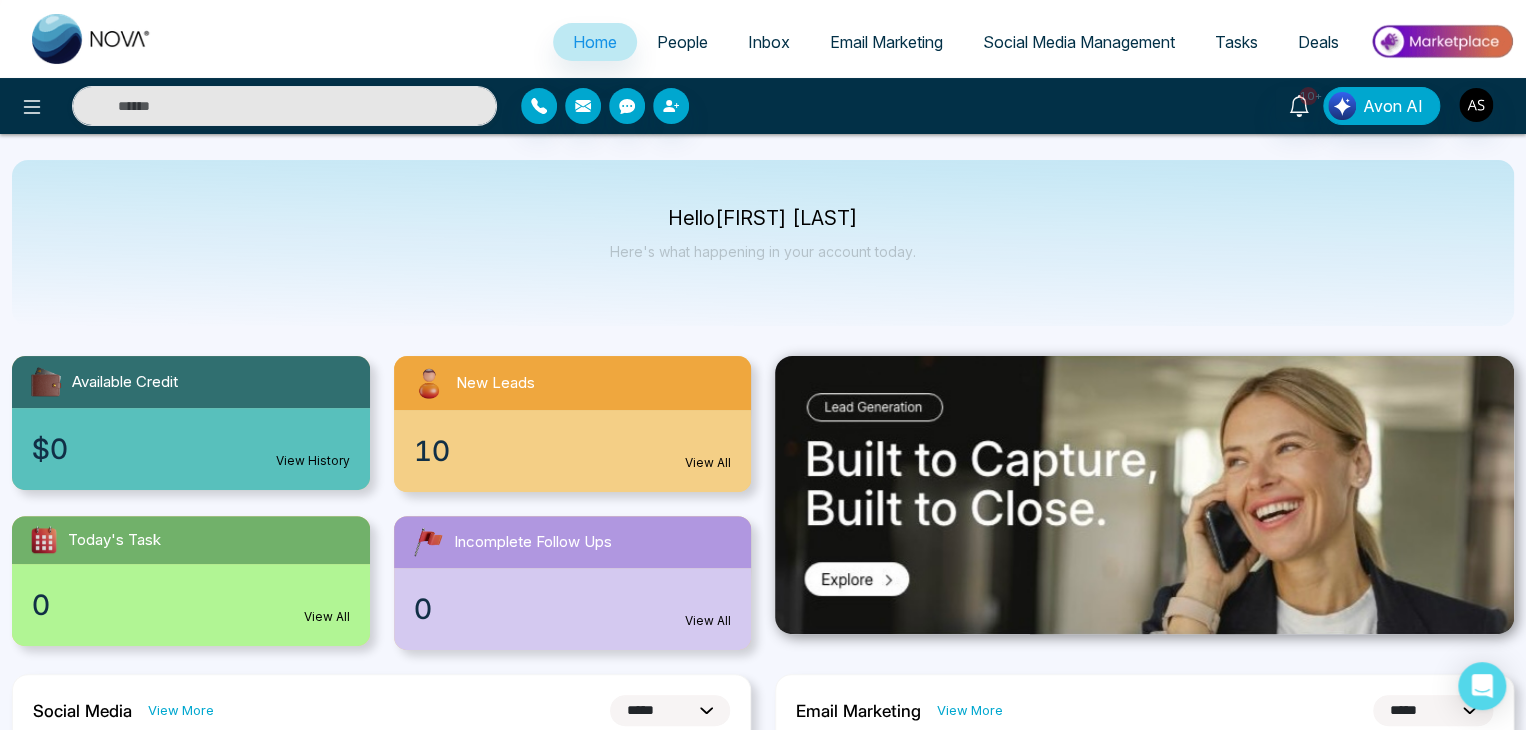 click on "Inbox" at bounding box center [769, 42] 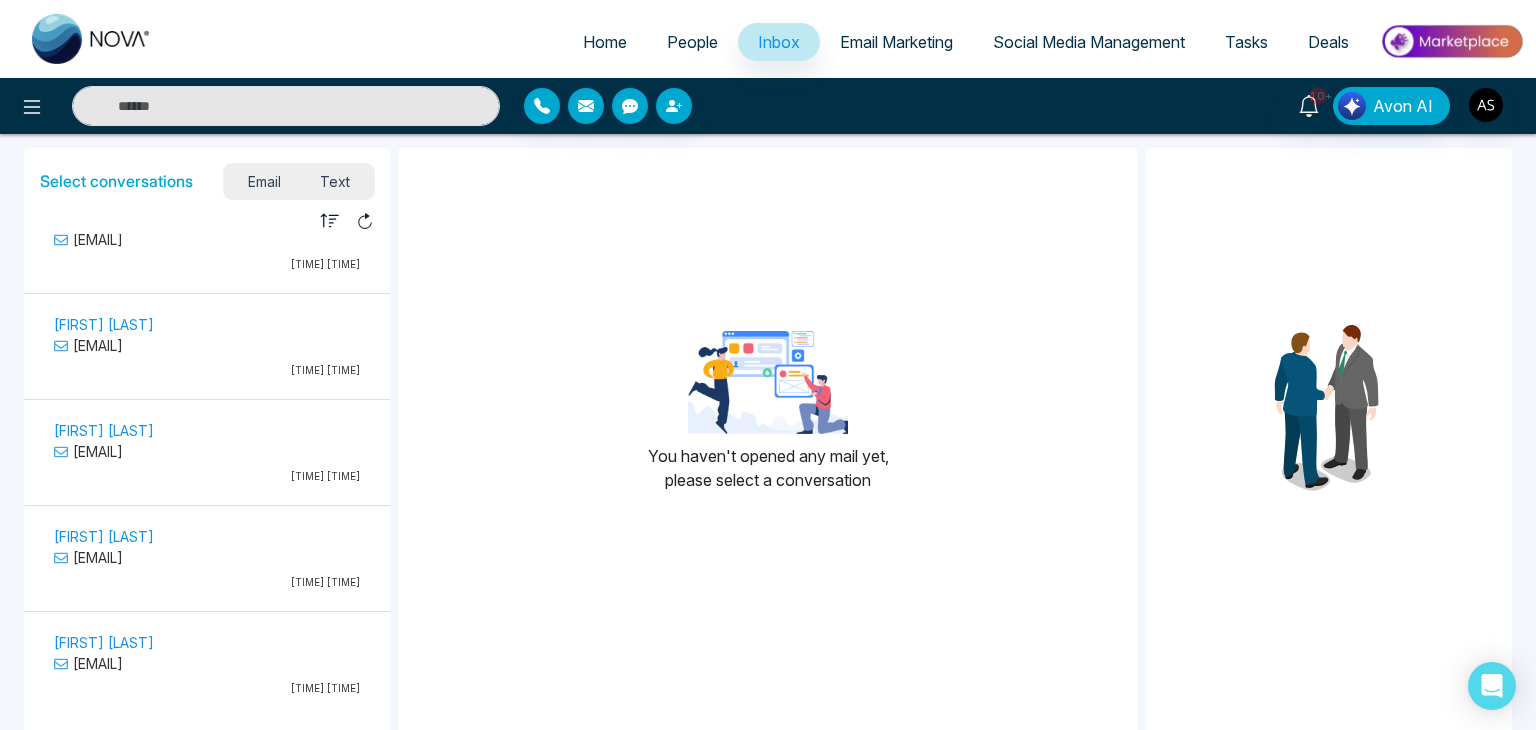 scroll, scrollTop: 0, scrollLeft: 0, axis: both 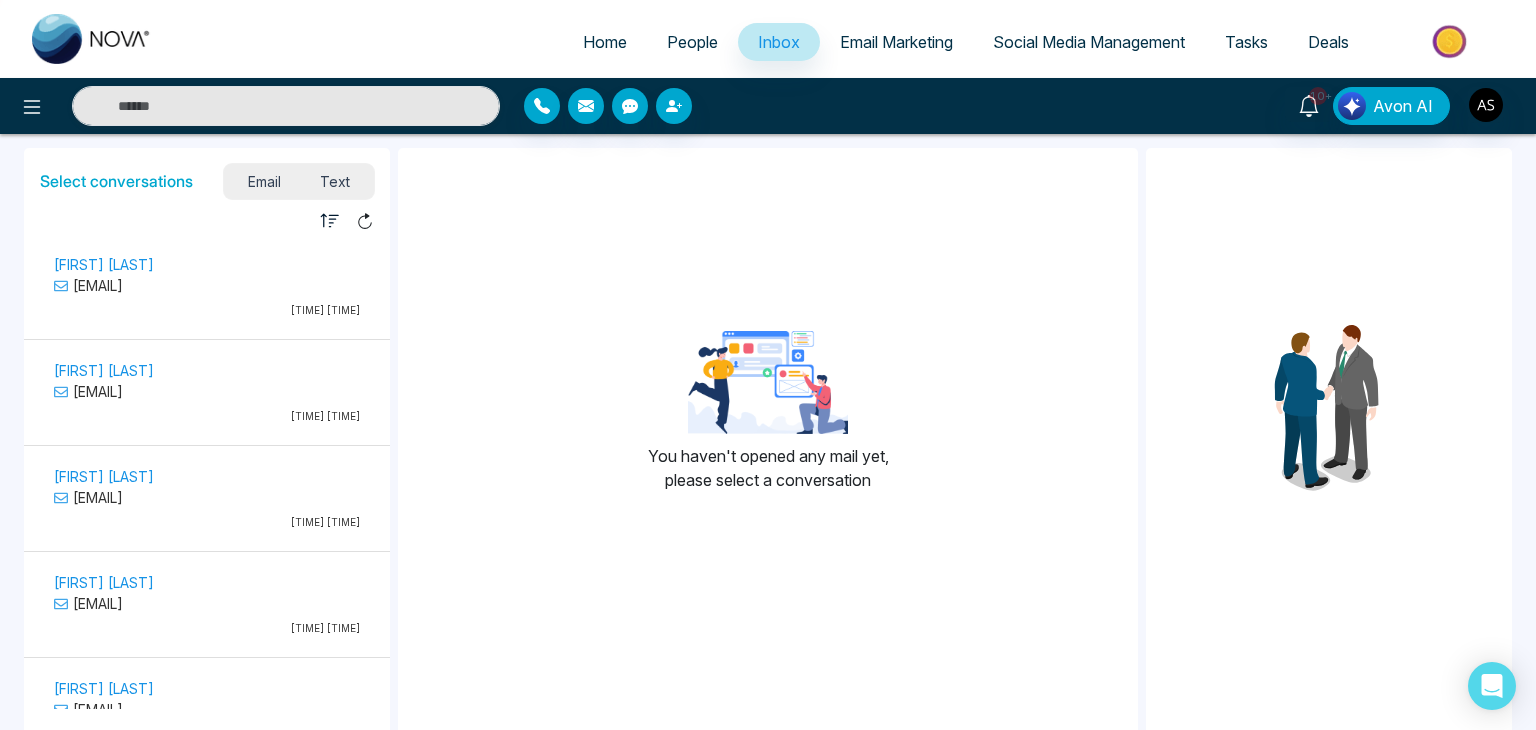 click on "Home" at bounding box center (605, 42) 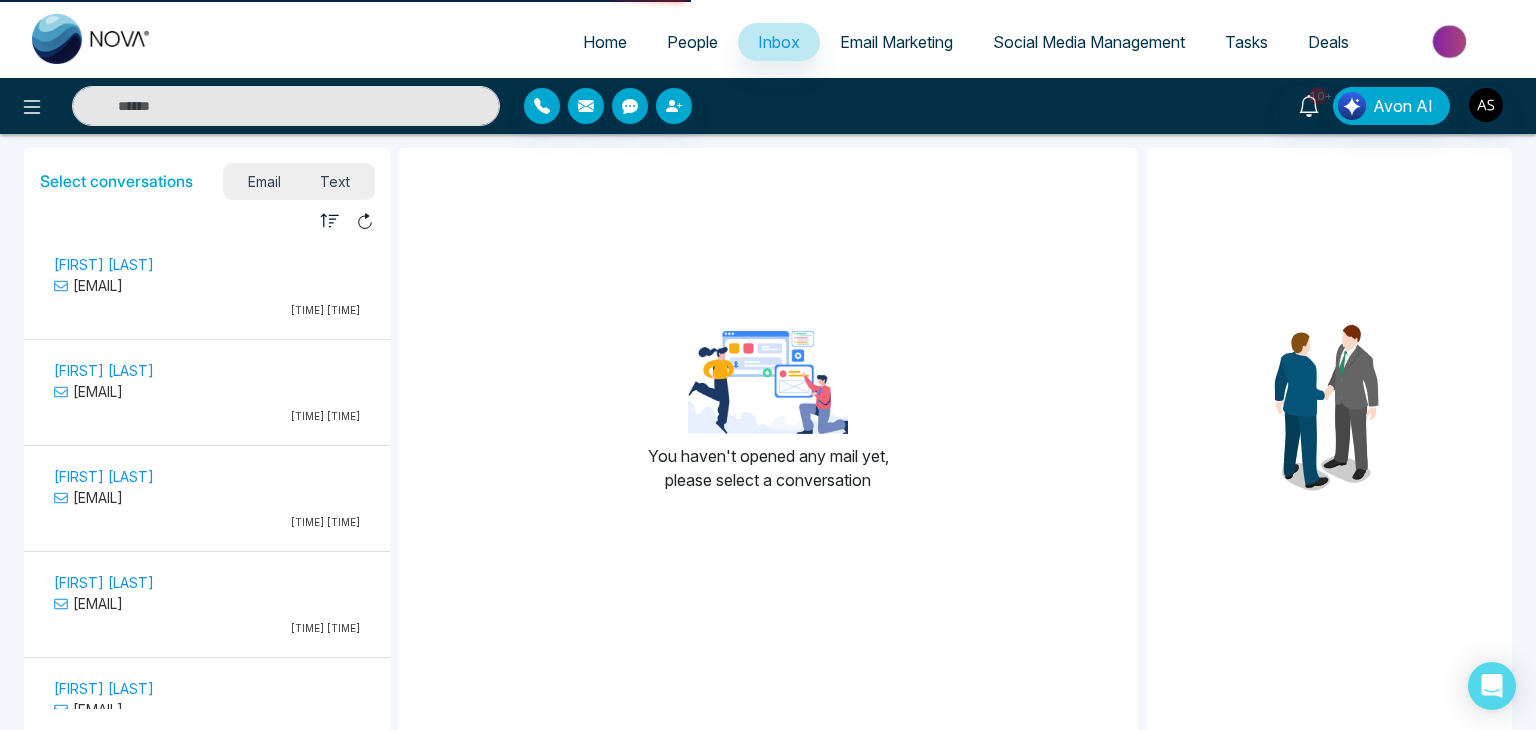 select on "*" 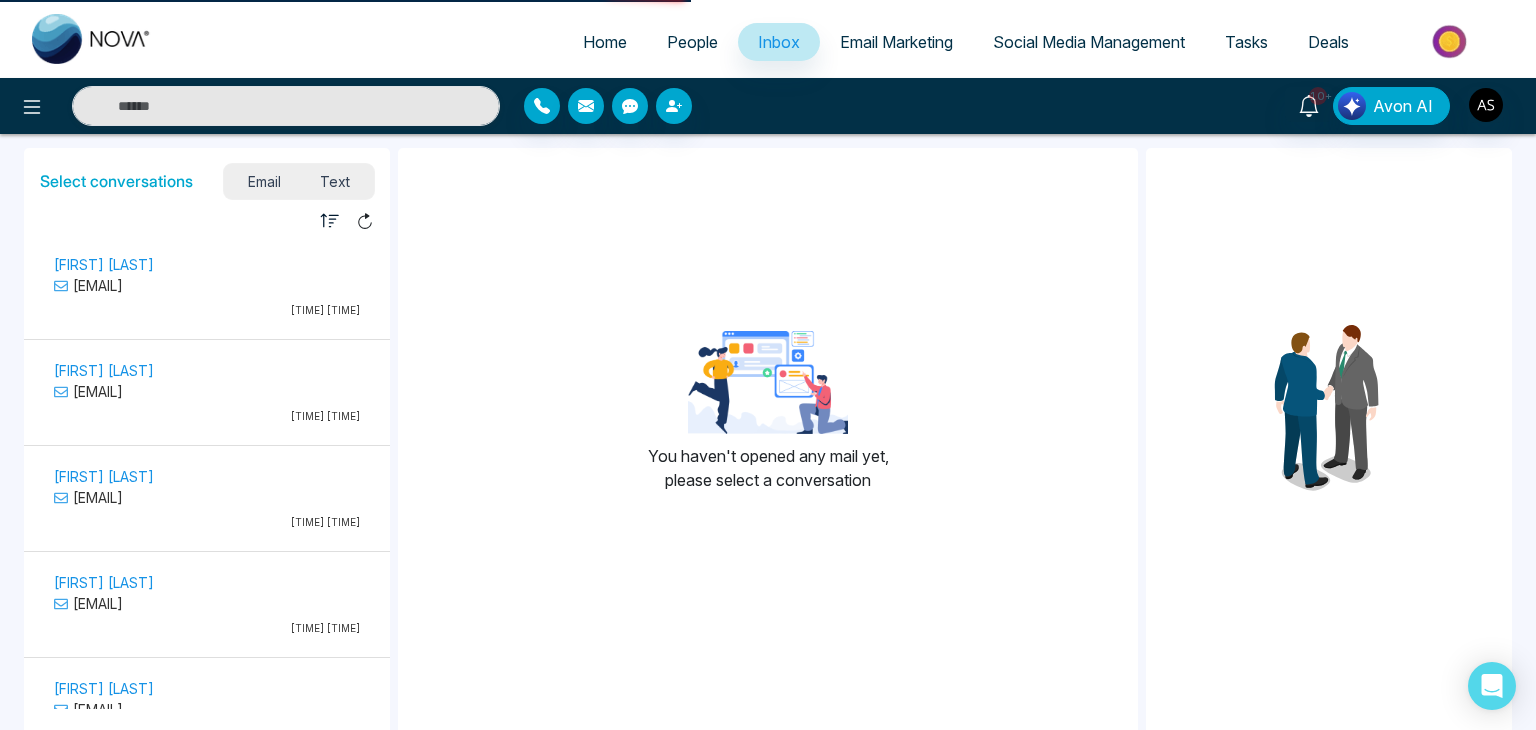select on "*" 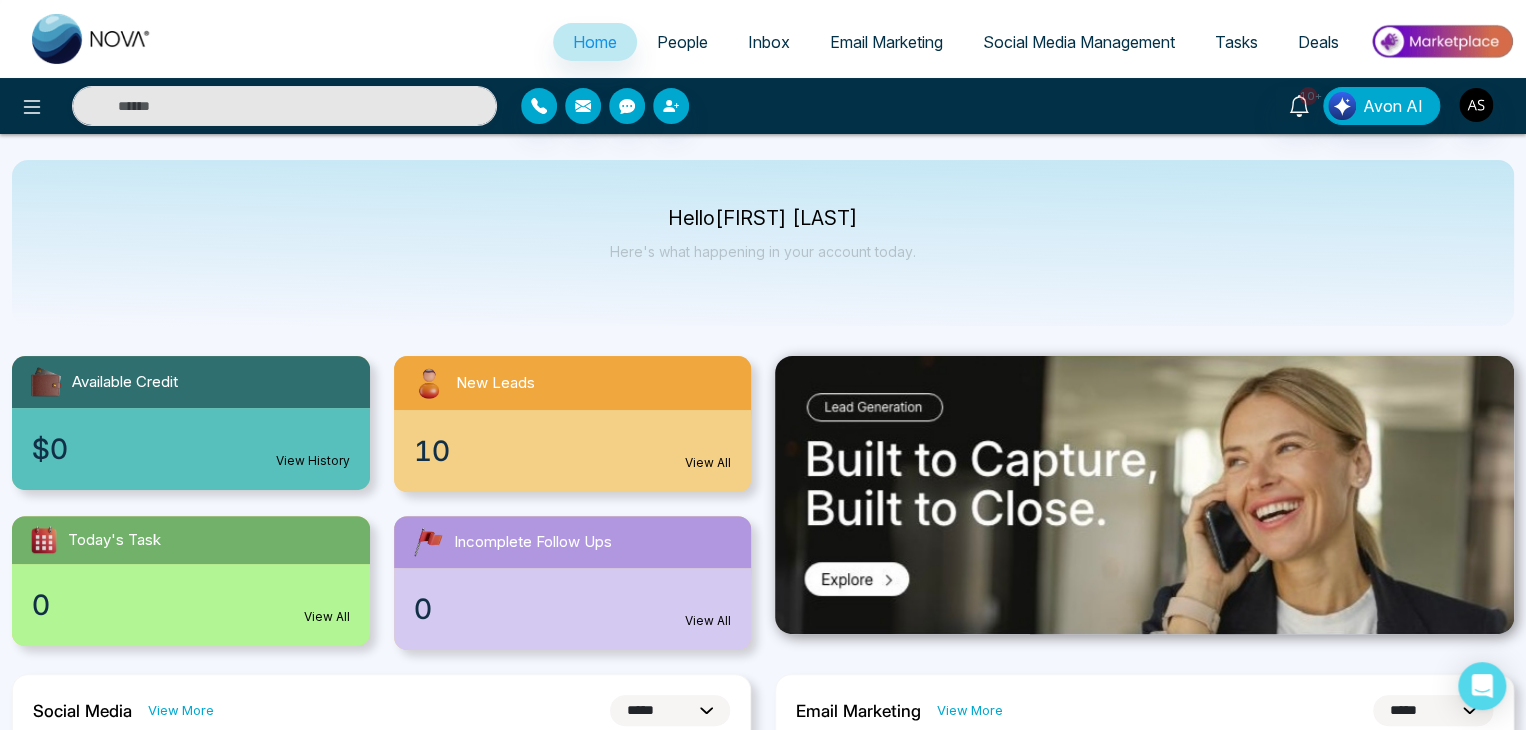 click on "Inbox" at bounding box center (769, 42) 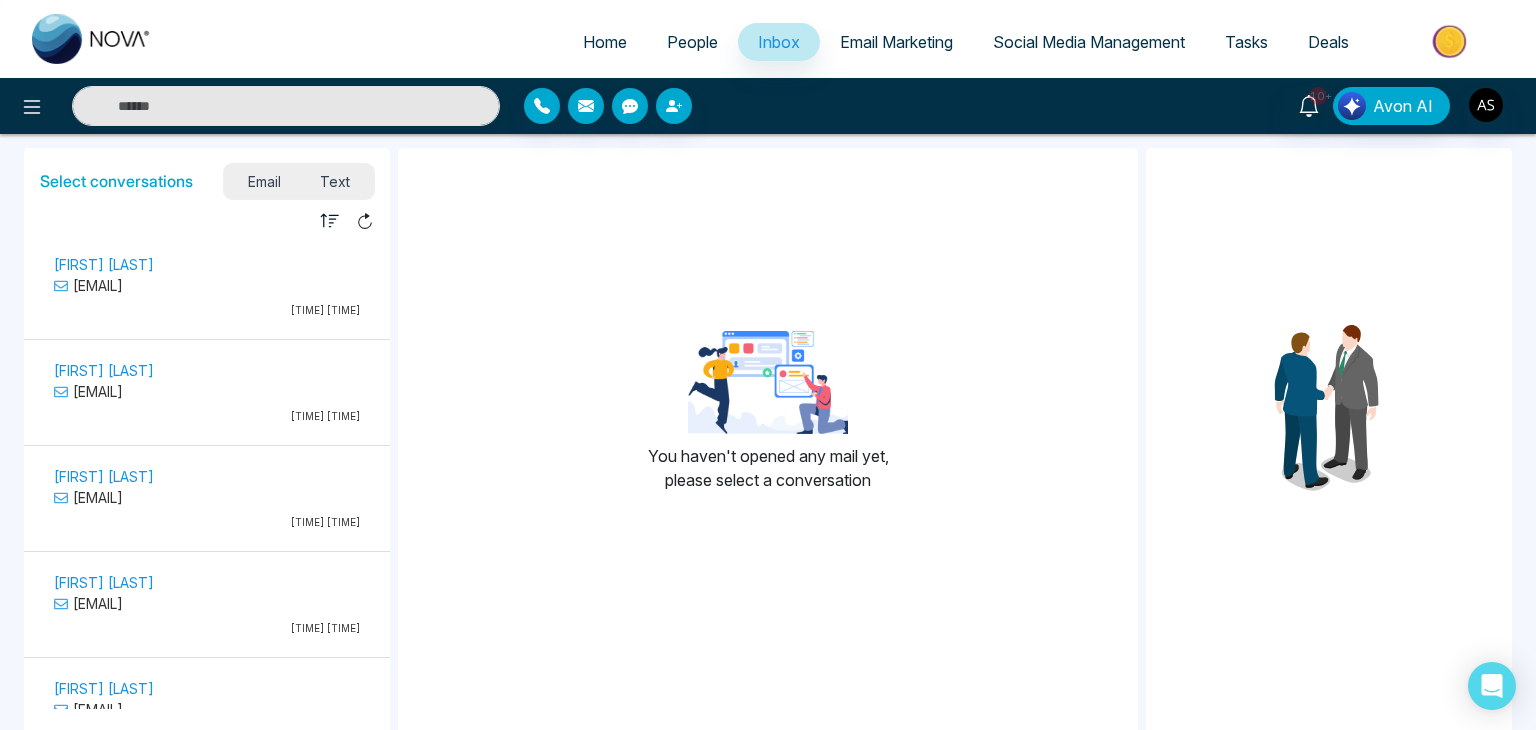 click on "[FIRST] [LAST]" at bounding box center [207, 264] 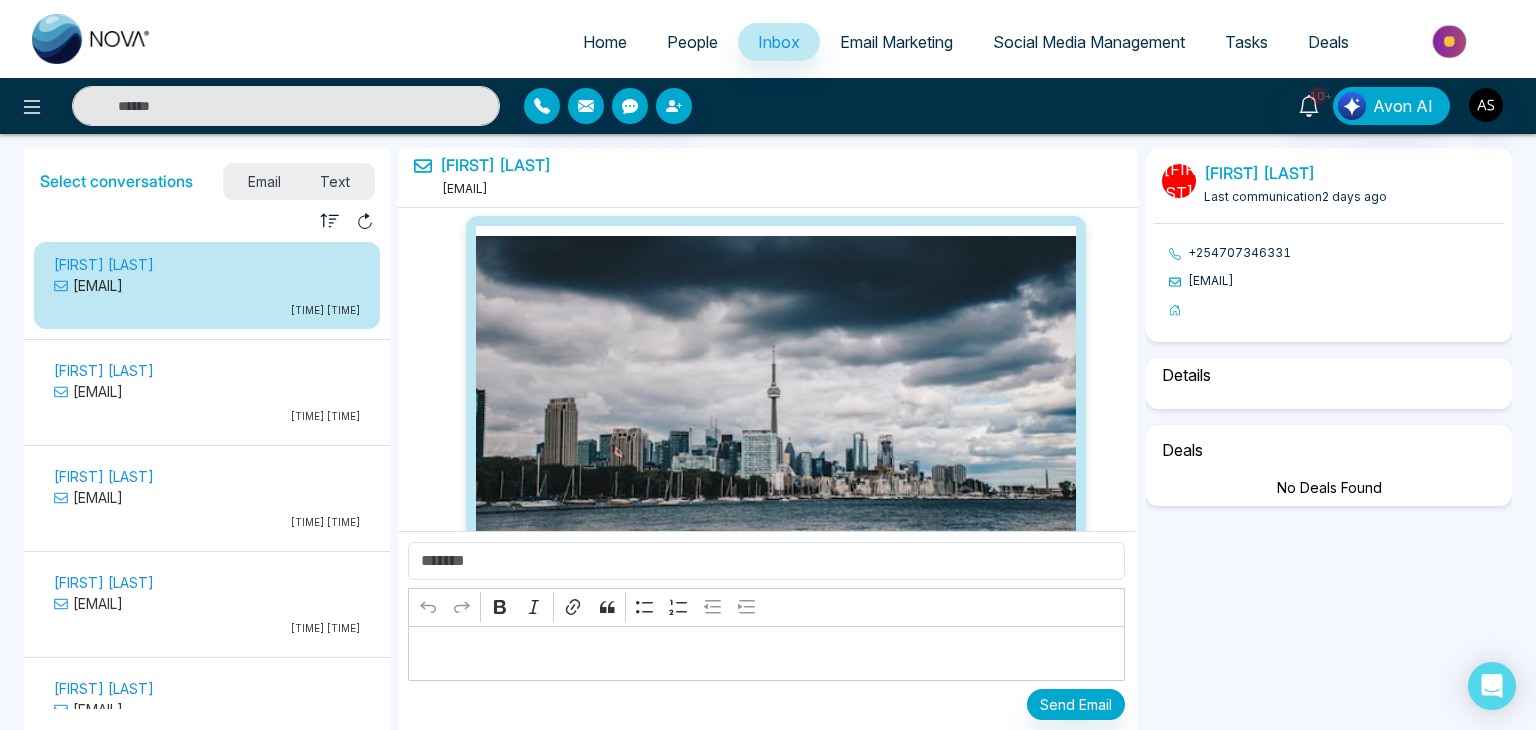 scroll, scrollTop: 726, scrollLeft: 0, axis: vertical 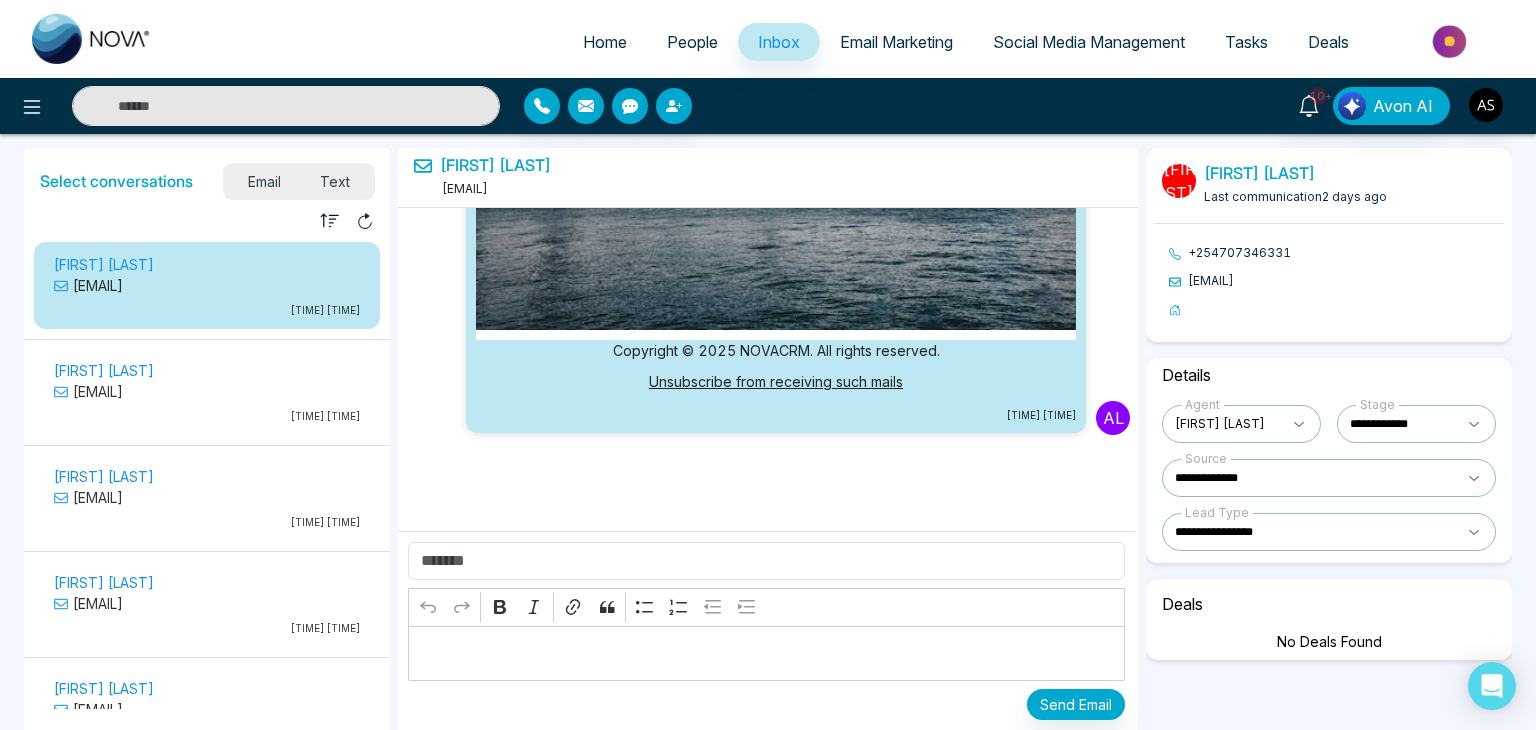 select on "*" 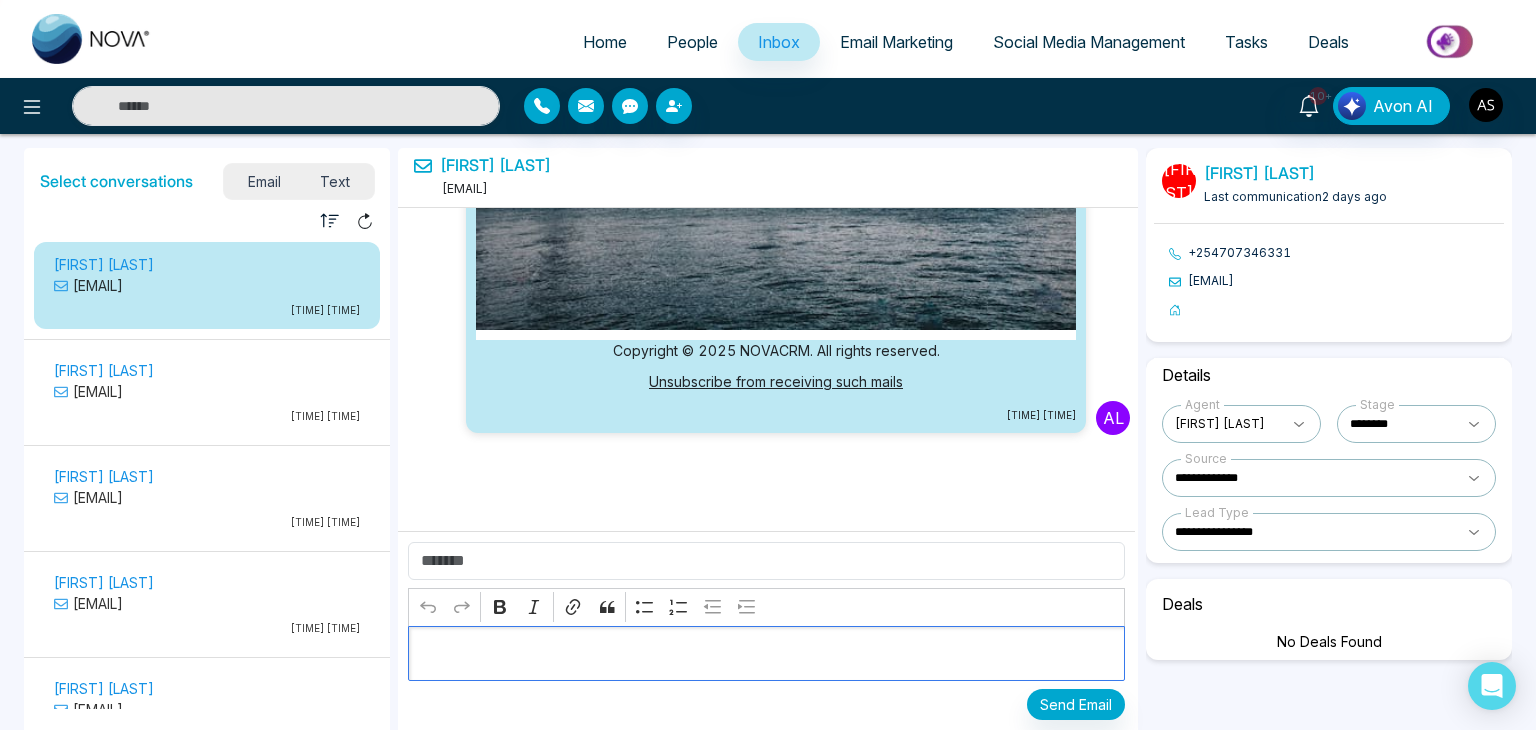click at bounding box center [767, 654] 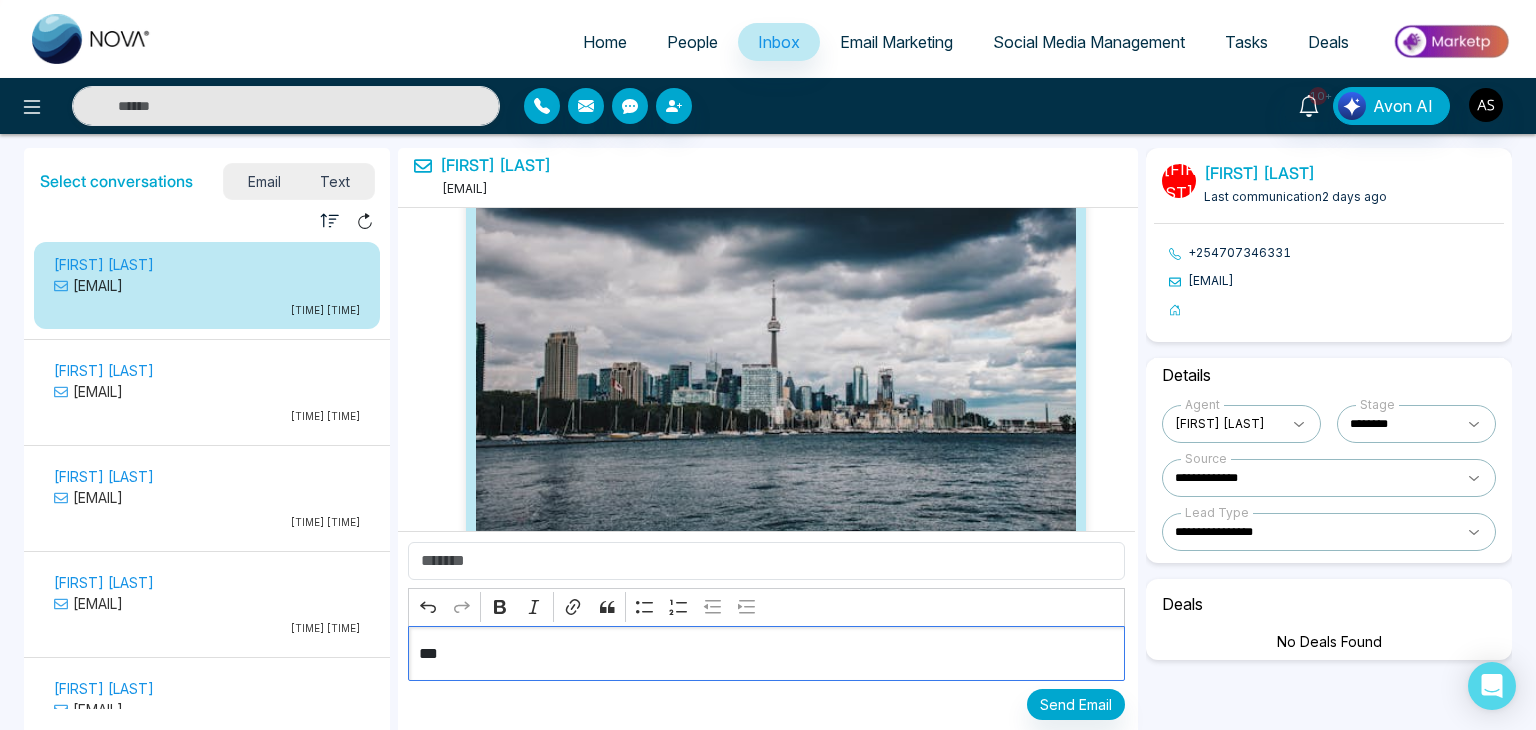 scroll, scrollTop: 726, scrollLeft: 0, axis: vertical 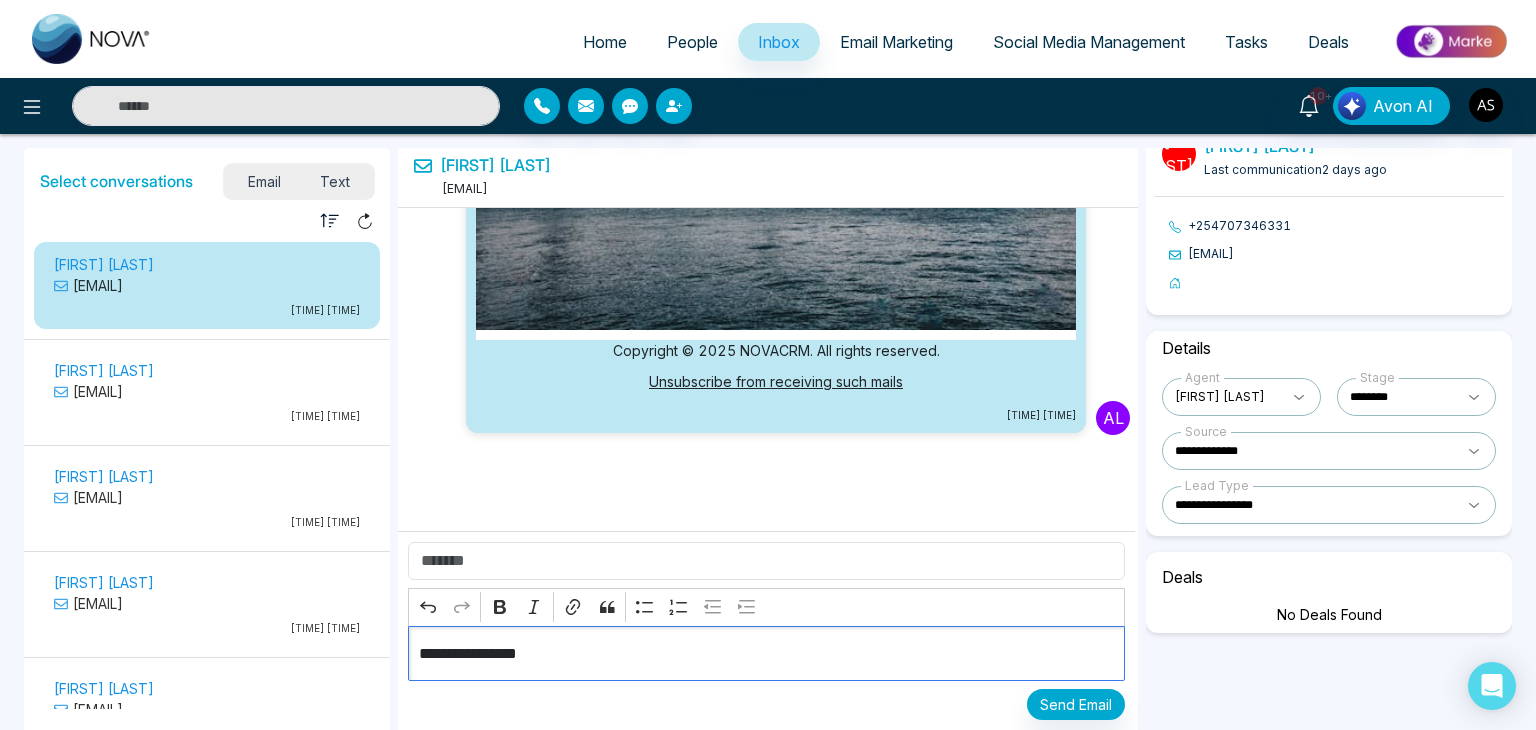click on "**********" at bounding box center [767, 654] 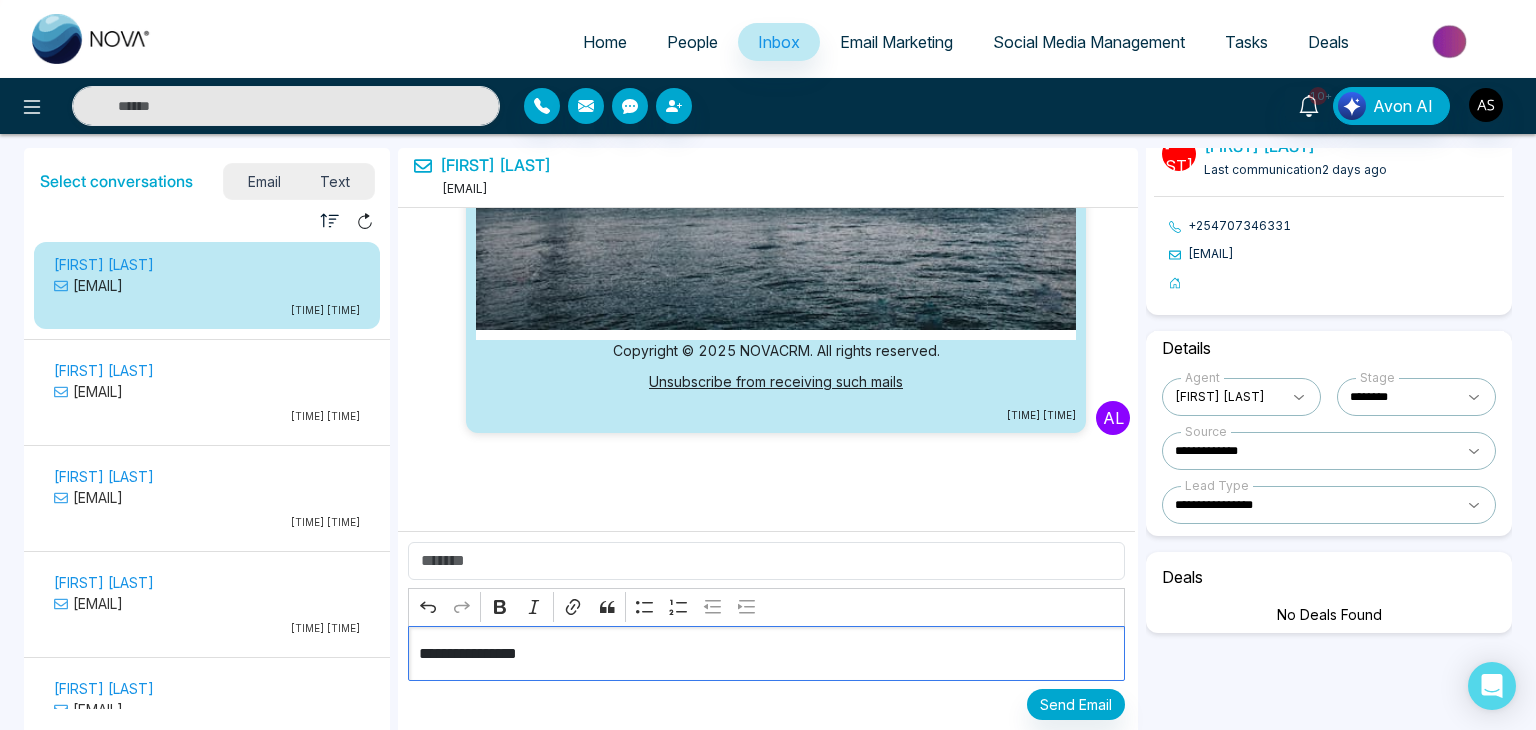 click on "**********" at bounding box center [767, 654] 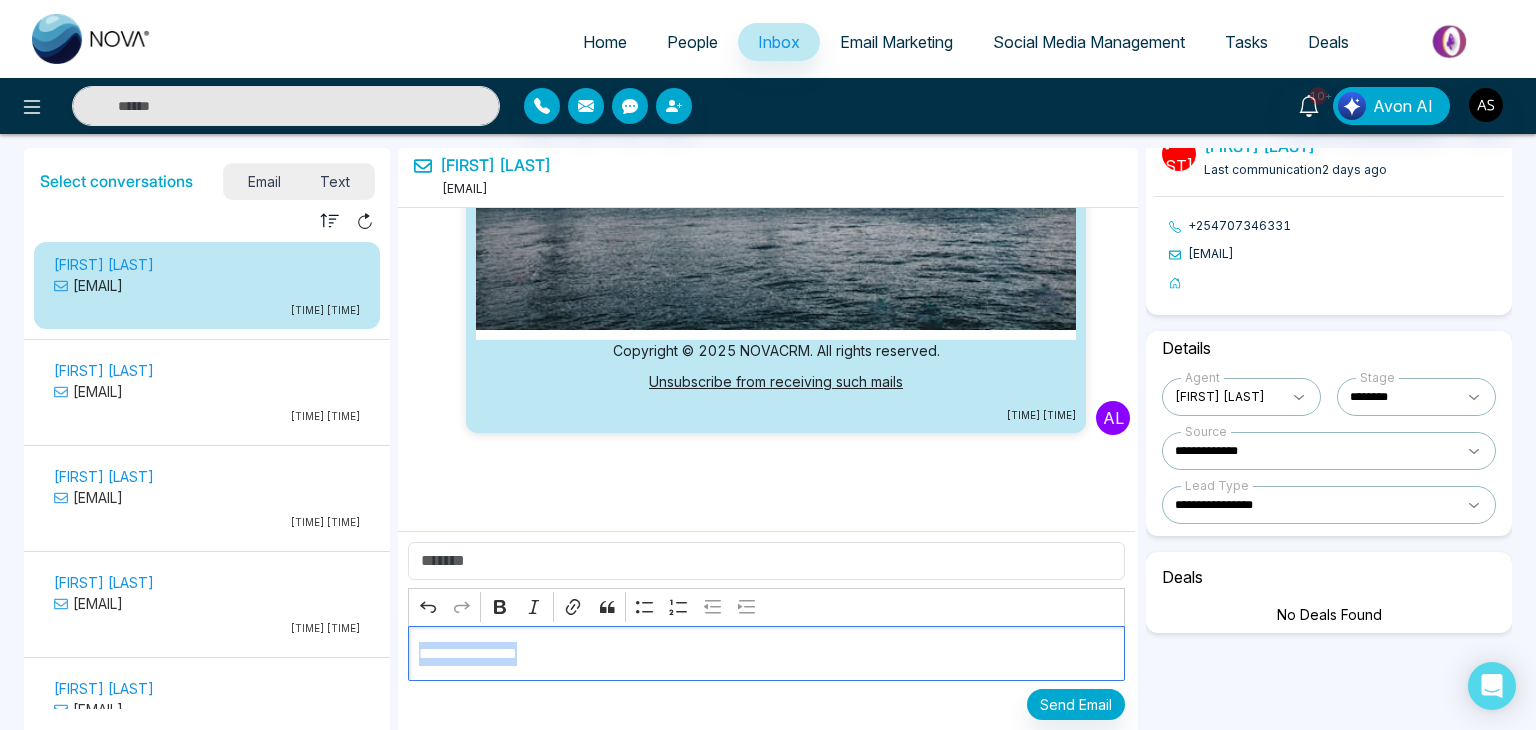 click on "**********" at bounding box center (767, 654) 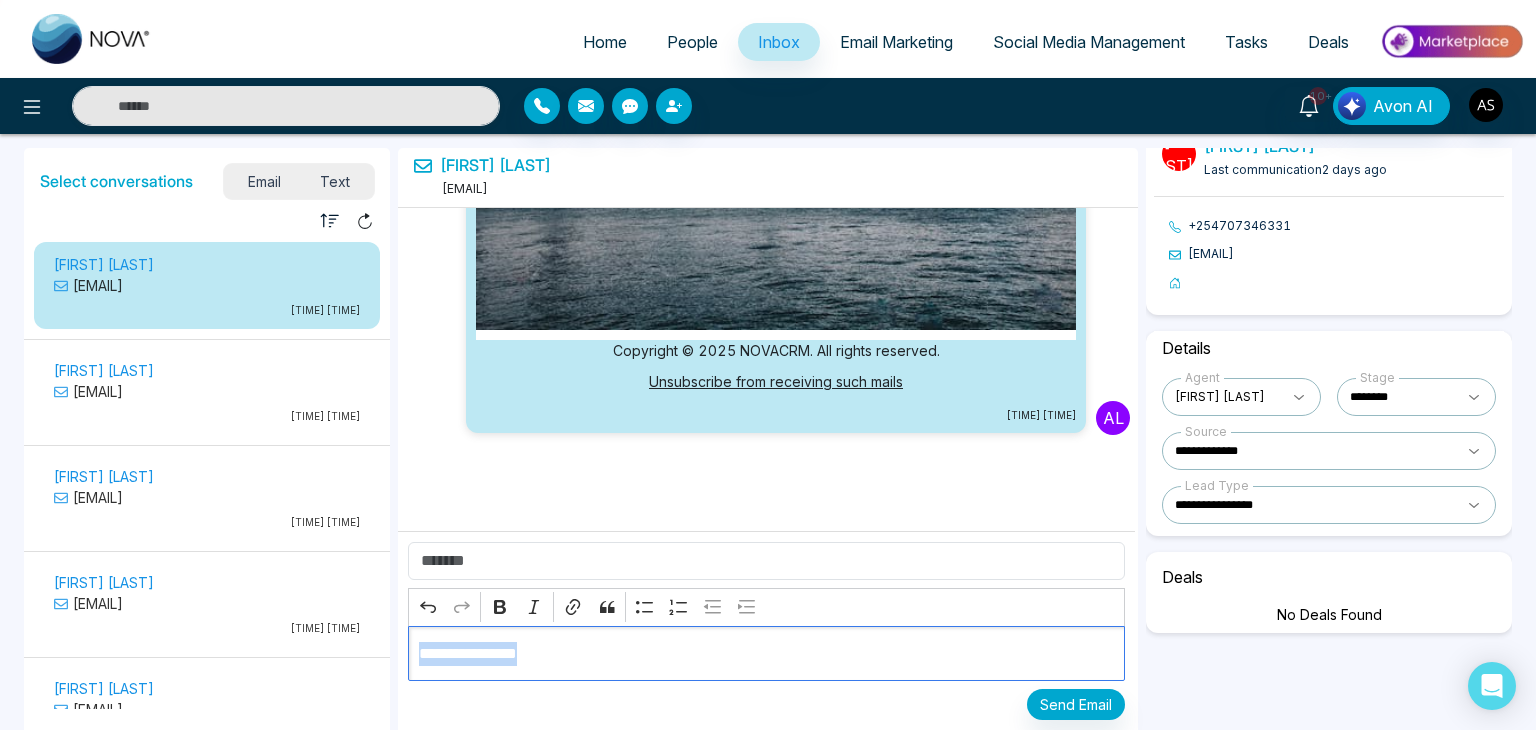 click on "**********" at bounding box center [767, 654] 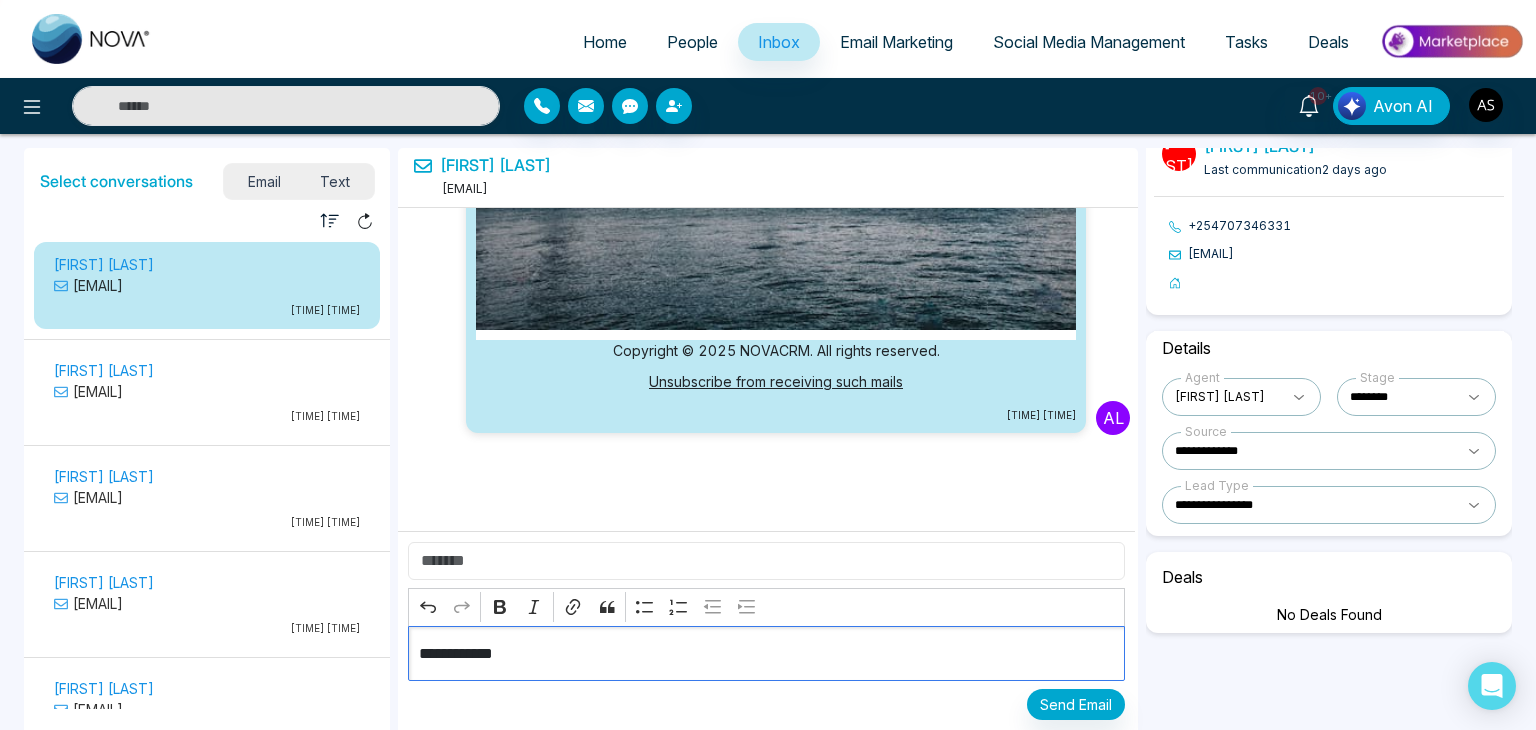click at bounding box center [766, 561] 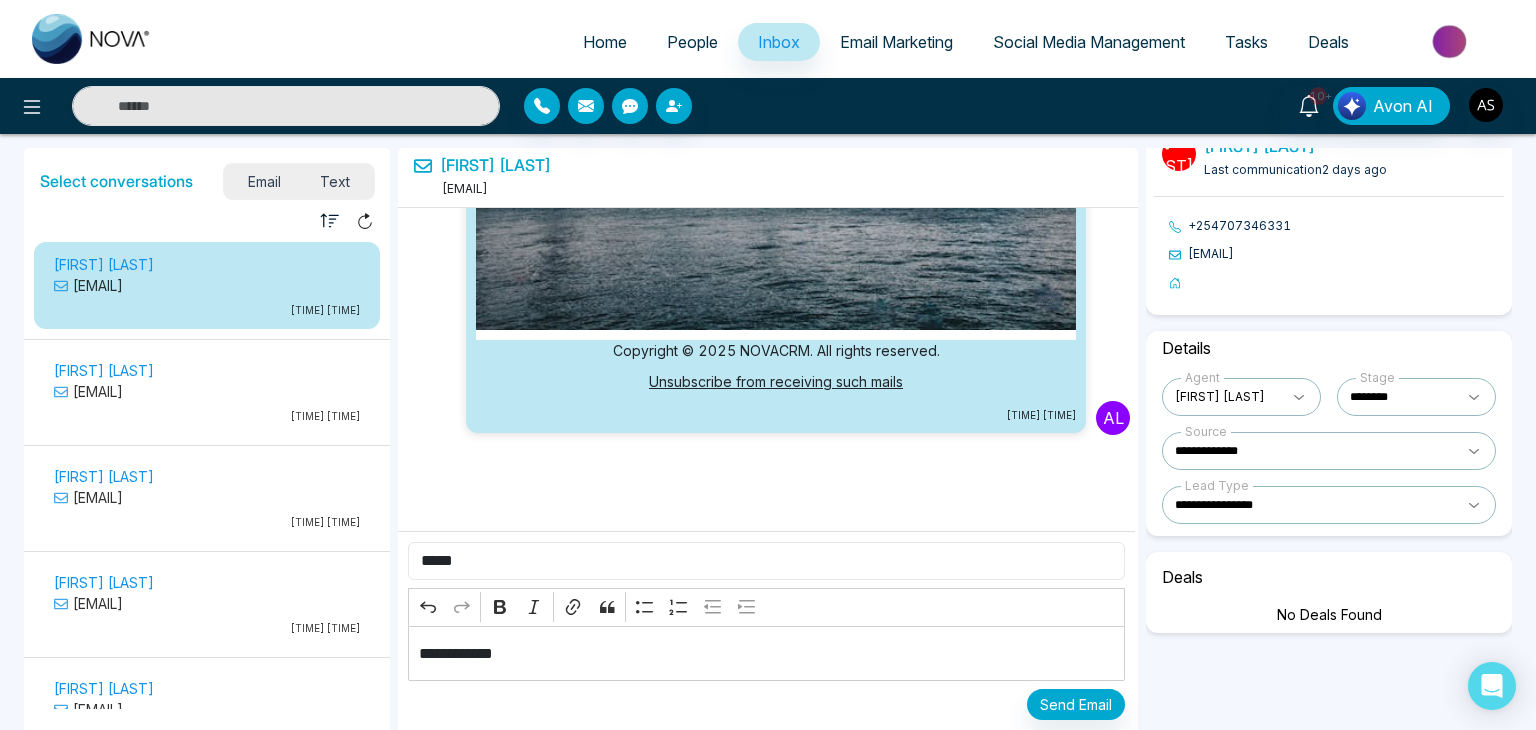 click on "****" at bounding box center [766, 561] 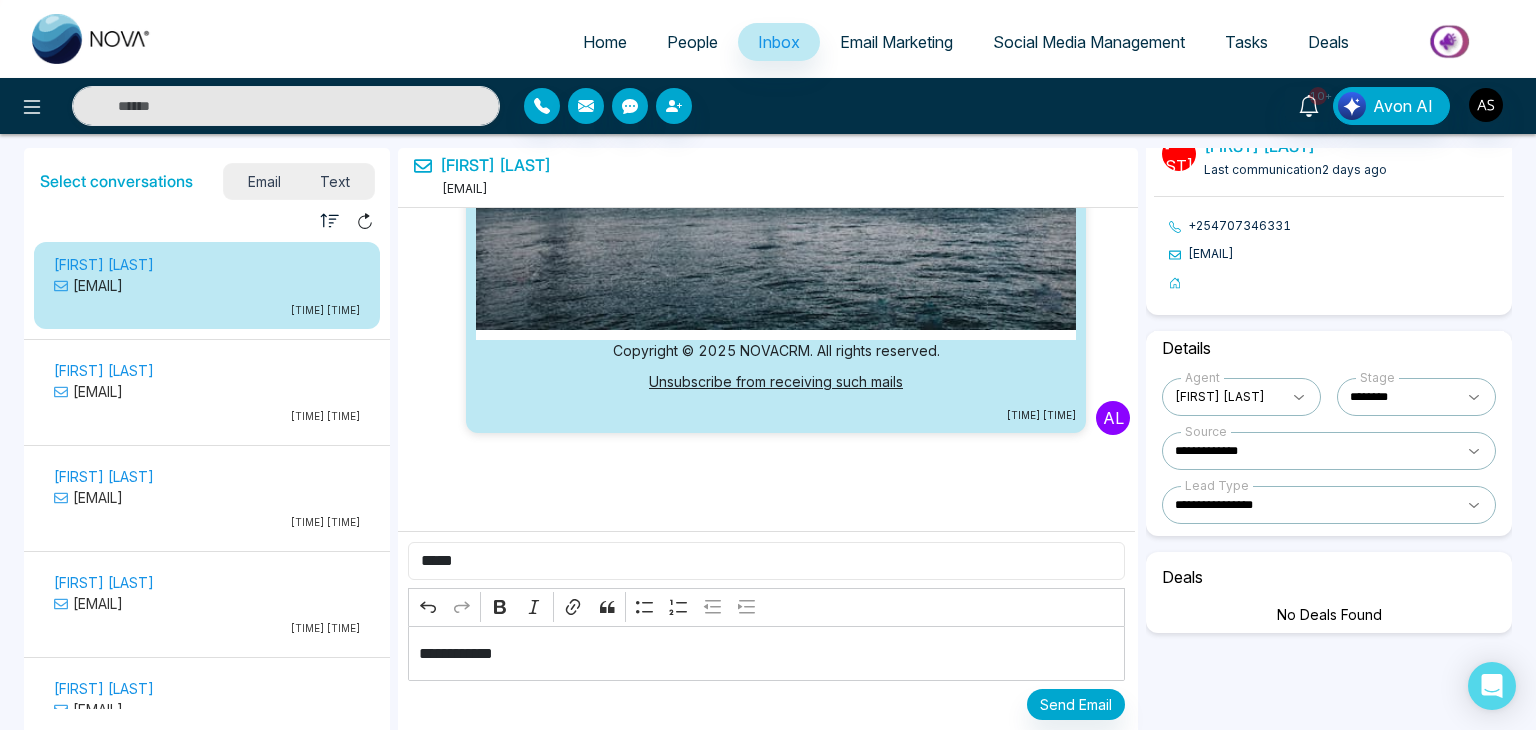 click on "****" at bounding box center (766, 561) 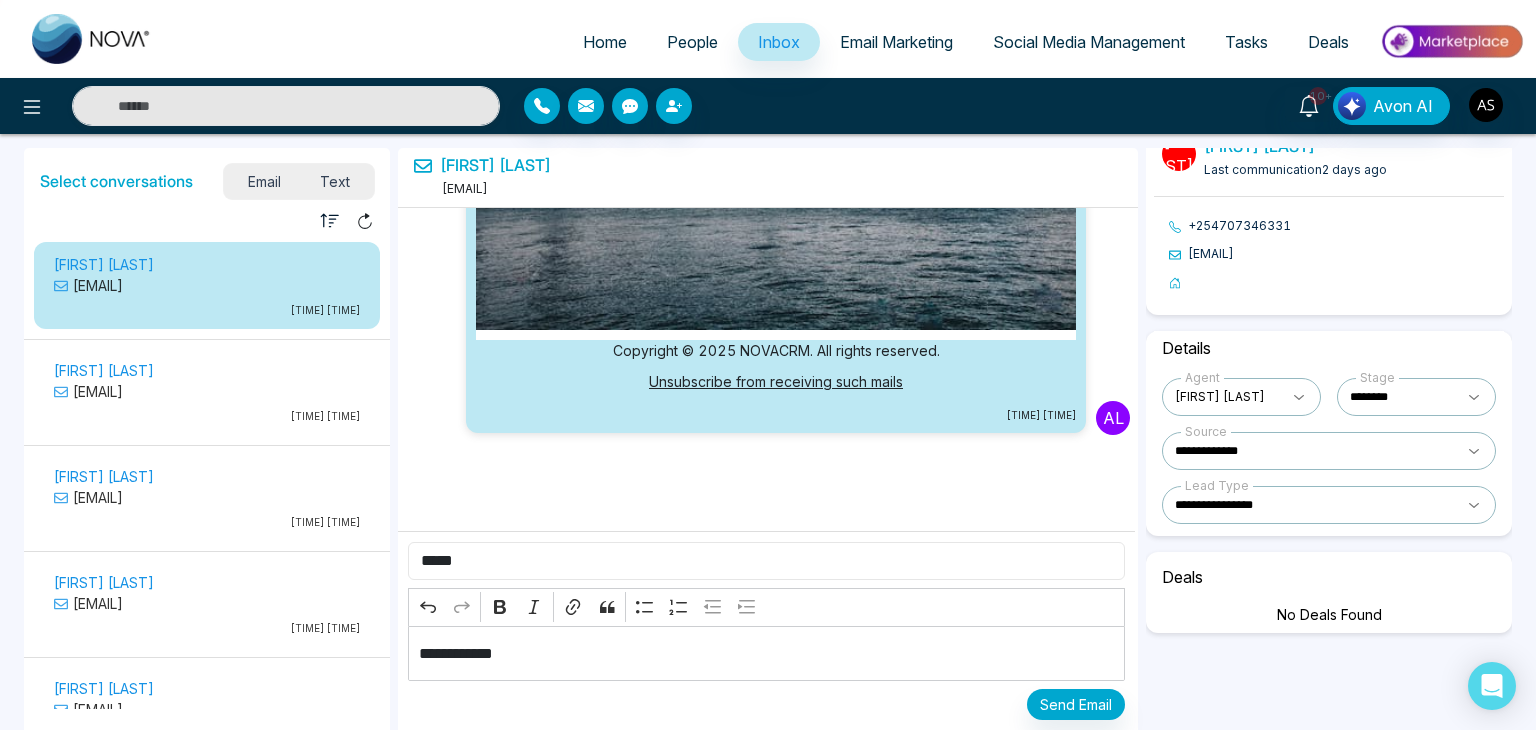click on "****" at bounding box center [766, 561] 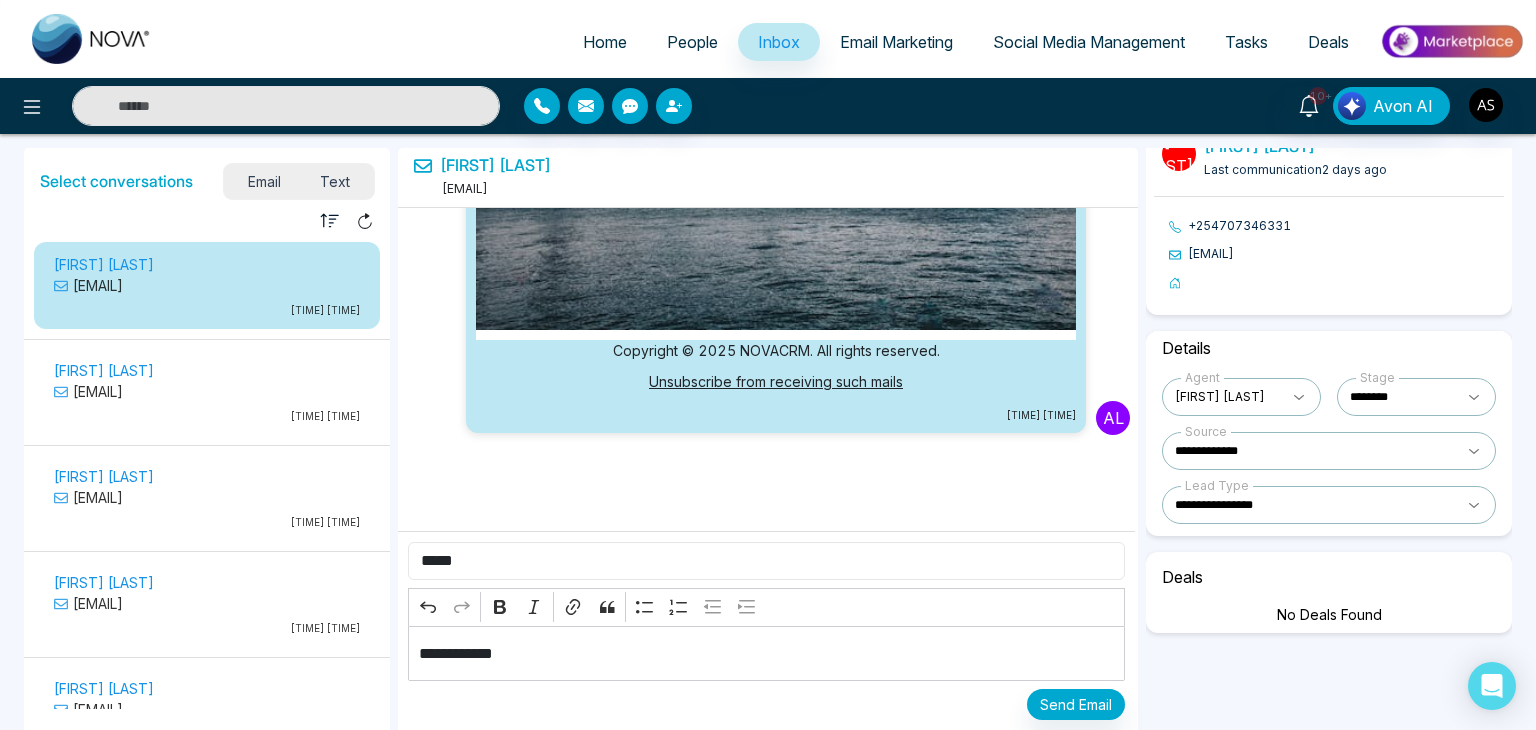 click on "****" at bounding box center [766, 561] 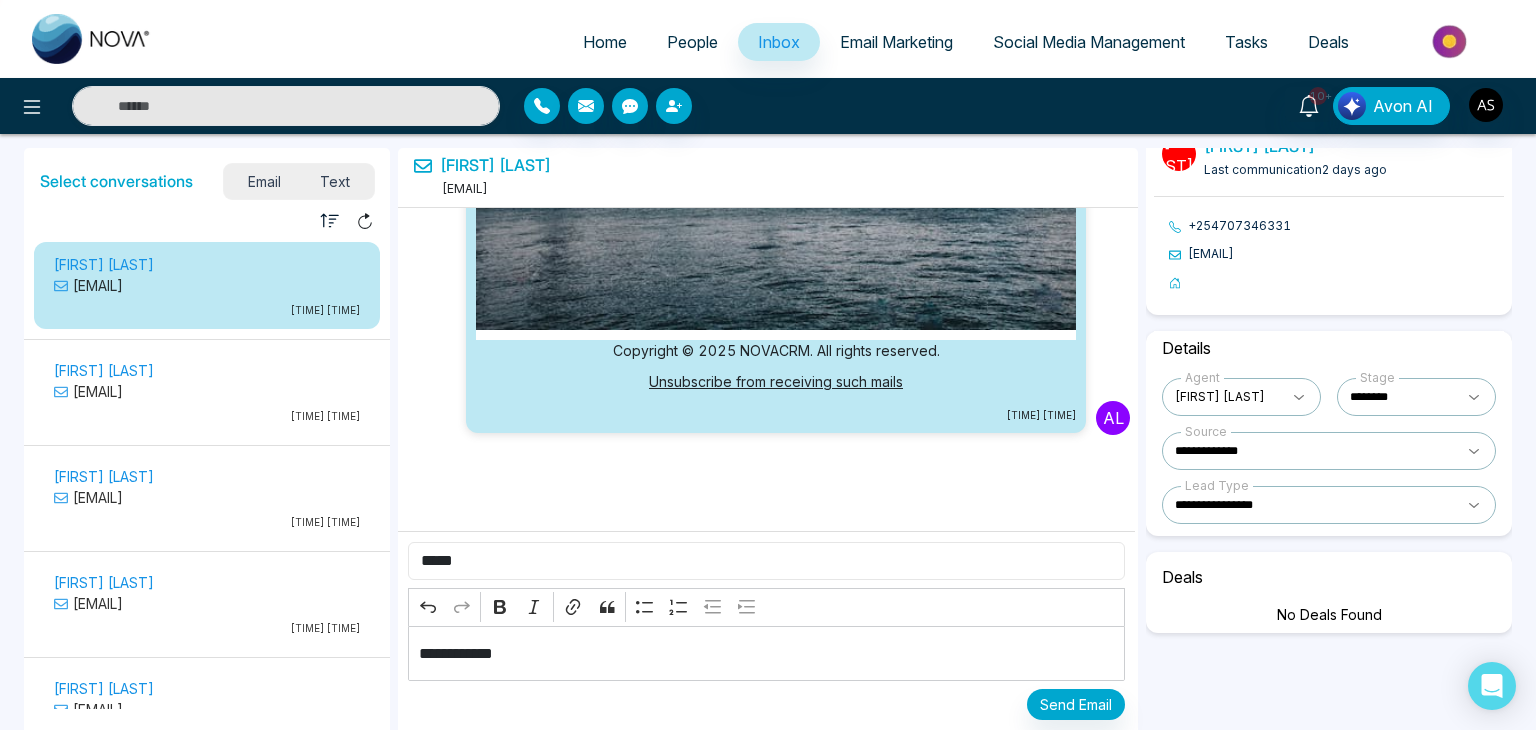 drag, startPoint x: 606, startPoint y: 557, endPoint x: 575, endPoint y: 564, distance: 31.780497 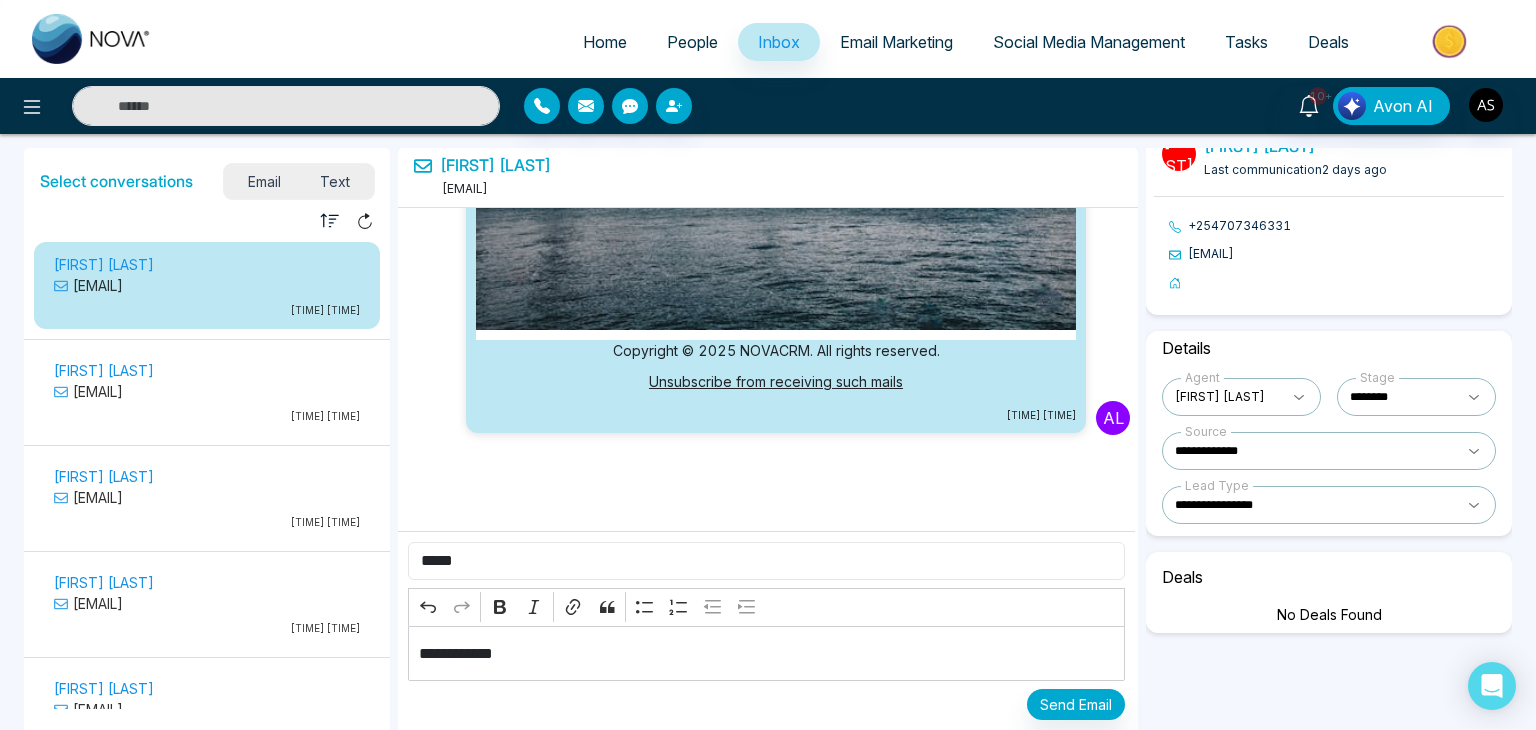 click on "****" at bounding box center (766, 561) 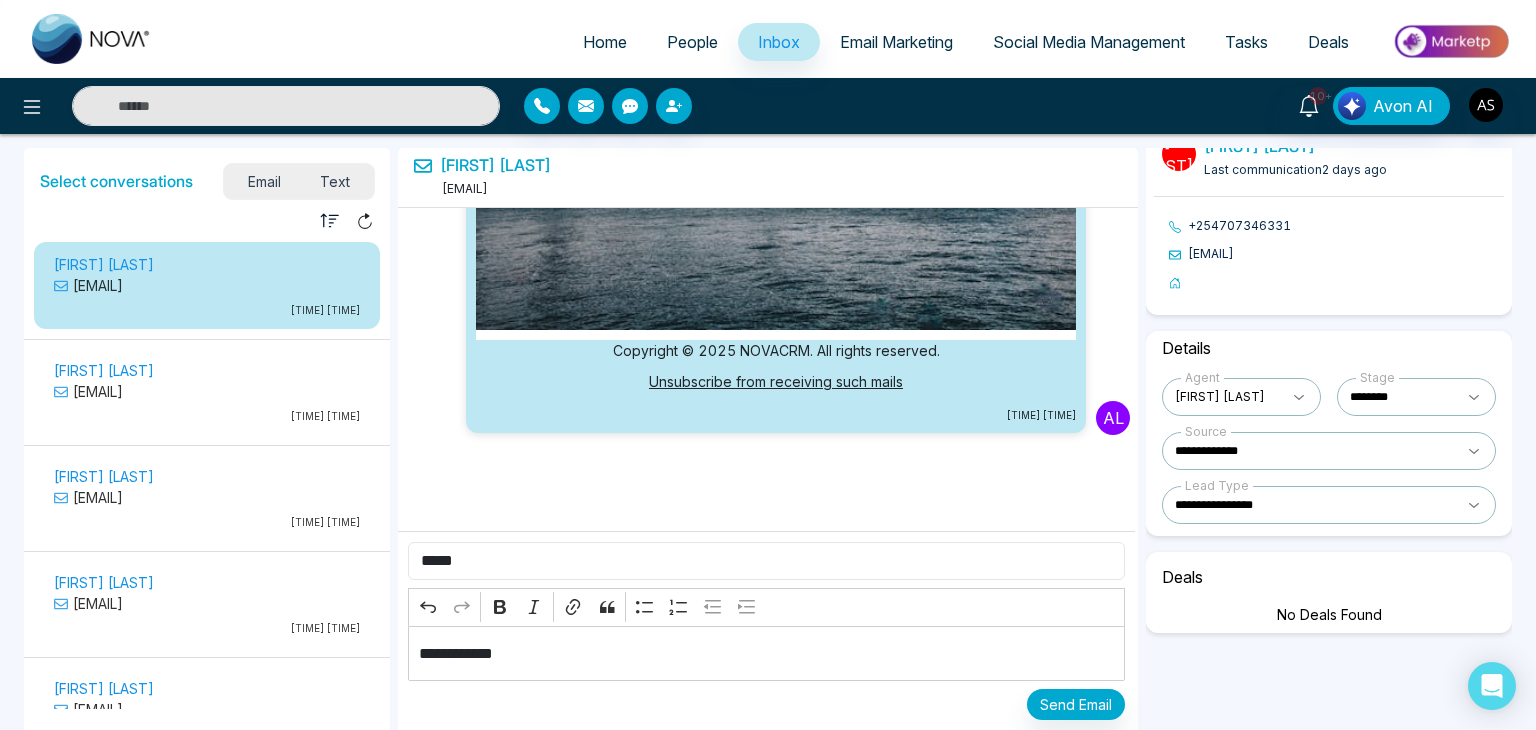 click on "****" at bounding box center (766, 561) 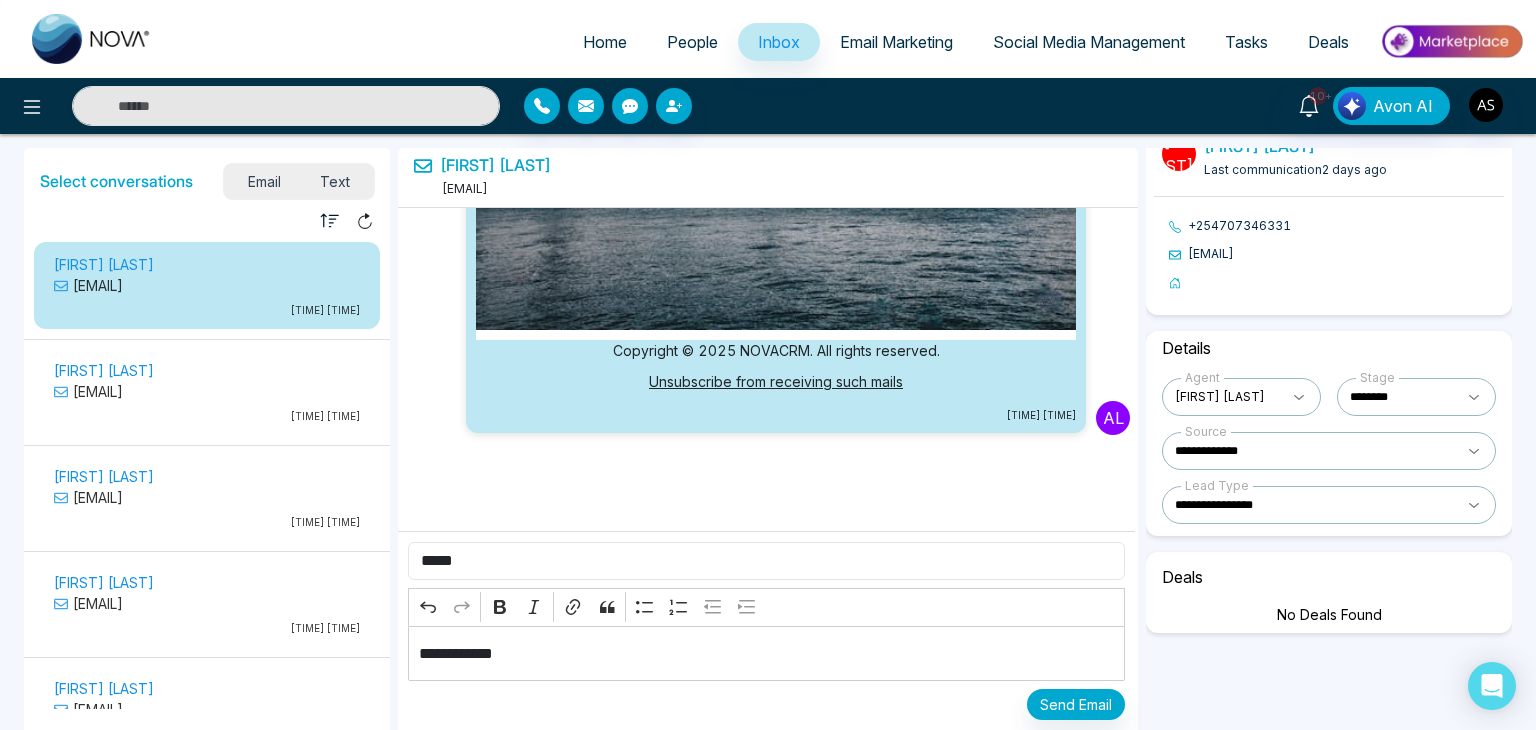 type on "****" 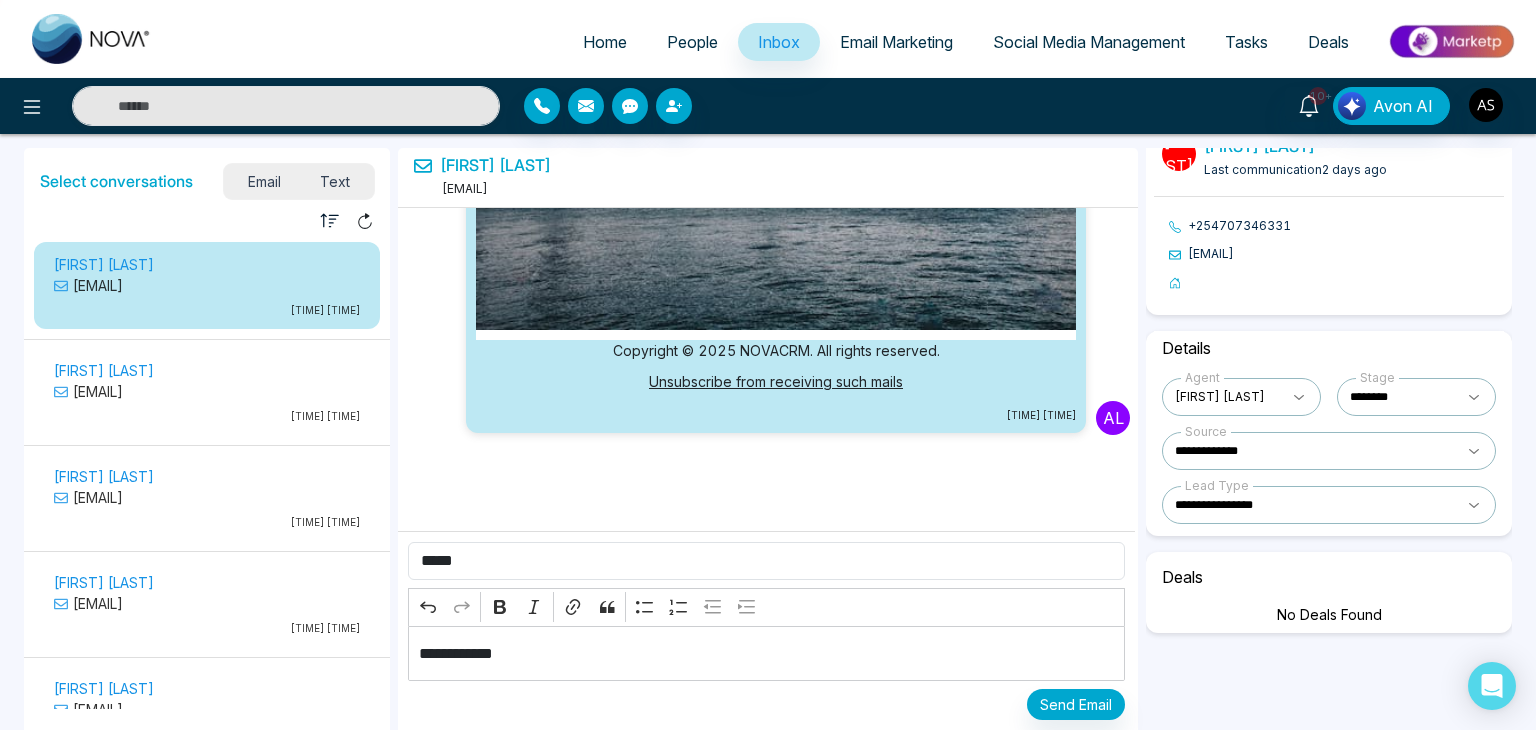 click on "**********" at bounding box center (767, 654) 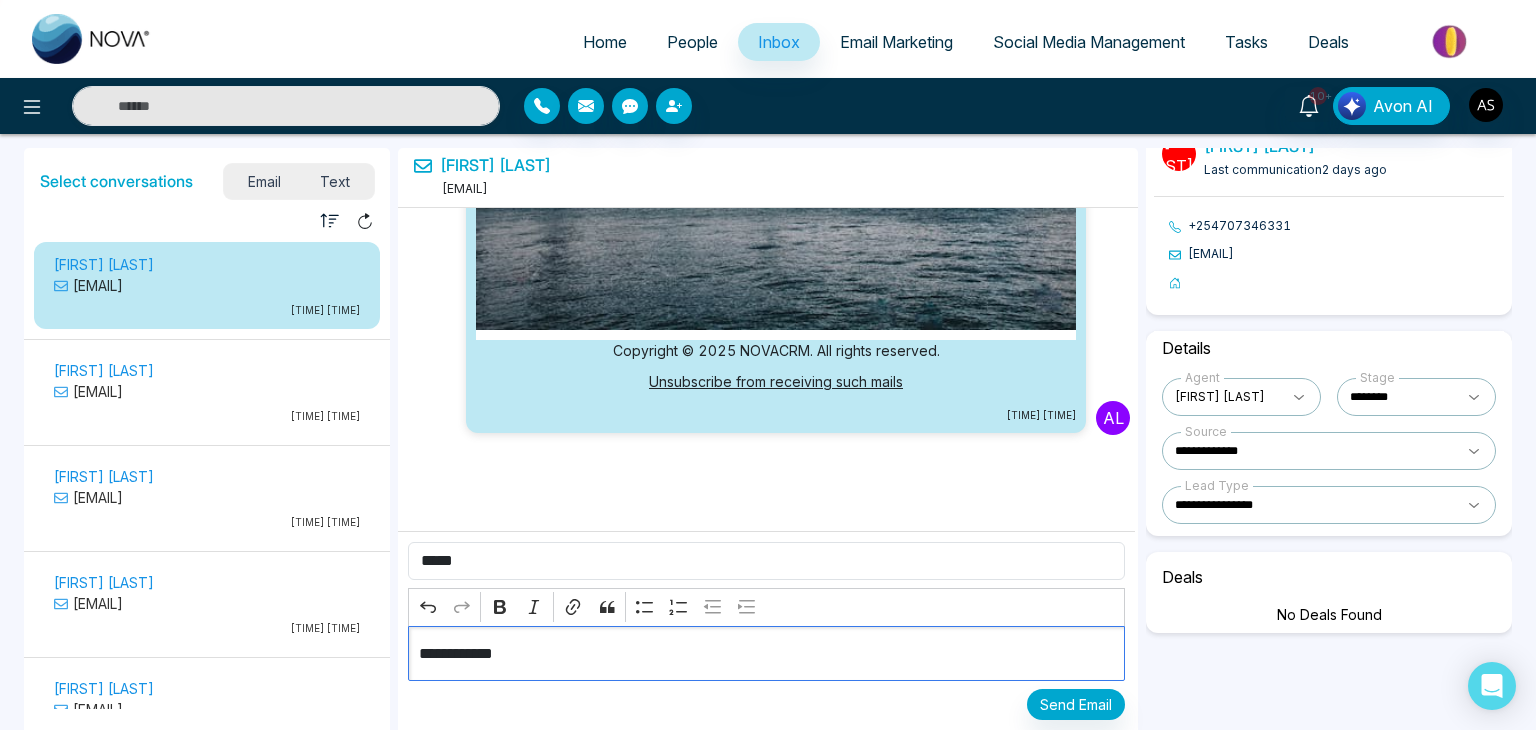 click on "**********" at bounding box center [766, 653] 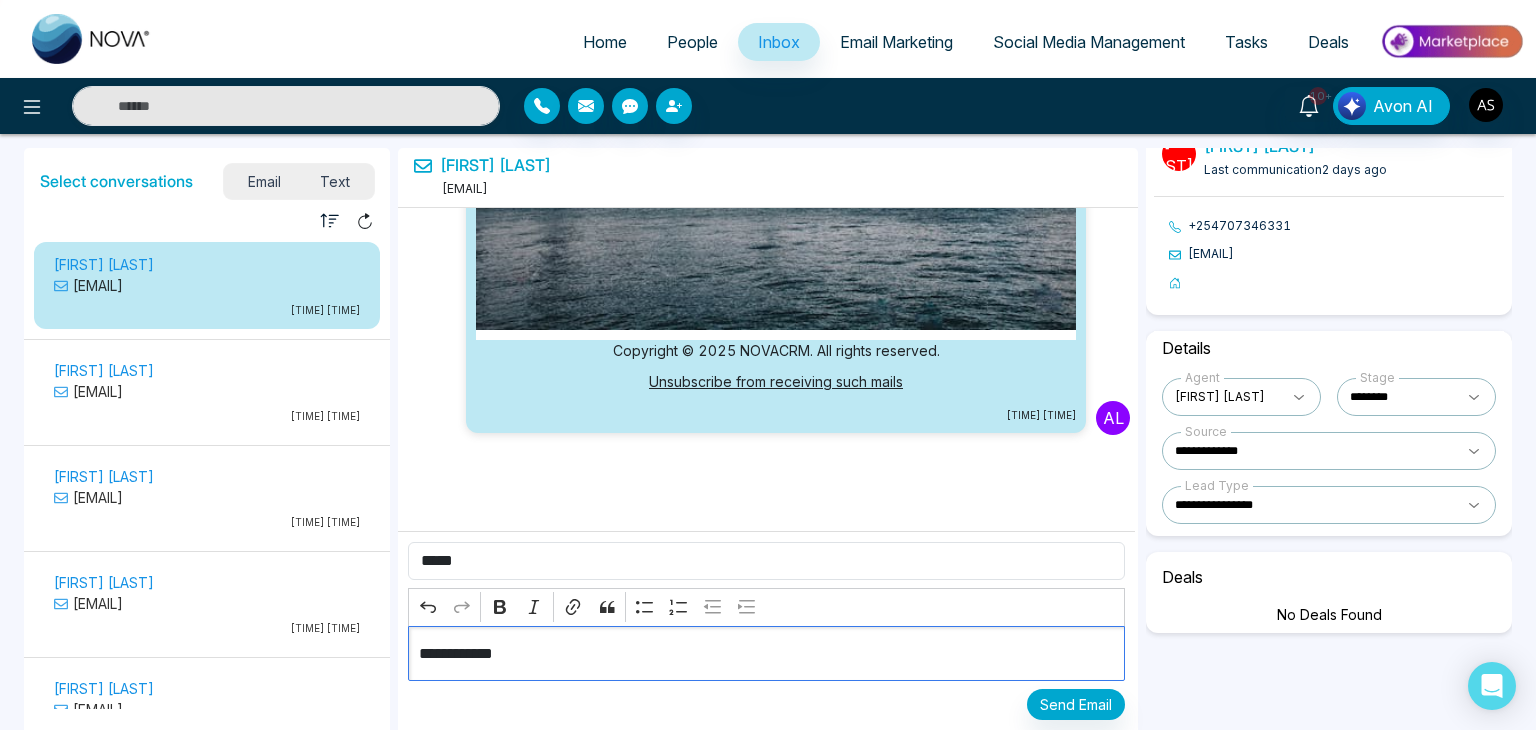 click on "**********" at bounding box center [766, 653] 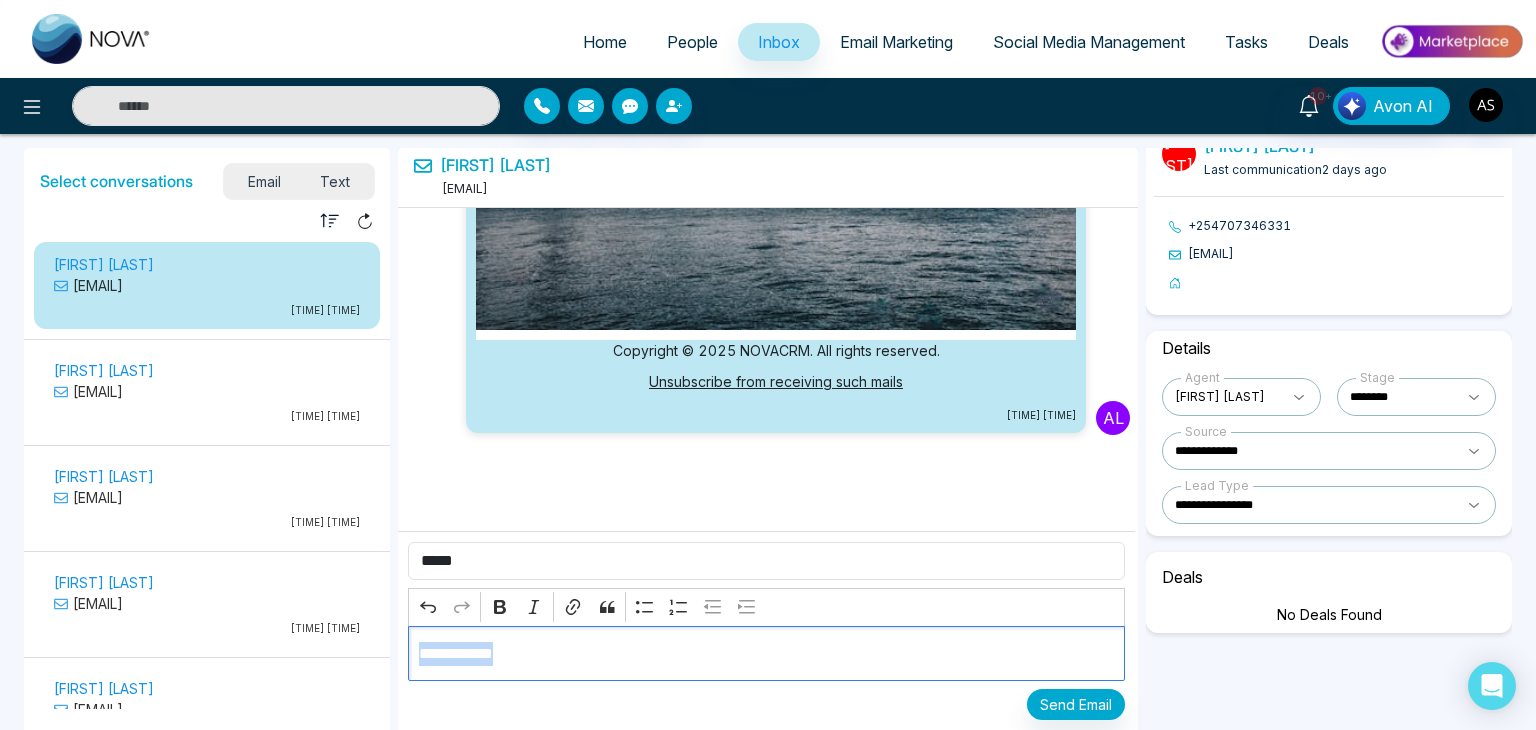 click on "**********" at bounding box center (766, 653) 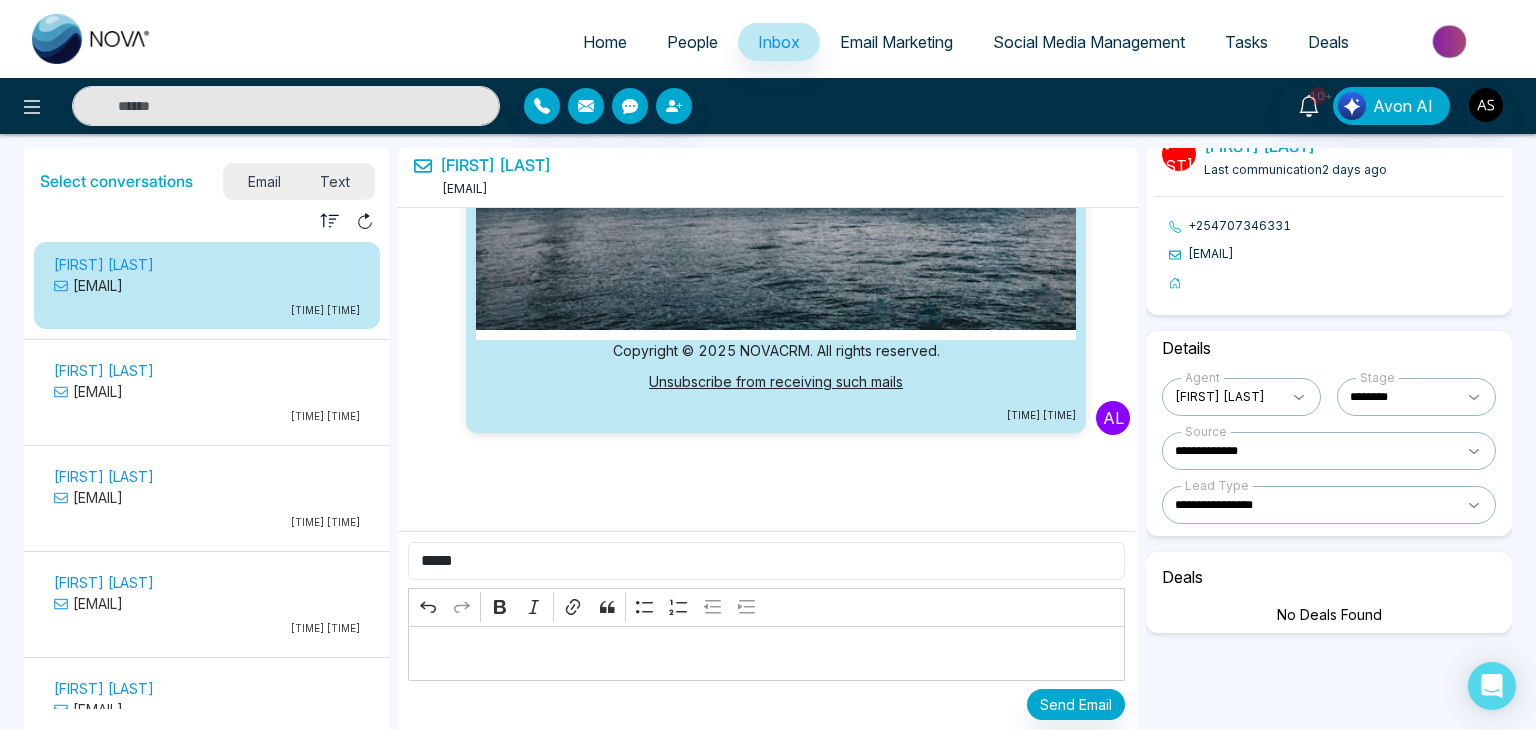 click on "****" at bounding box center (766, 561) 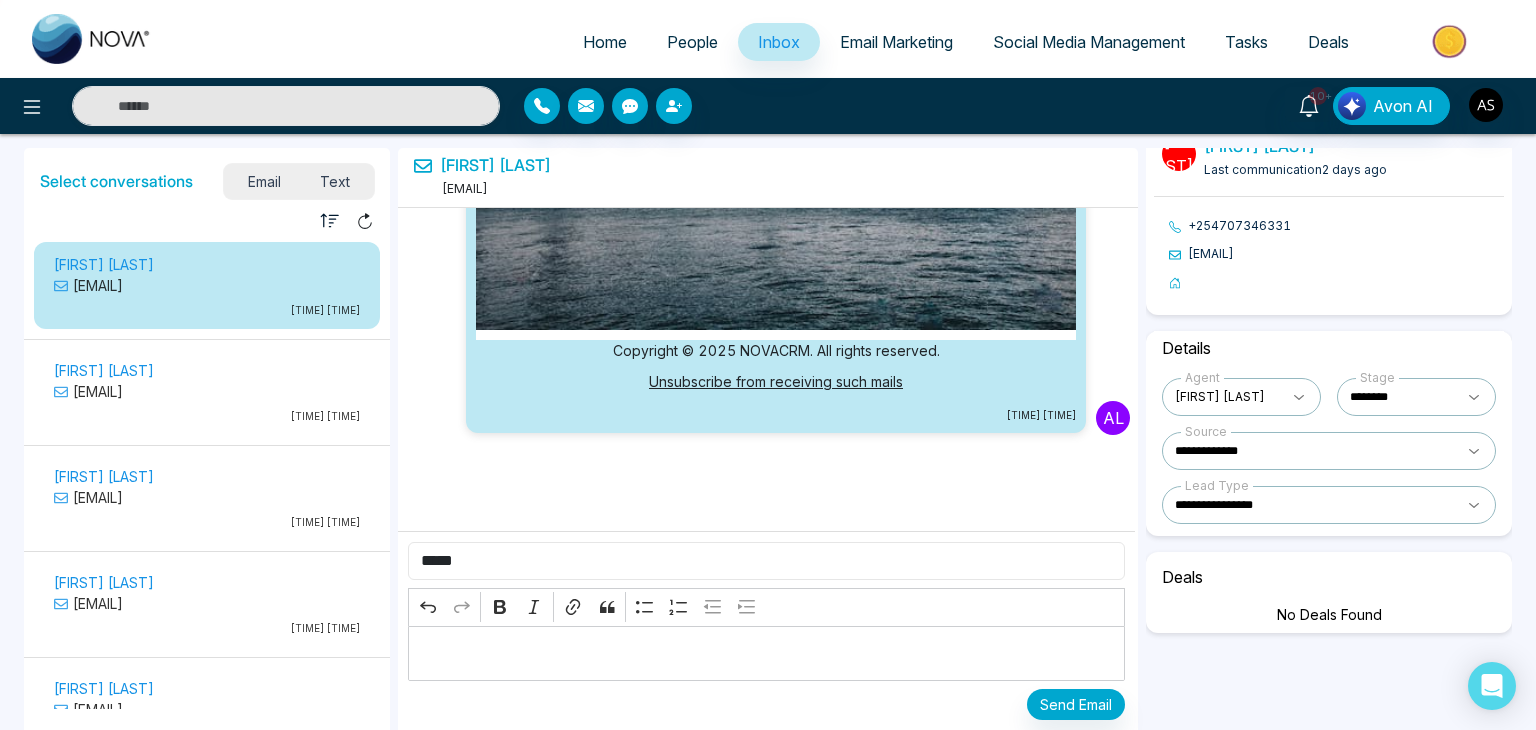 click on "****" at bounding box center (766, 561) 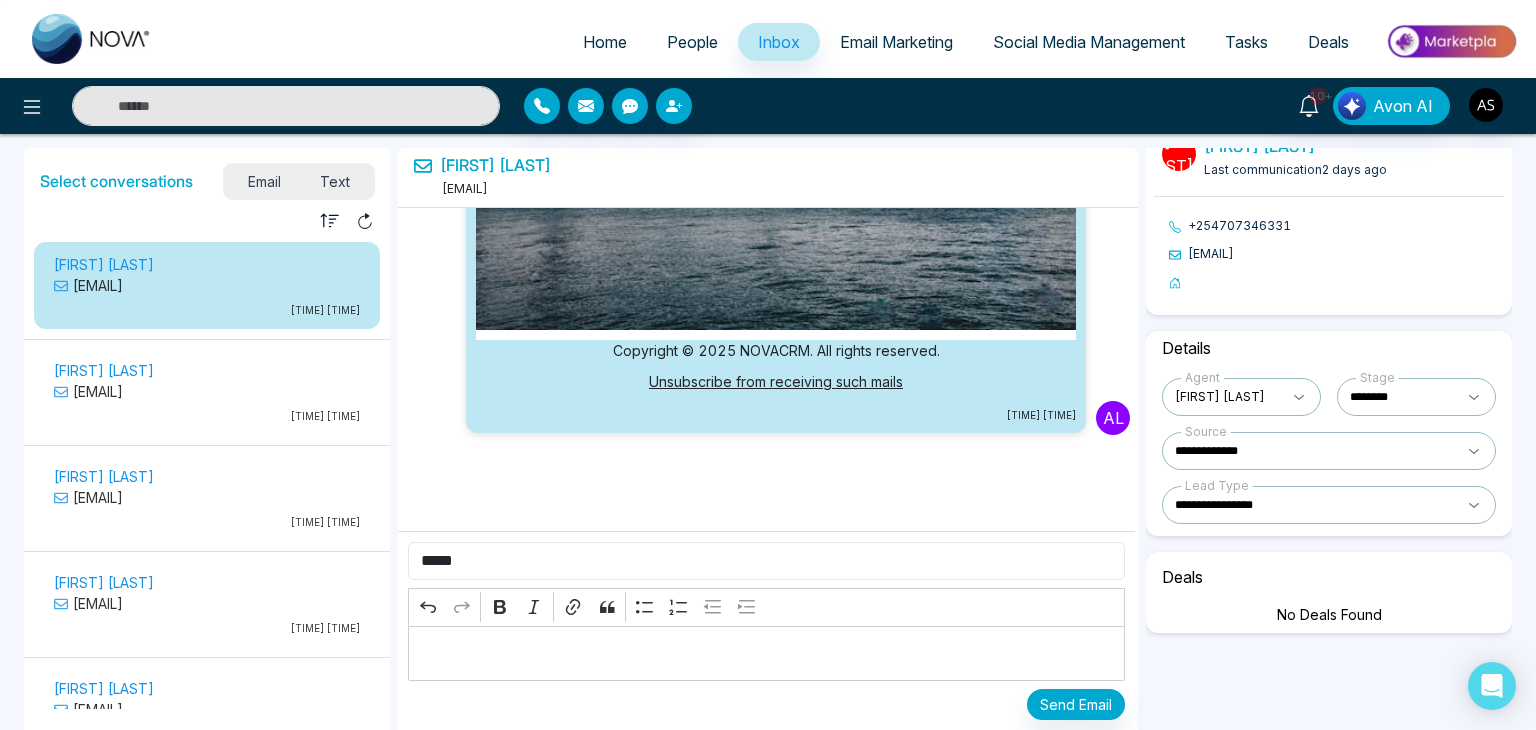 click on "****" at bounding box center [766, 561] 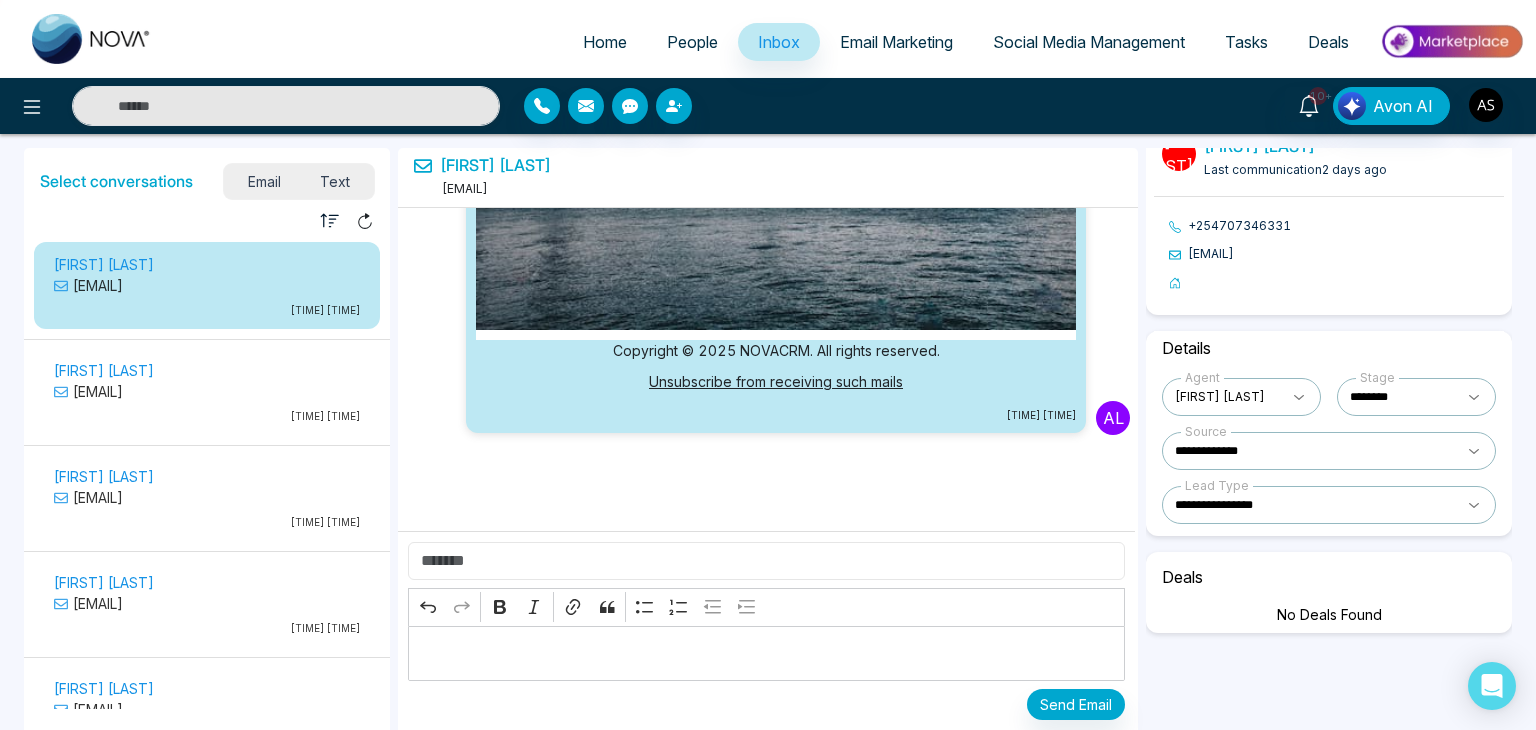 type 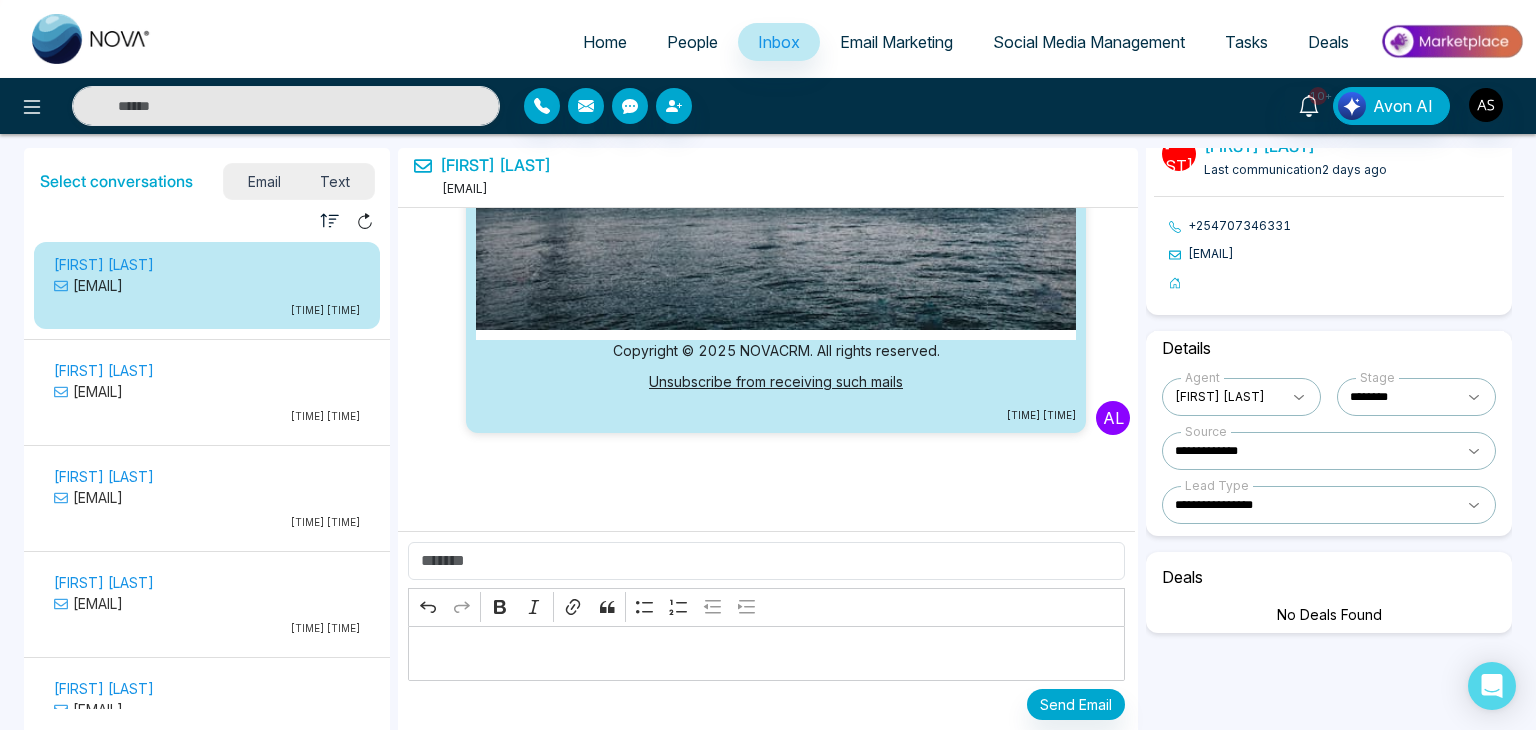 click on "[TIME] [TIME] [FIRST]" at bounding box center [768, 390] 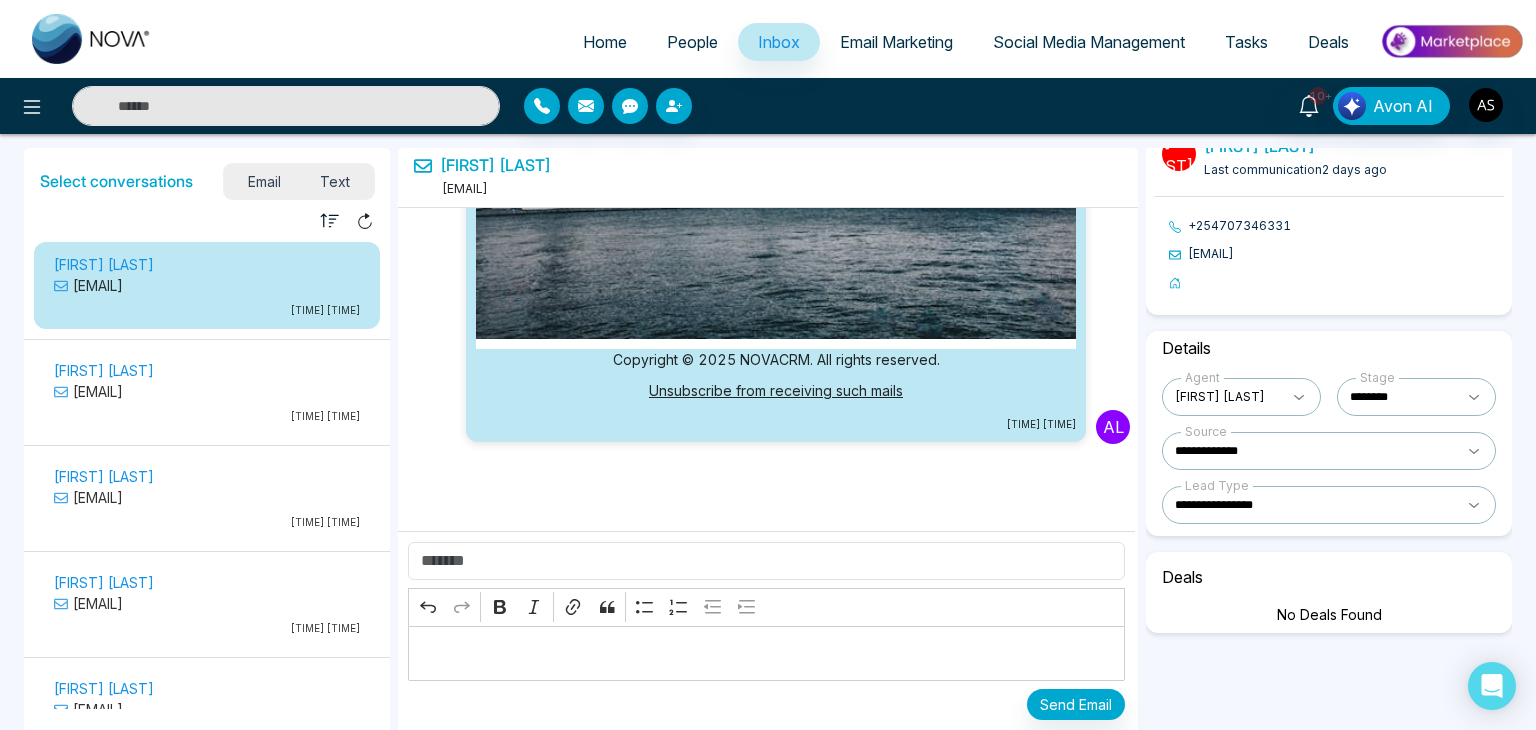 scroll, scrollTop: 726, scrollLeft: 0, axis: vertical 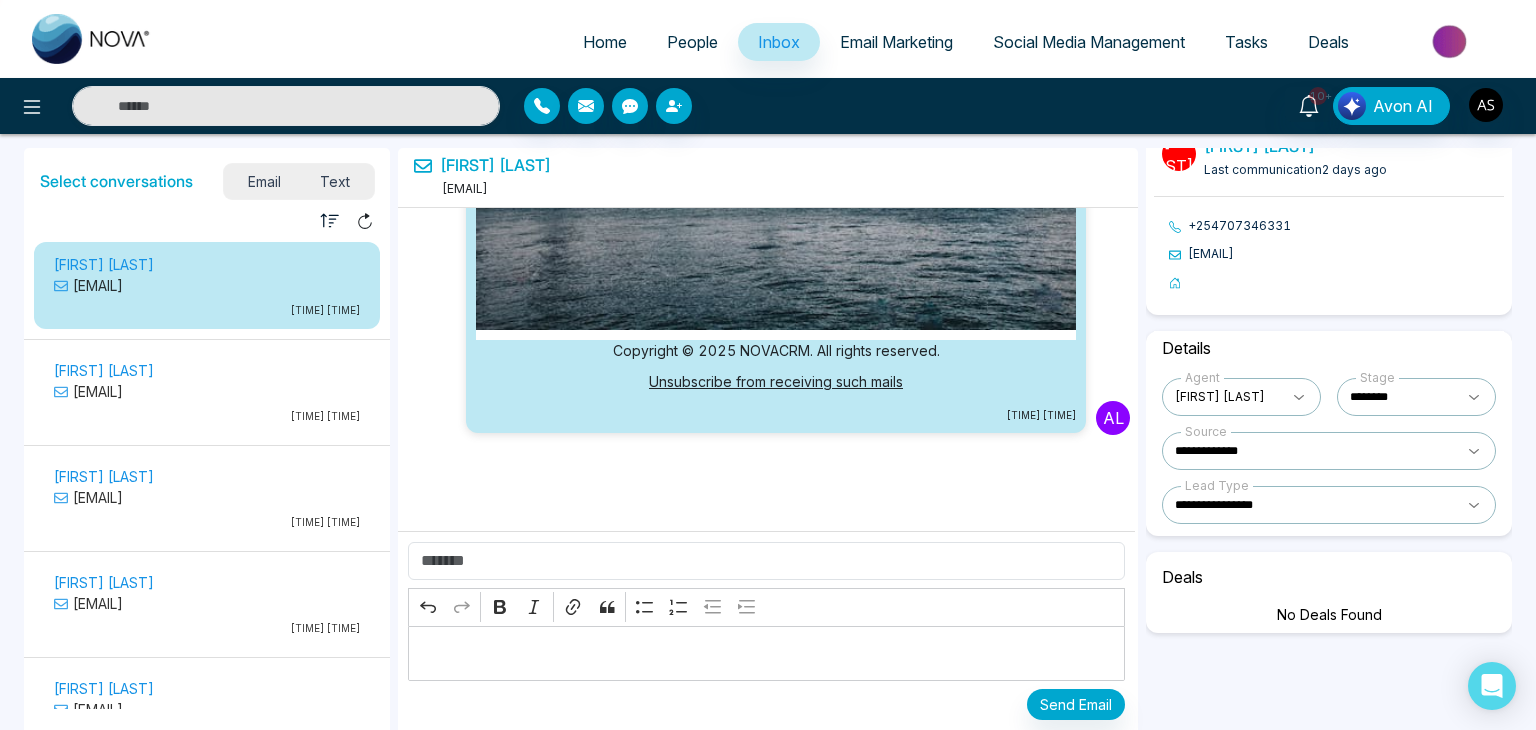 click on "Text" at bounding box center (336, 181) 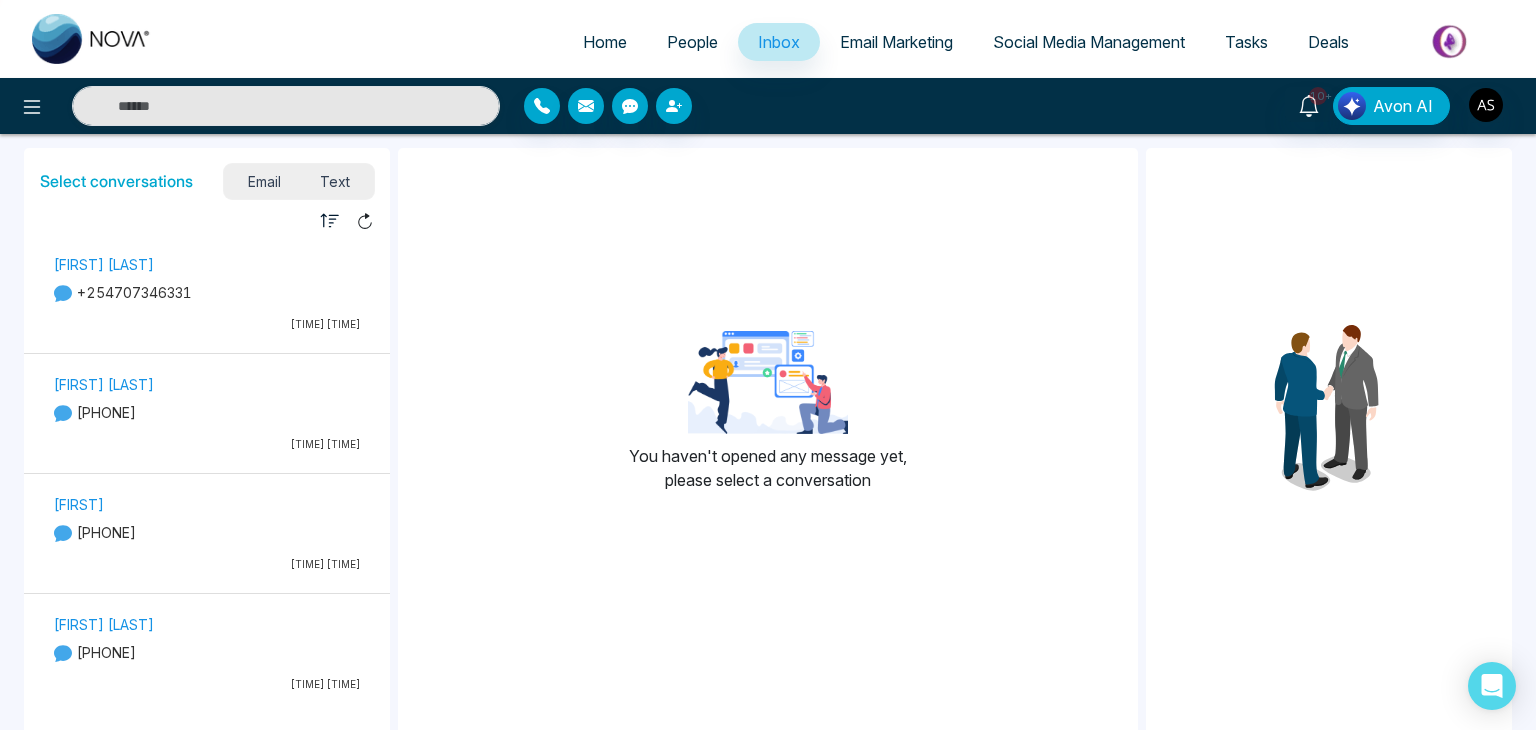 click on "[FIRST] [LAST] [PHONE] [TIME] [TIME]" at bounding box center (207, 296) 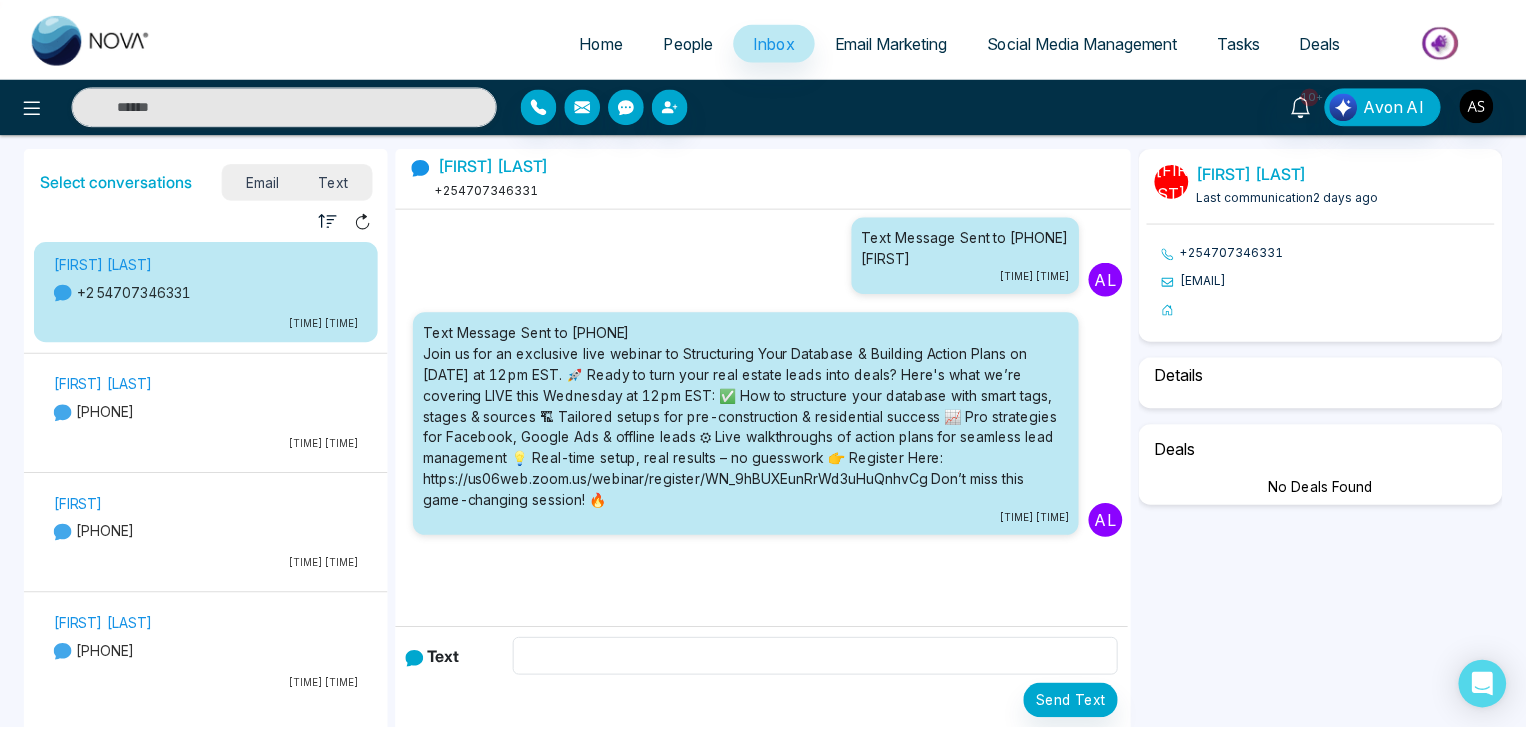 scroll, scrollTop: 32, scrollLeft: 0, axis: vertical 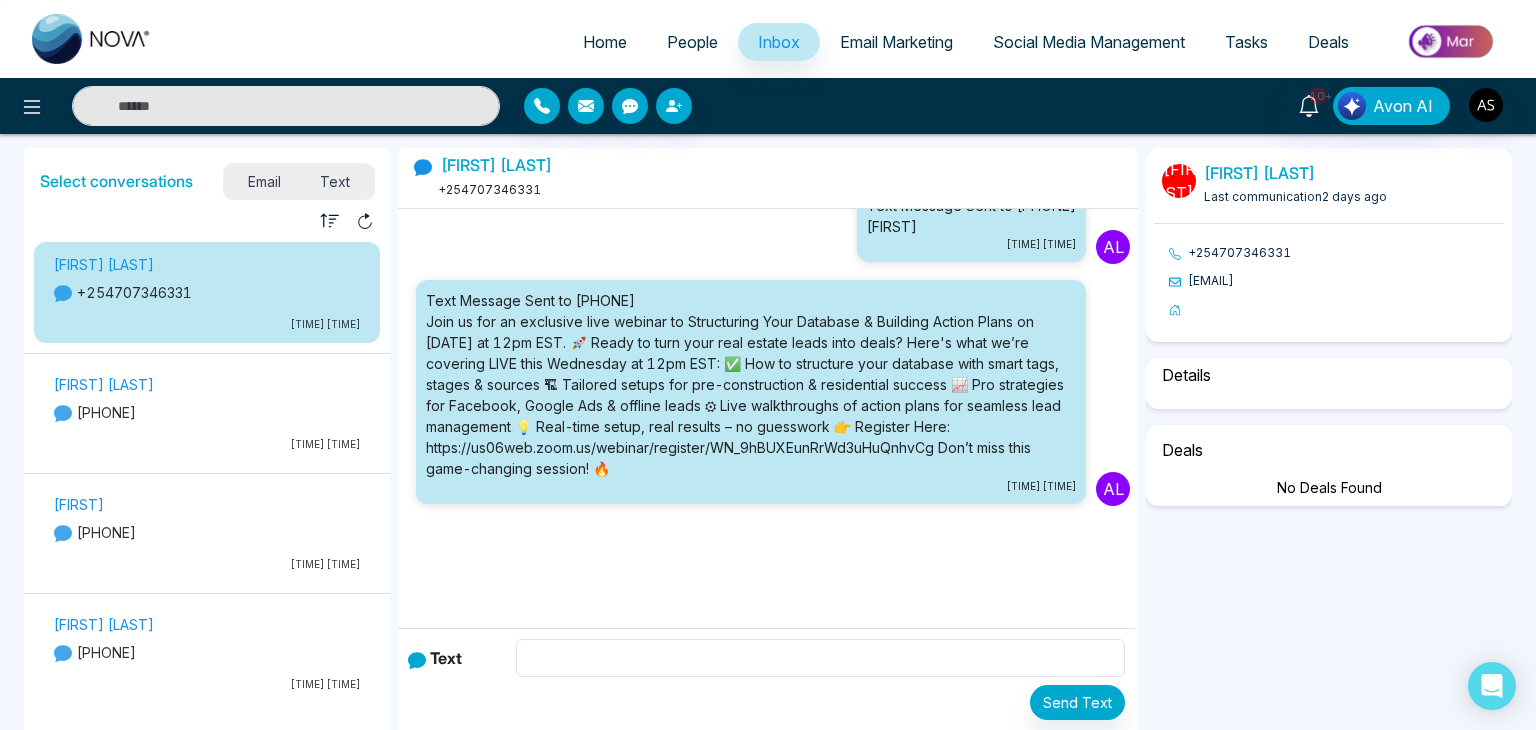 select on "*" 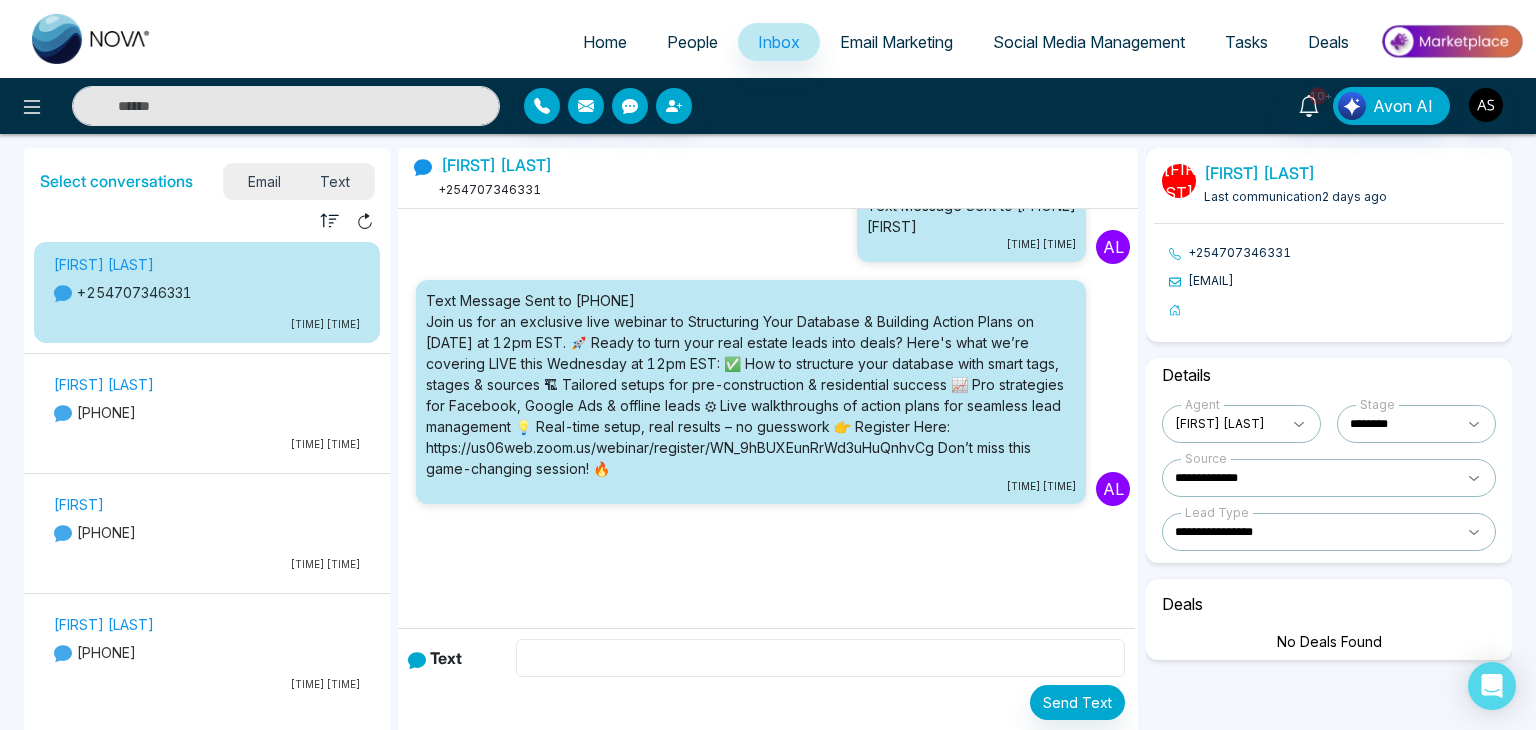 click at bounding box center [821, 658] 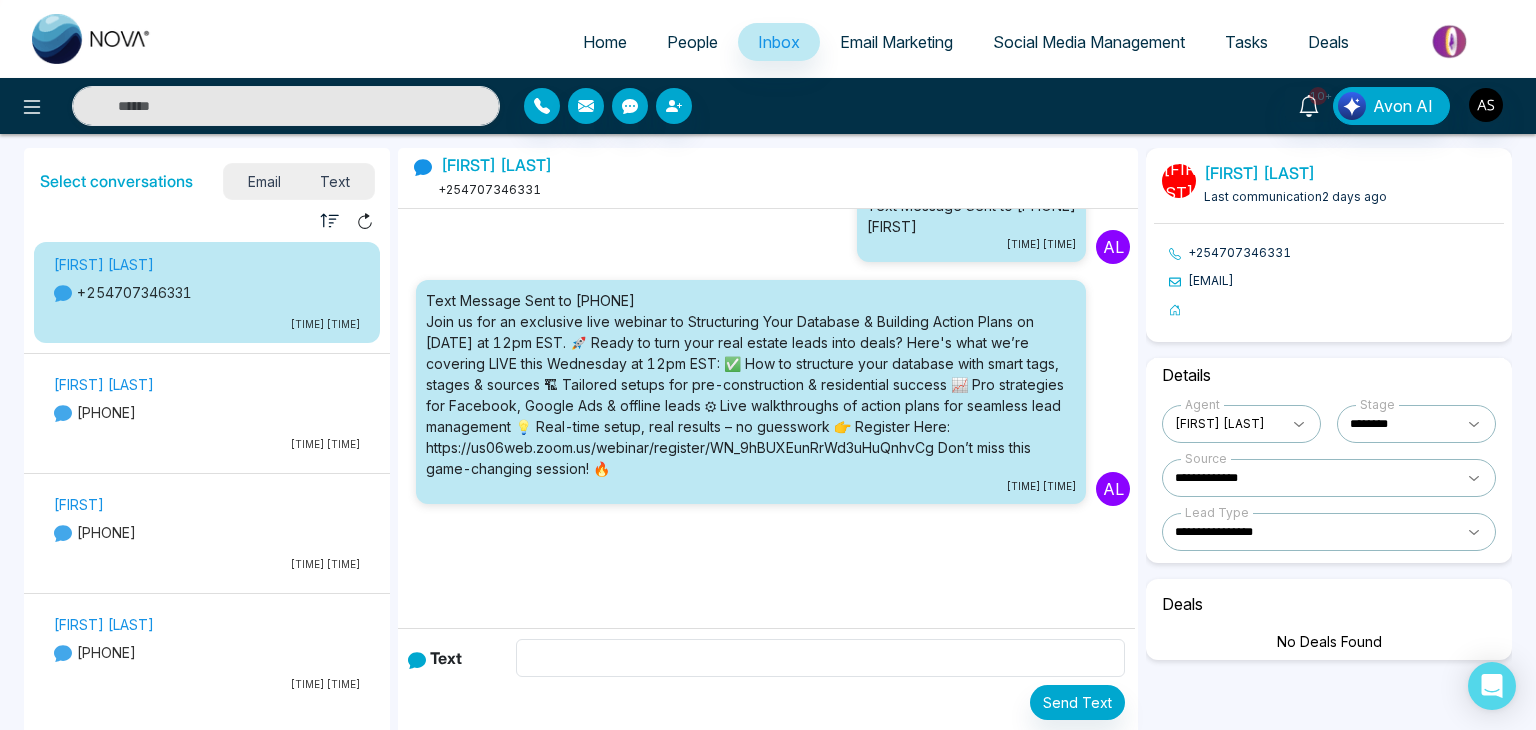 click on "Email" at bounding box center (264, 181) 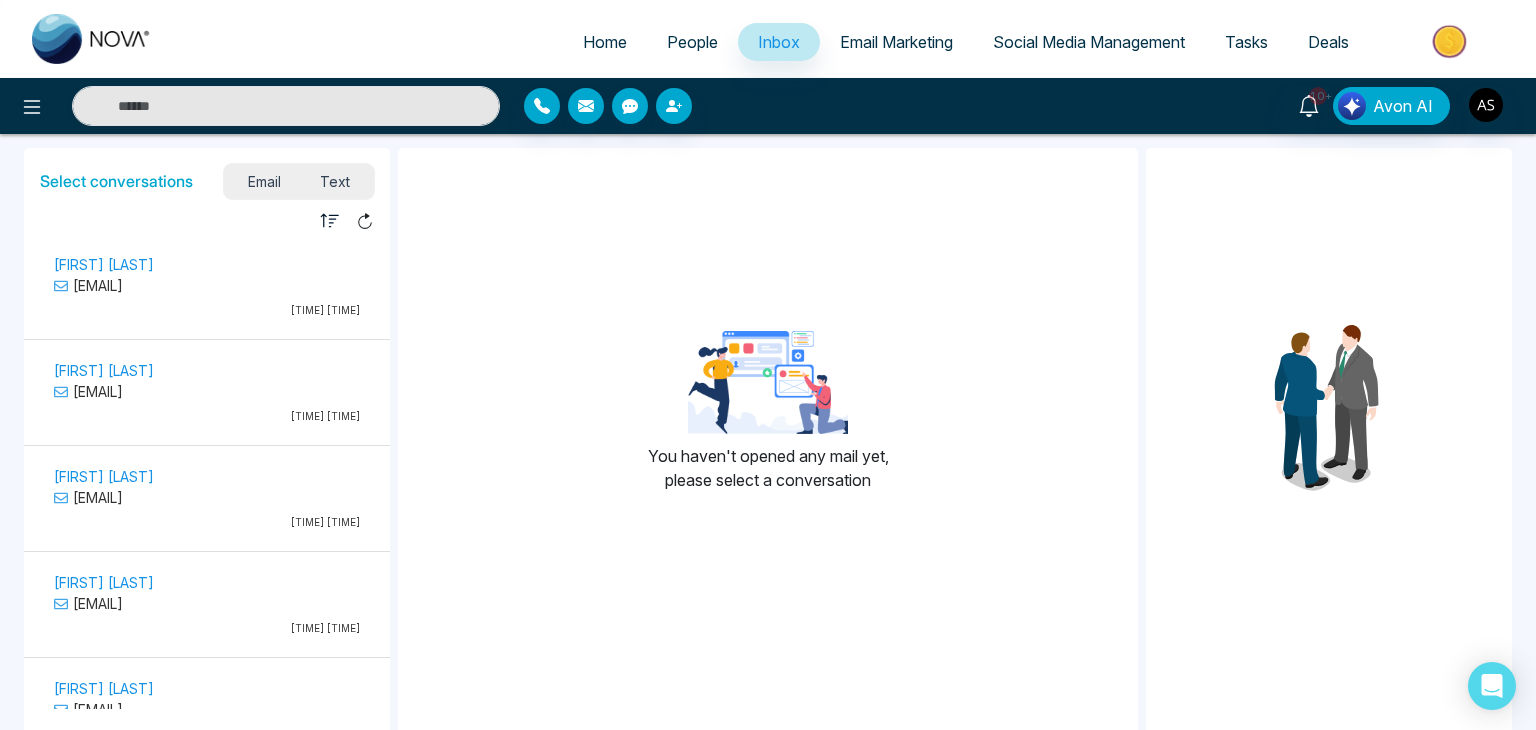click on "People" at bounding box center [692, 42] 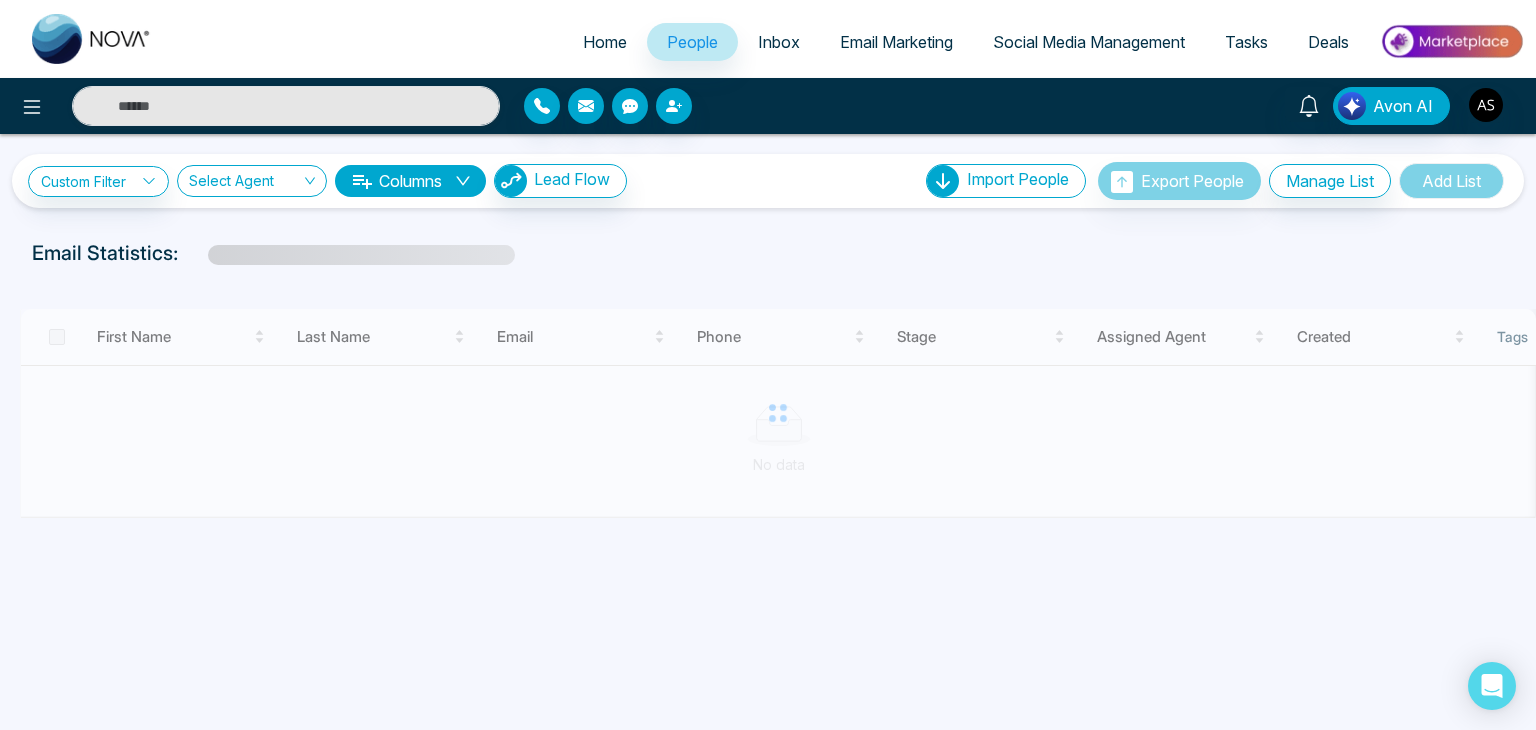 click on "Home" at bounding box center (605, 42) 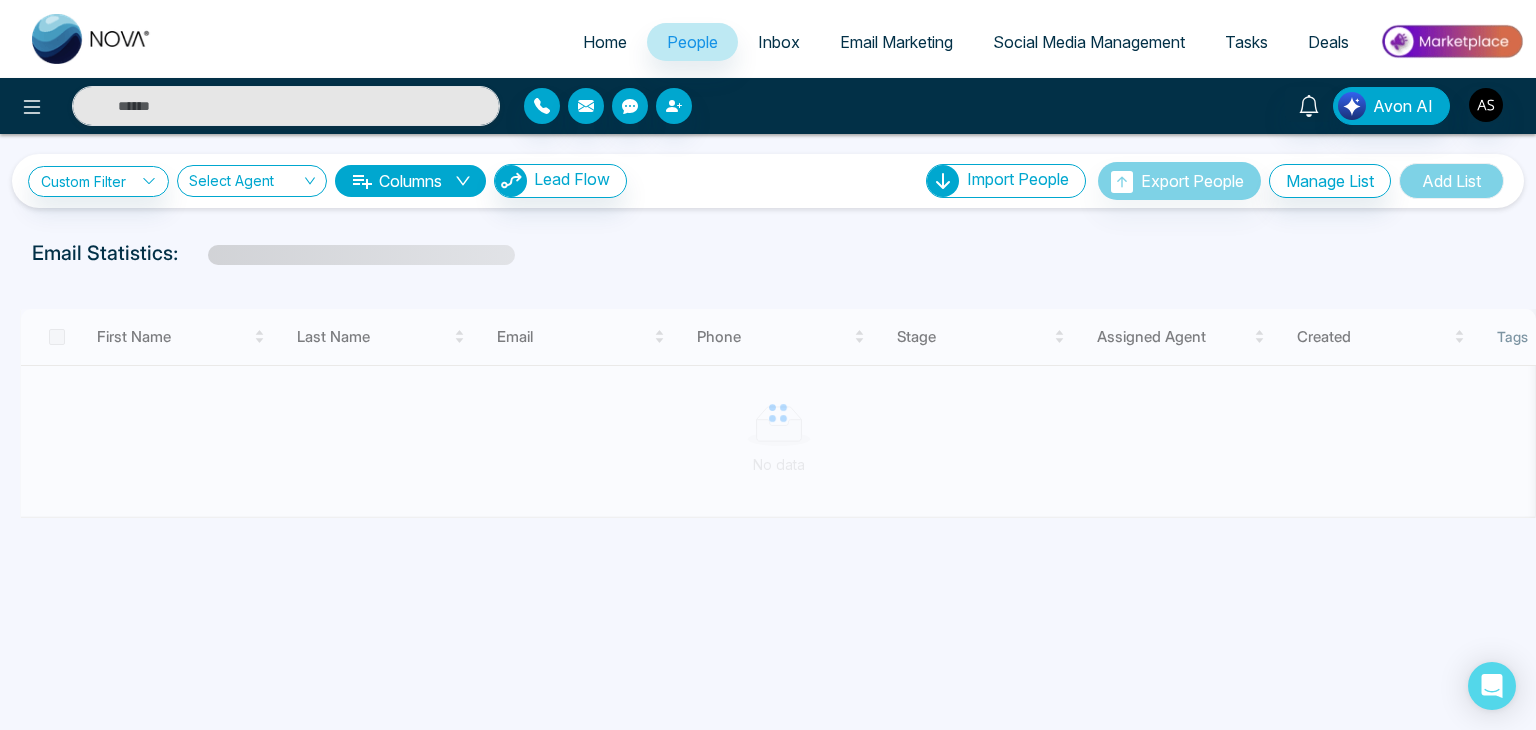select on "*" 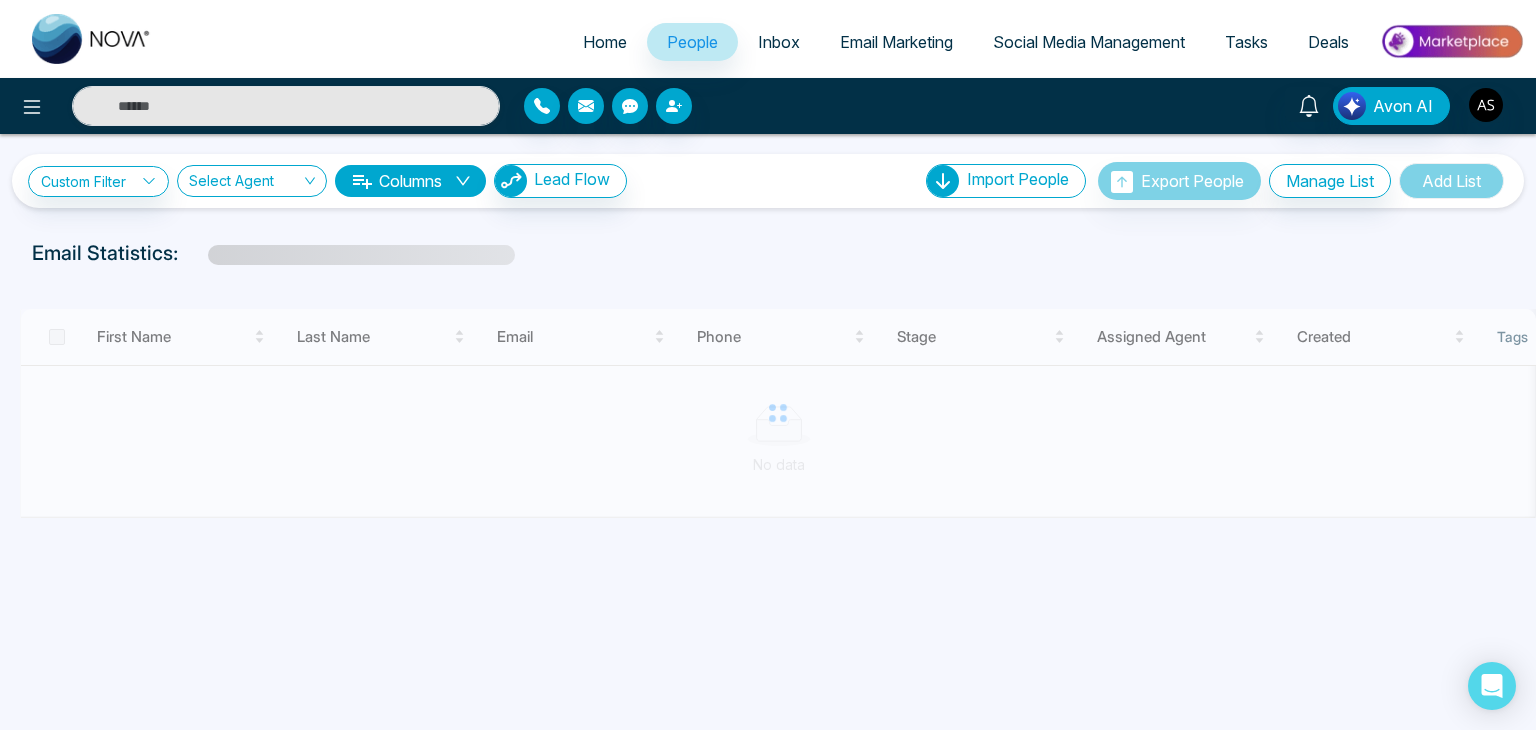 select on "*" 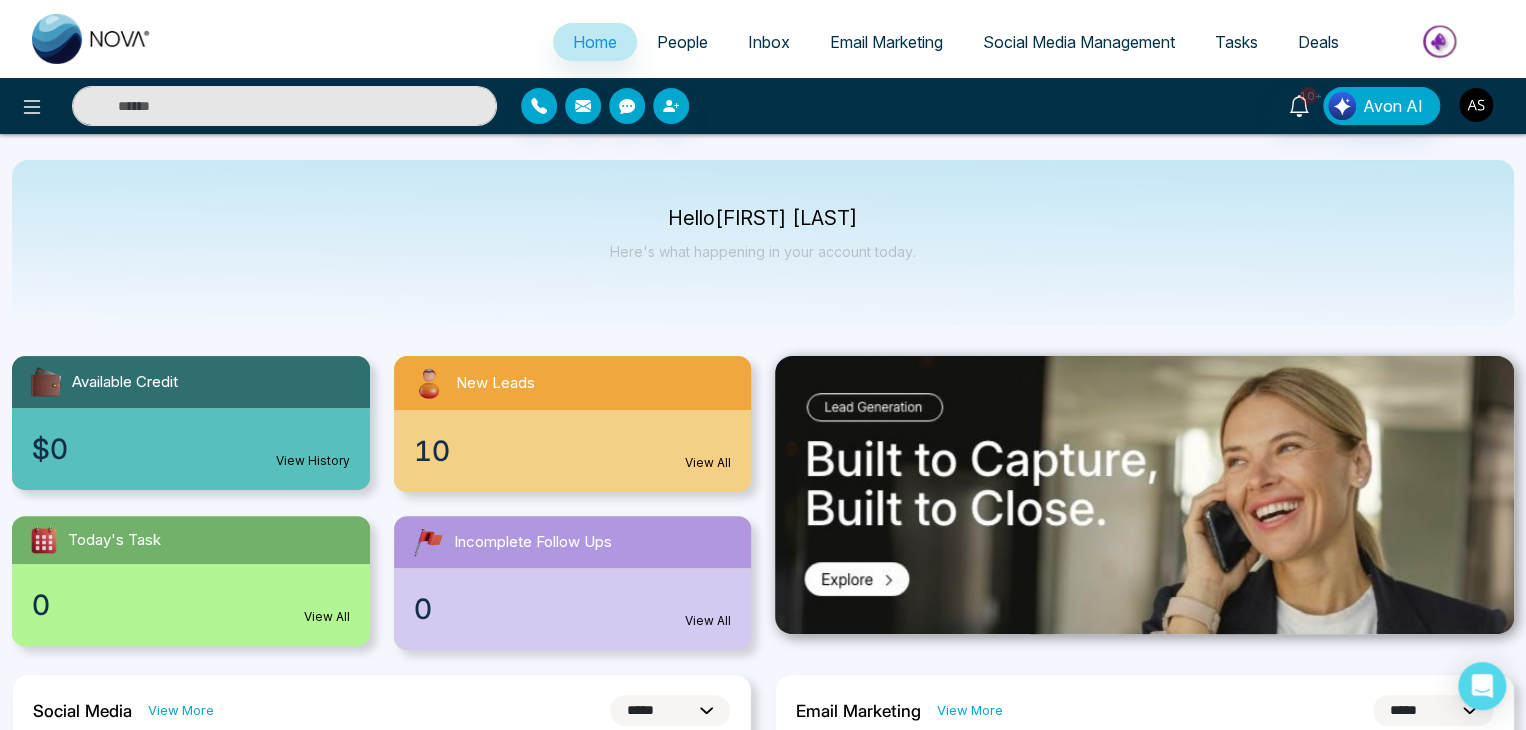 click at bounding box center [1476, 105] 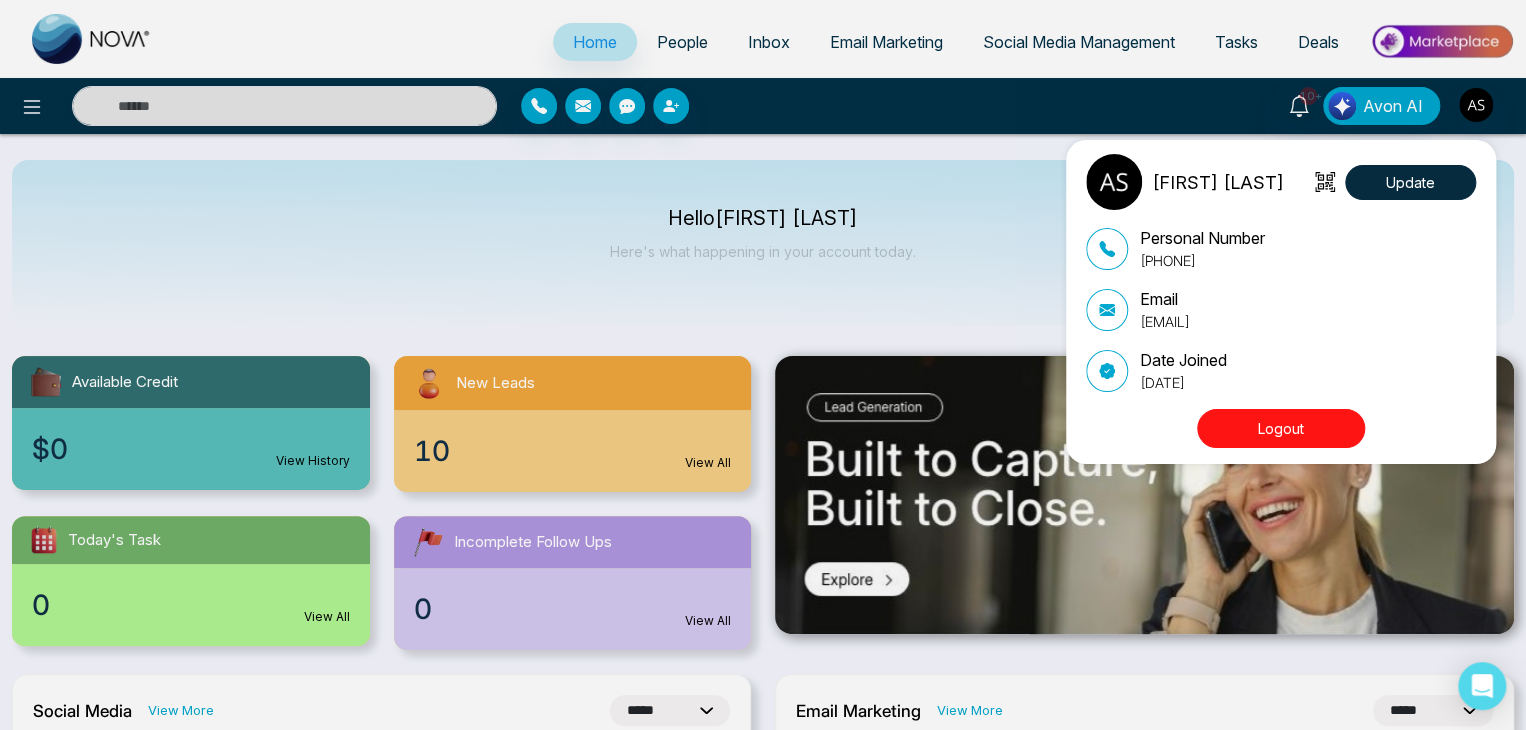 click on "Logout" at bounding box center [1281, 428] 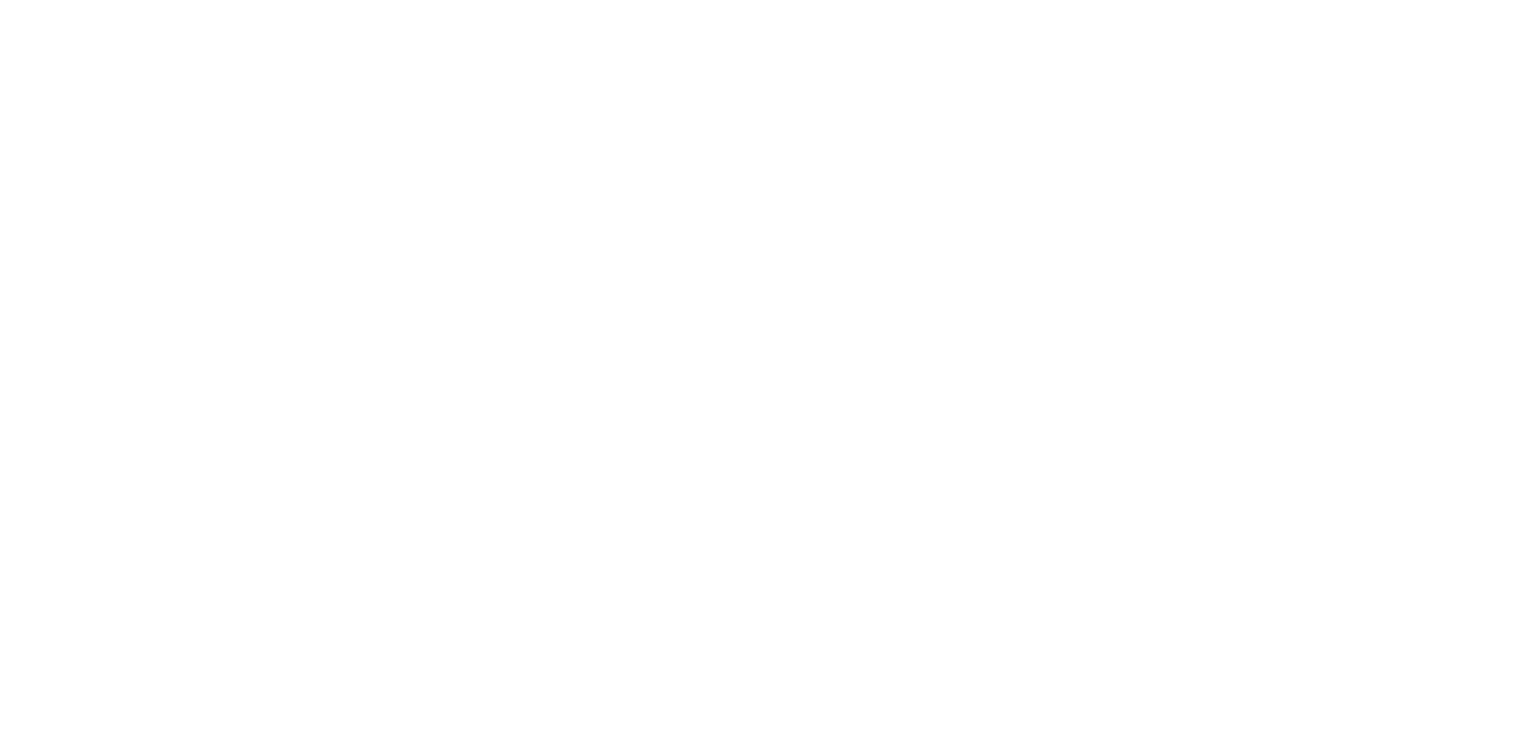 scroll, scrollTop: 0, scrollLeft: 0, axis: both 